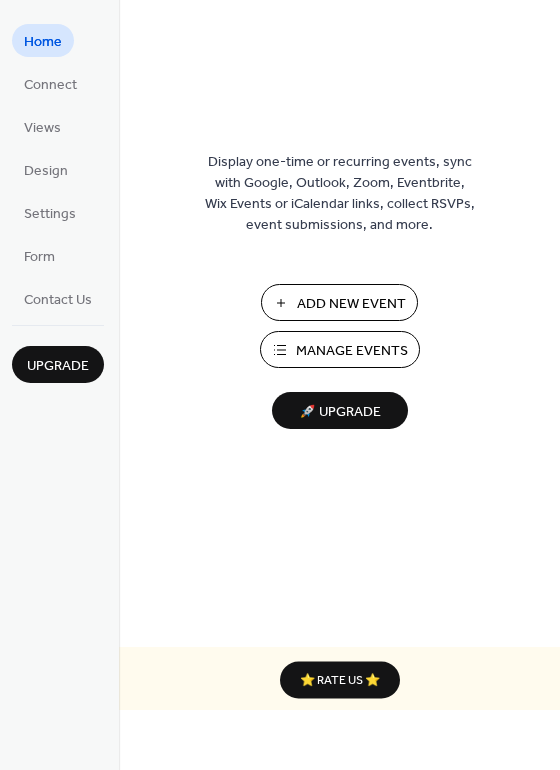 scroll, scrollTop: 0, scrollLeft: 0, axis: both 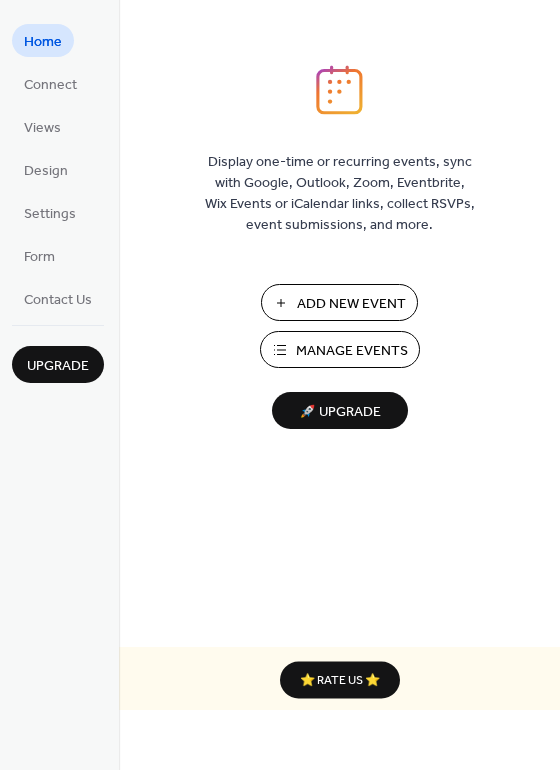 click on "Manage Events" at bounding box center (352, 351) 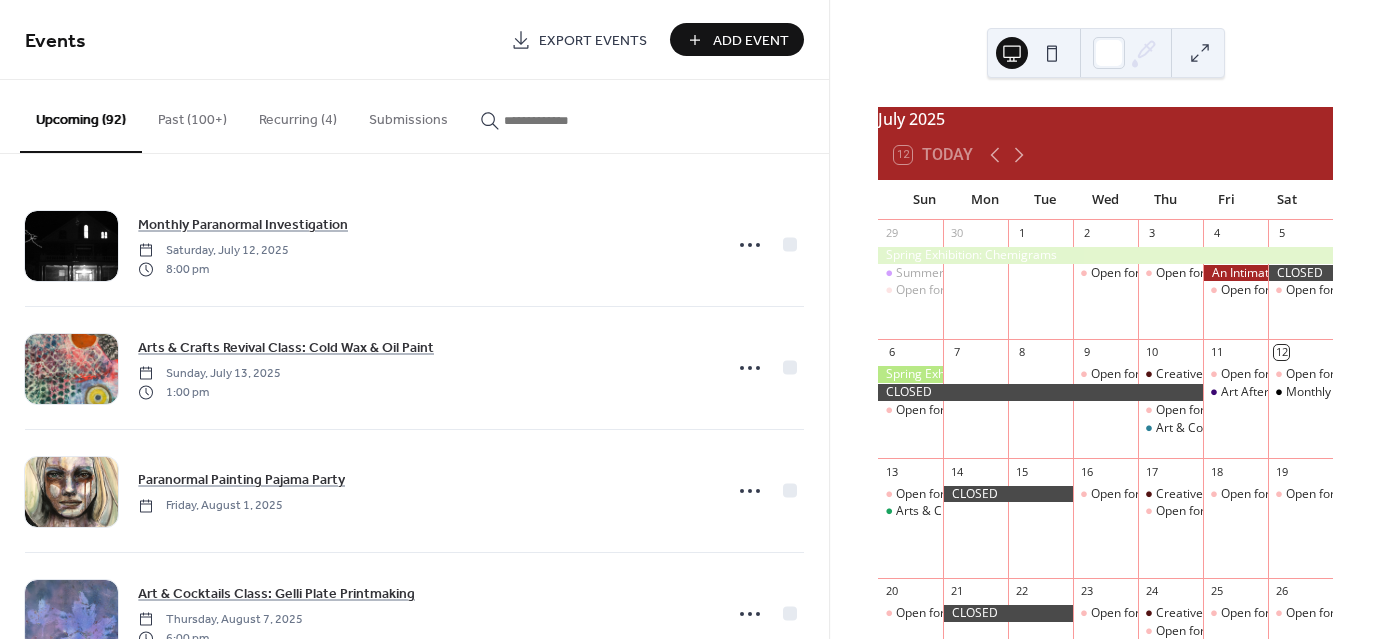 scroll, scrollTop: 0, scrollLeft: 0, axis: both 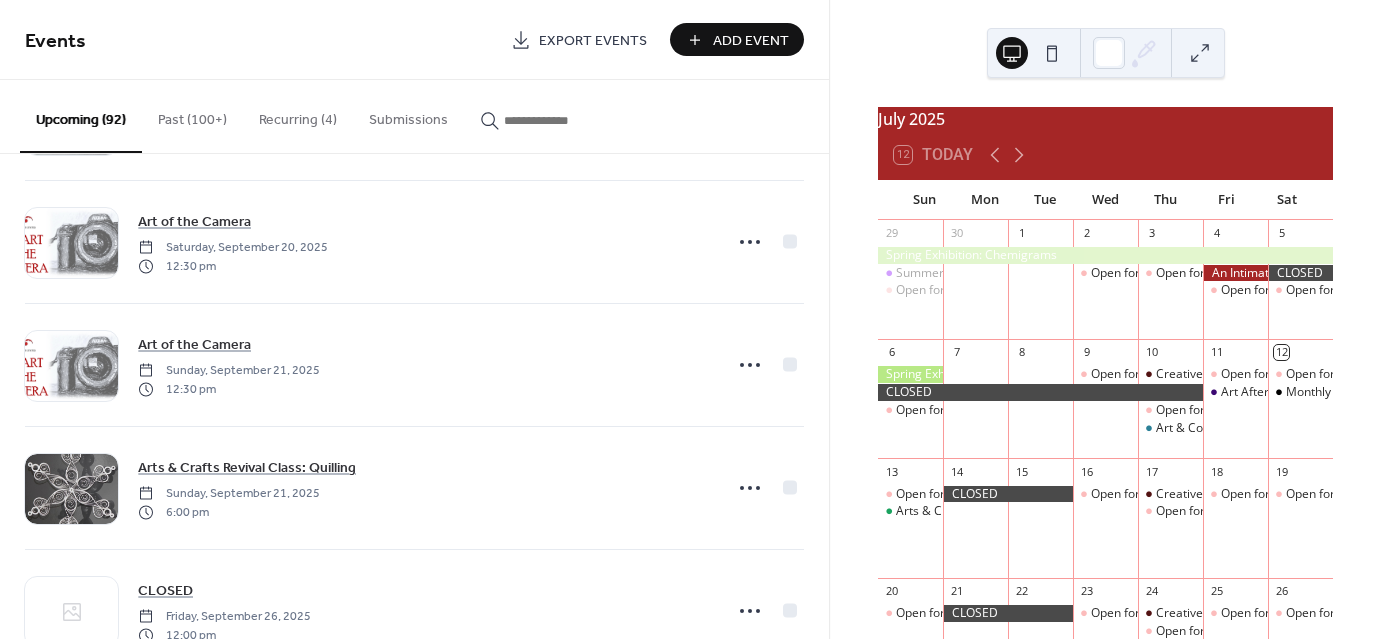 click on "Art of the Camera [DAY_OF_WEEK], [MONTH] 20, 2025 12:30 pm" at bounding box center (414, 242) 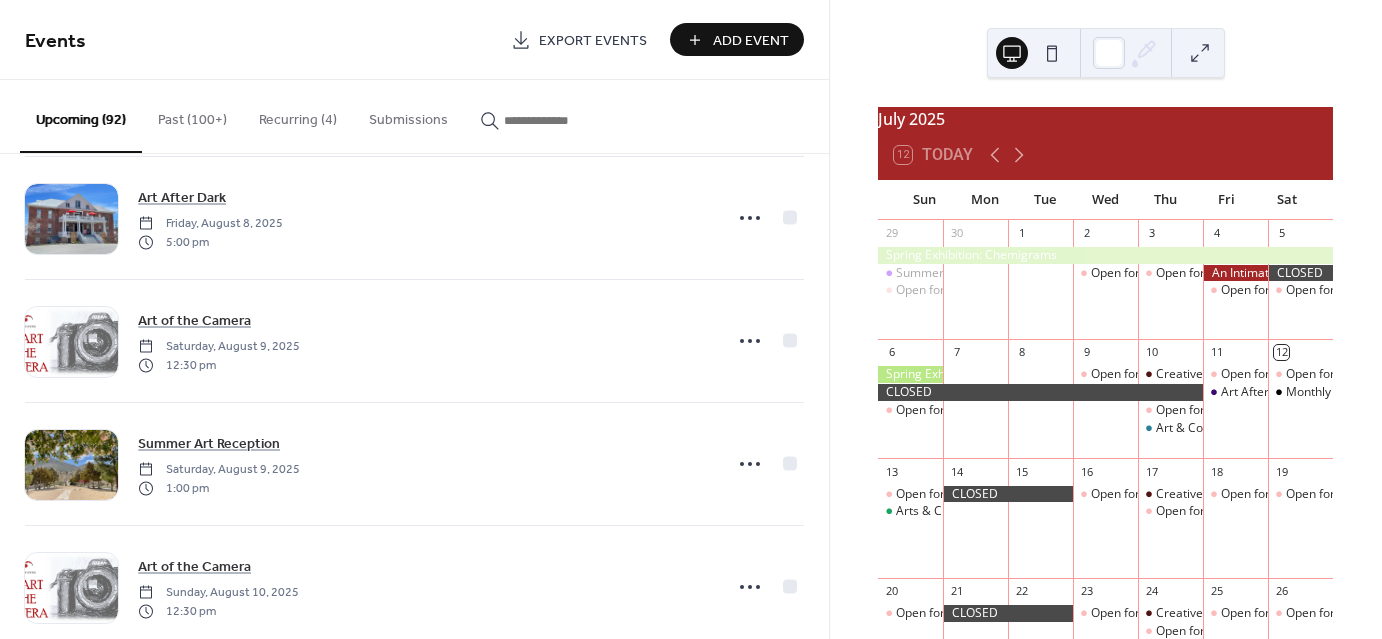 scroll, scrollTop: 644, scrollLeft: 0, axis: vertical 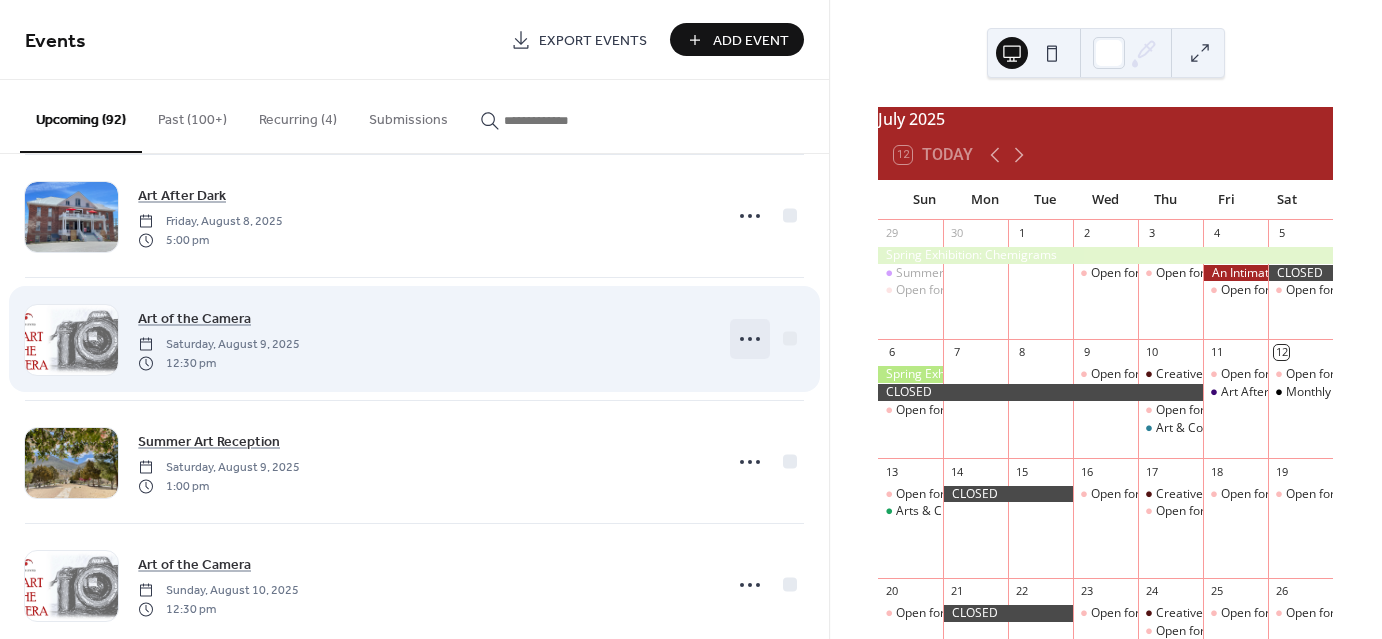 click 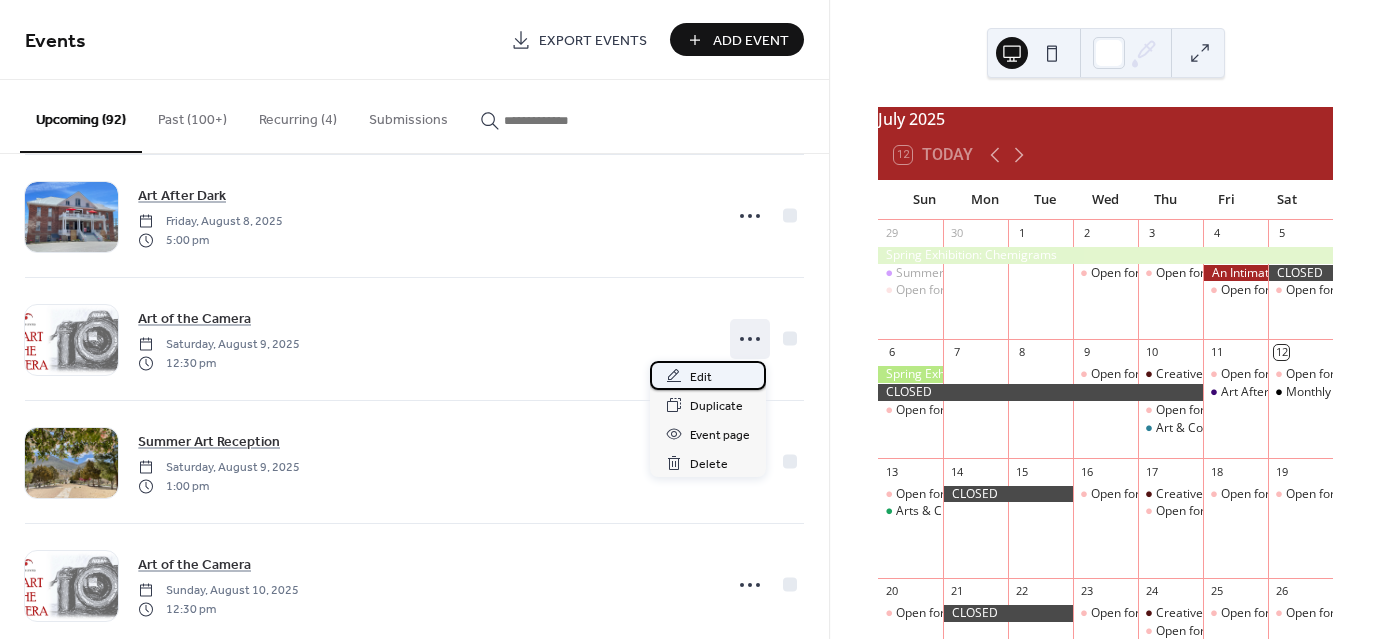 click on "Edit" at bounding box center (701, 377) 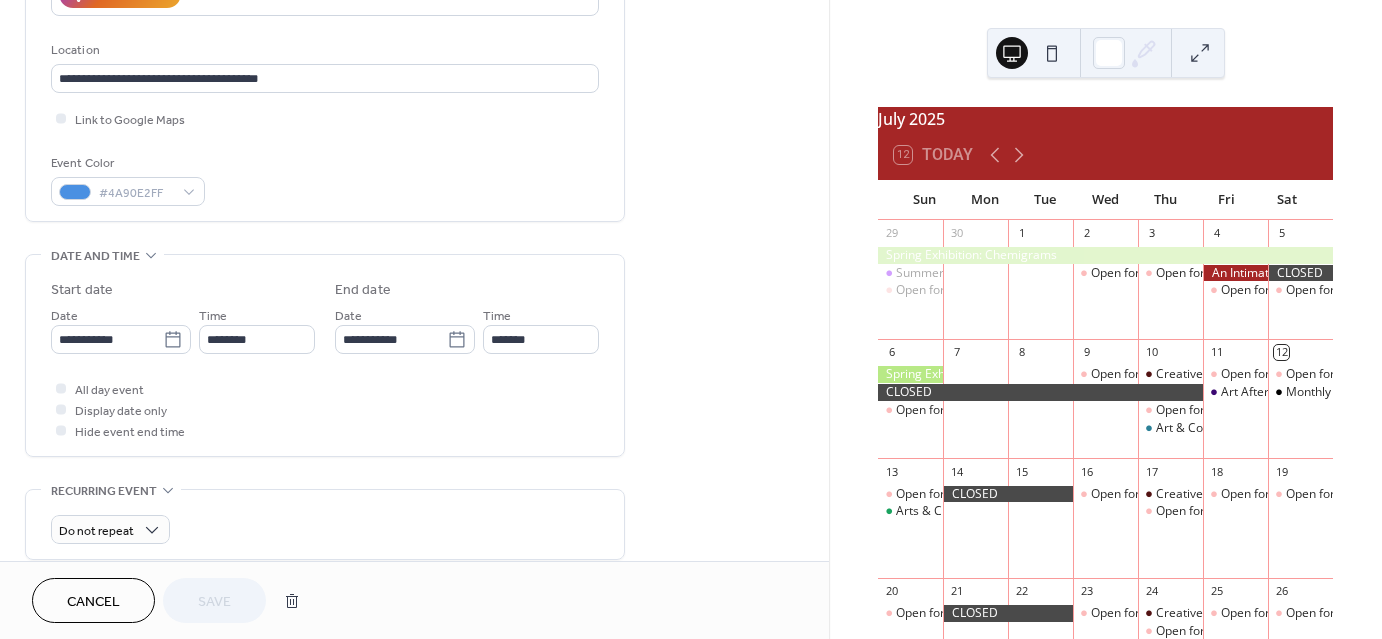 scroll, scrollTop: 412, scrollLeft: 0, axis: vertical 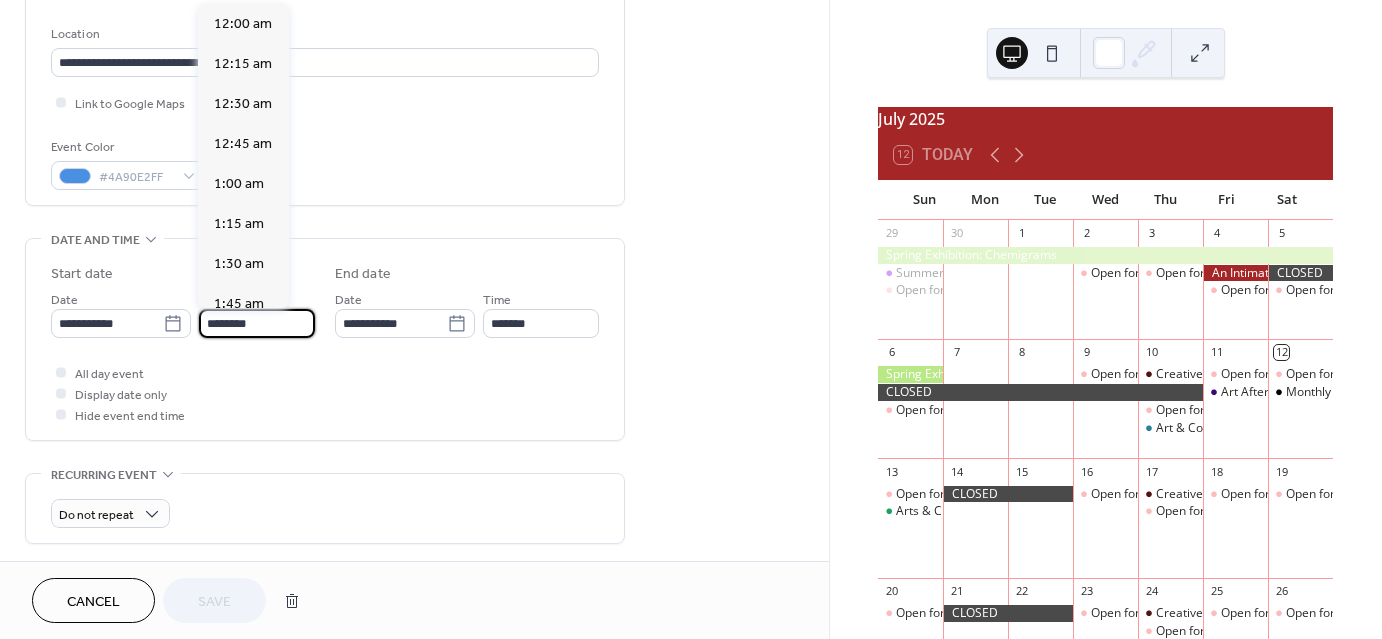 click on "********" at bounding box center [257, 323] 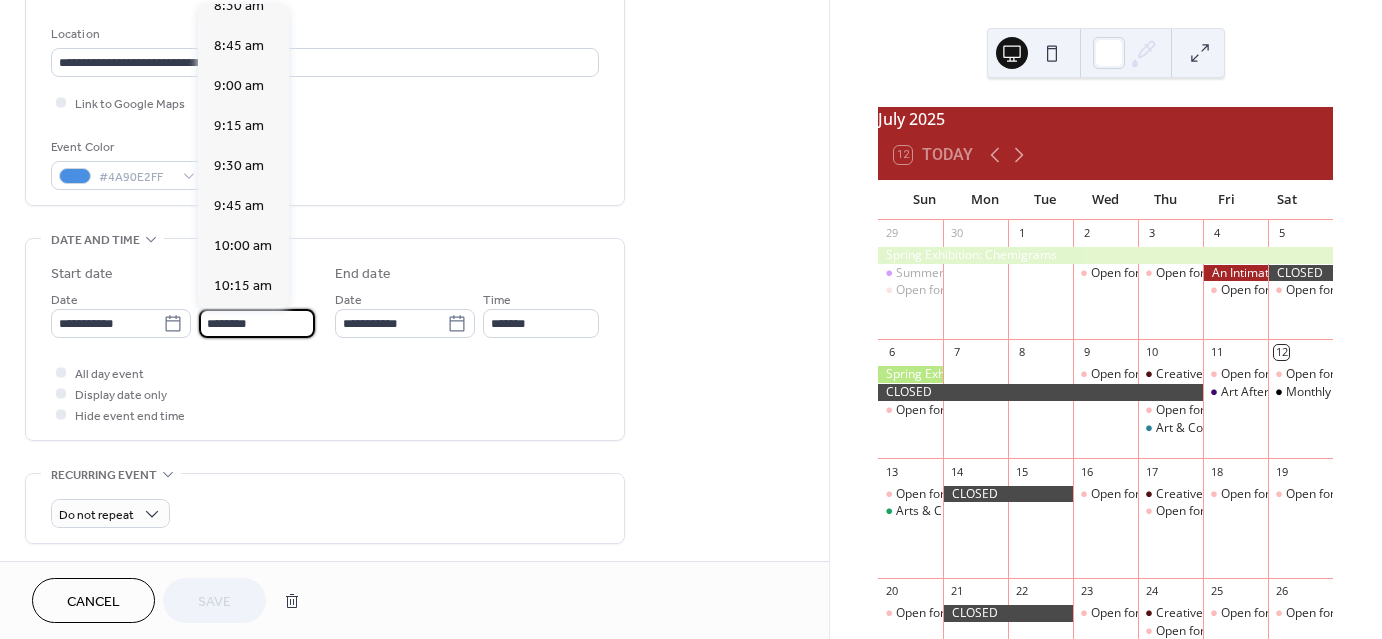 scroll, scrollTop: 1377, scrollLeft: 0, axis: vertical 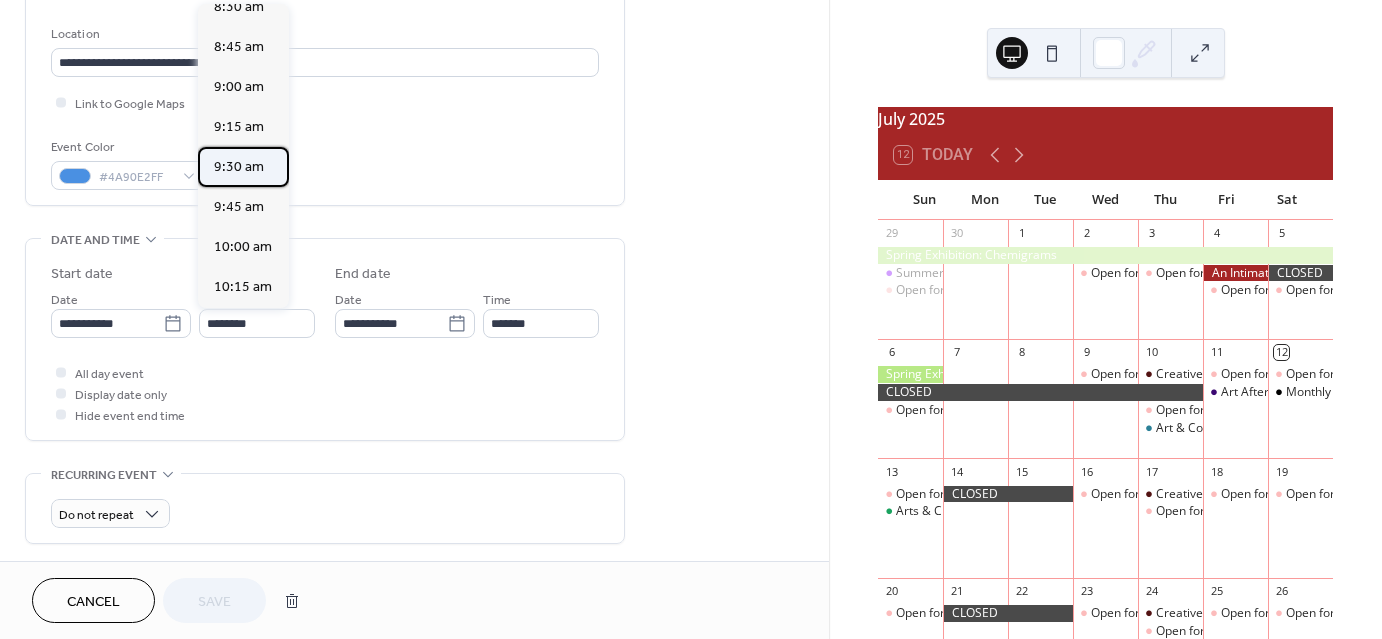 click on "9:30 am" at bounding box center [239, 167] 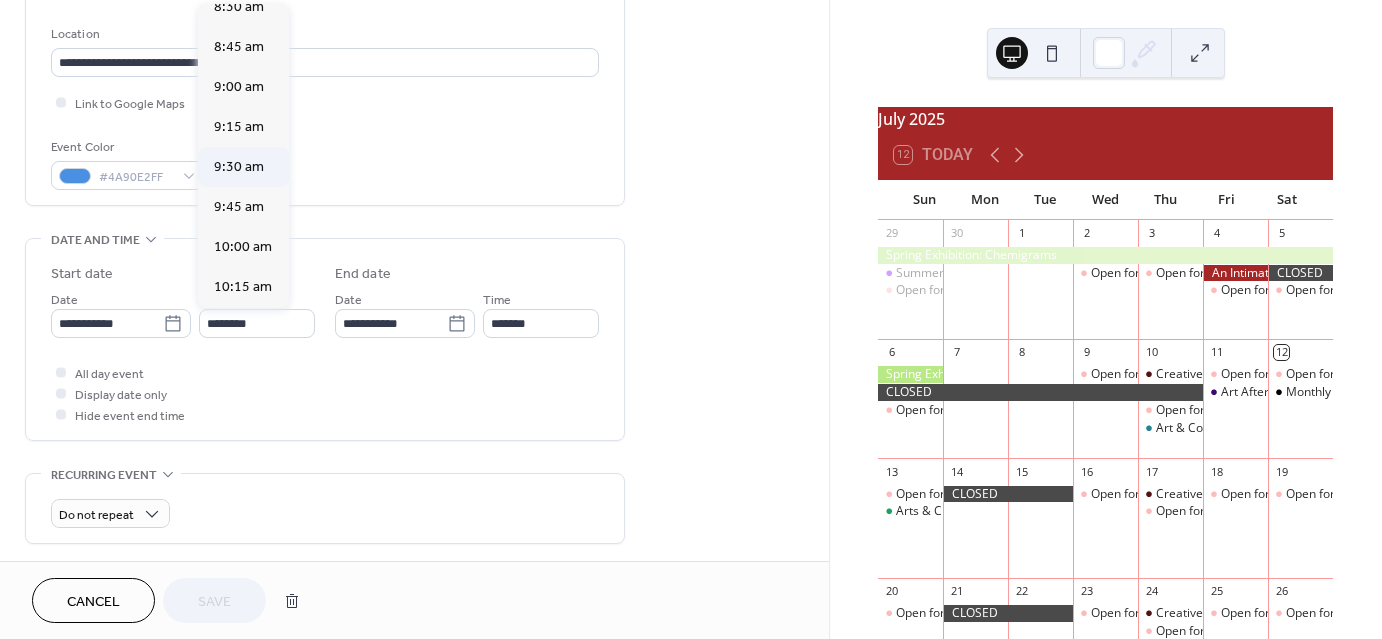 type on "*******" 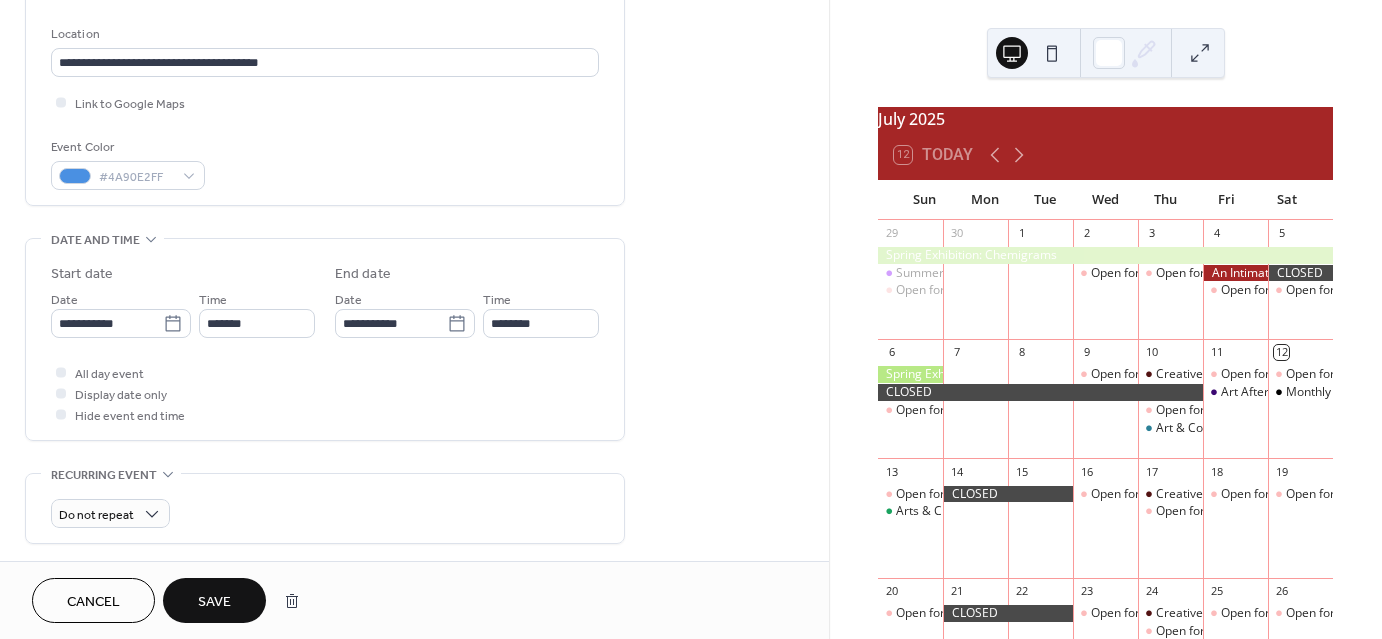 click on "Save" at bounding box center [214, 600] 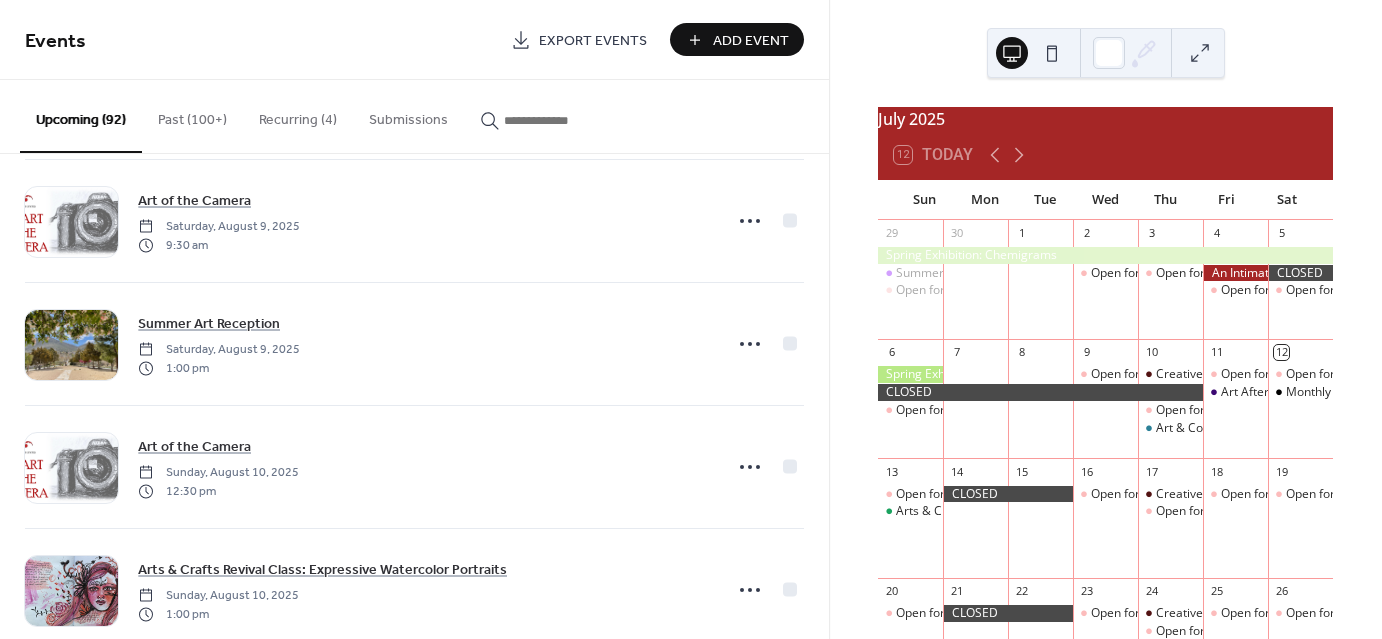 scroll, scrollTop: 763, scrollLeft: 0, axis: vertical 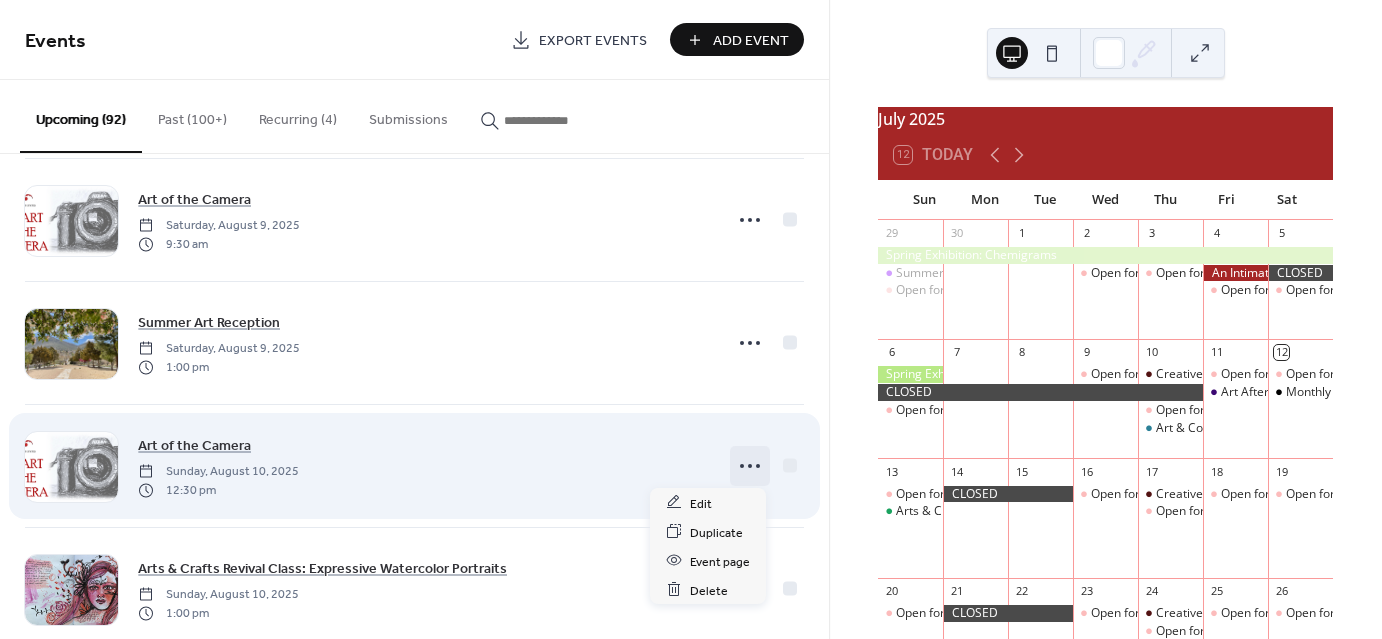 click 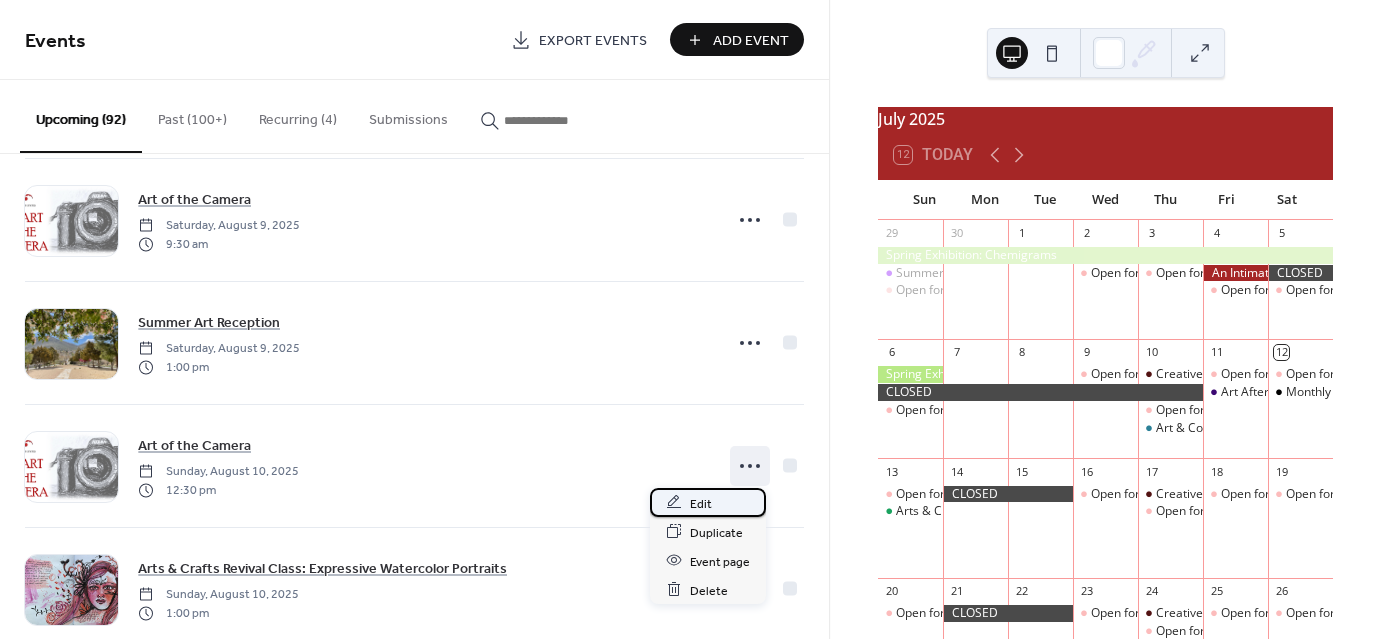 click on "Edit" at bounding box center [701, 503] 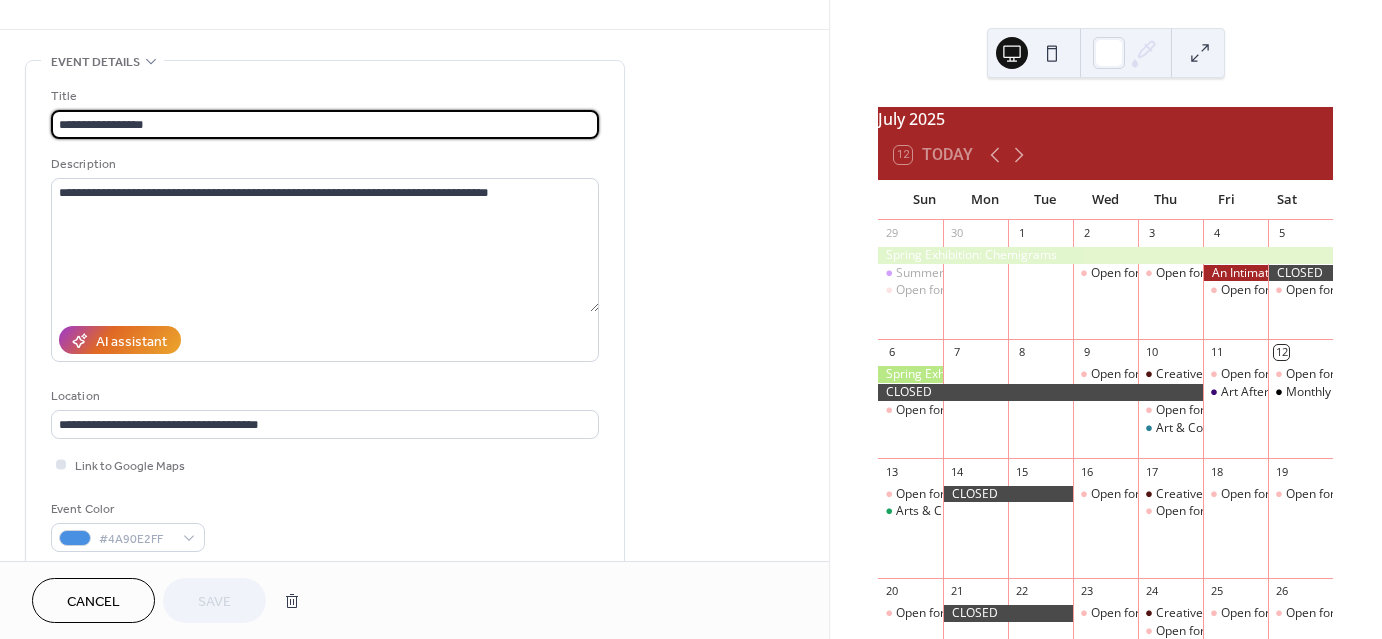 scroll, scrollTop: 48, scrollLeft: 0, axis: vertical 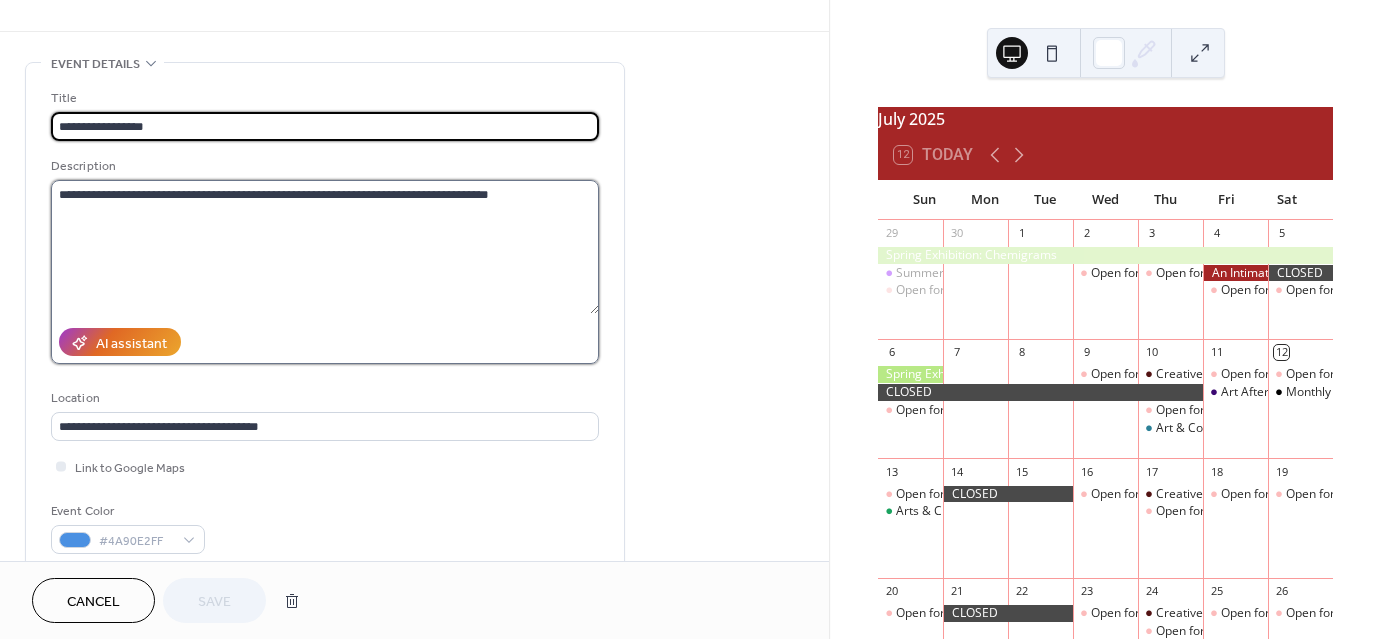 click on "**********" at bounding box center [325, 247] 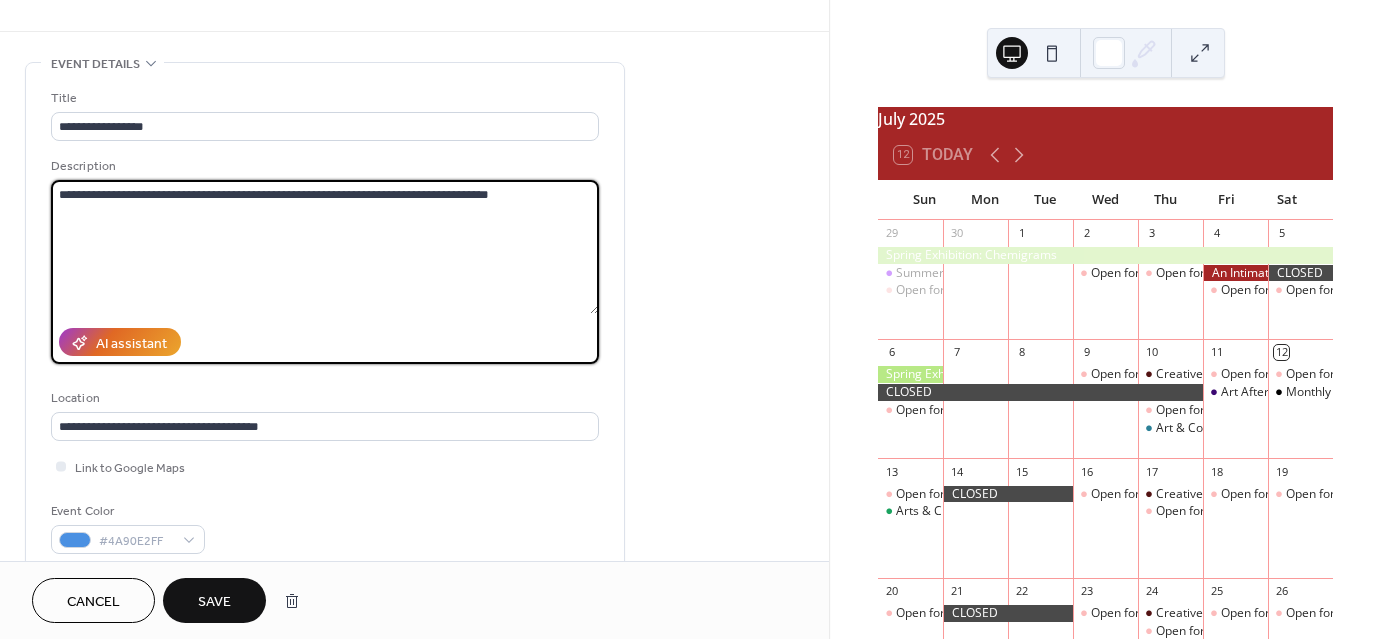click on "**********" at bounding box center (325, 247) 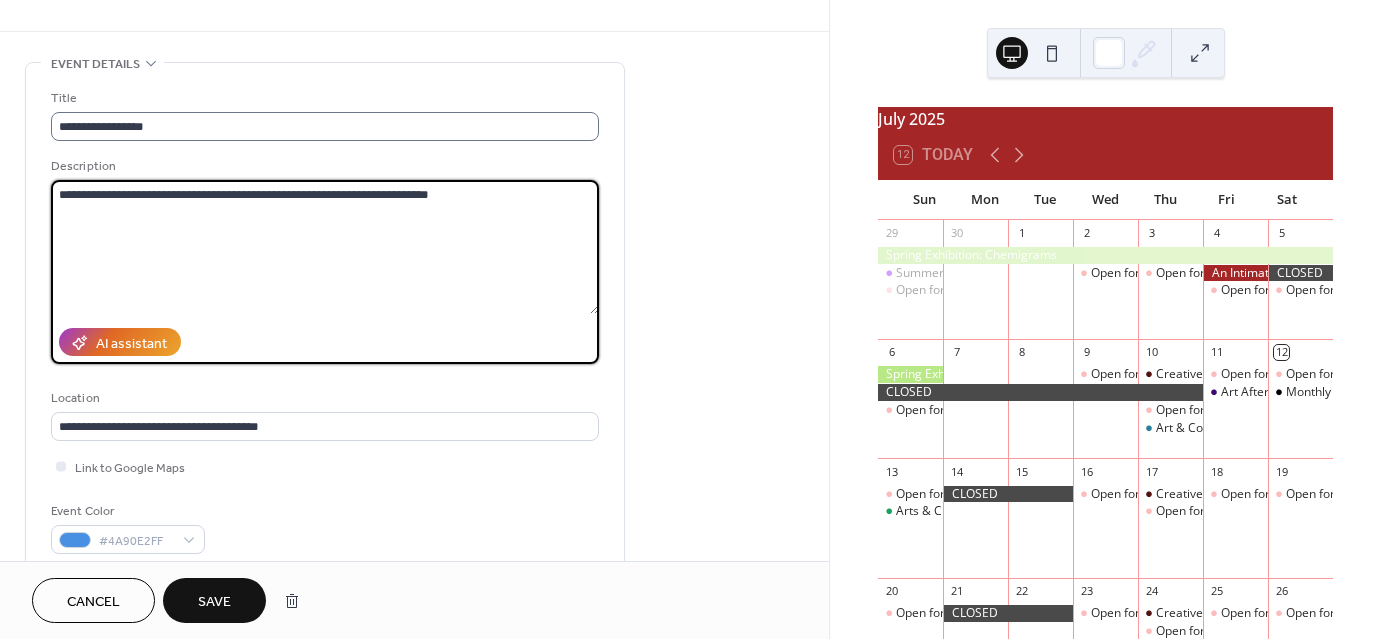 type on "**********" 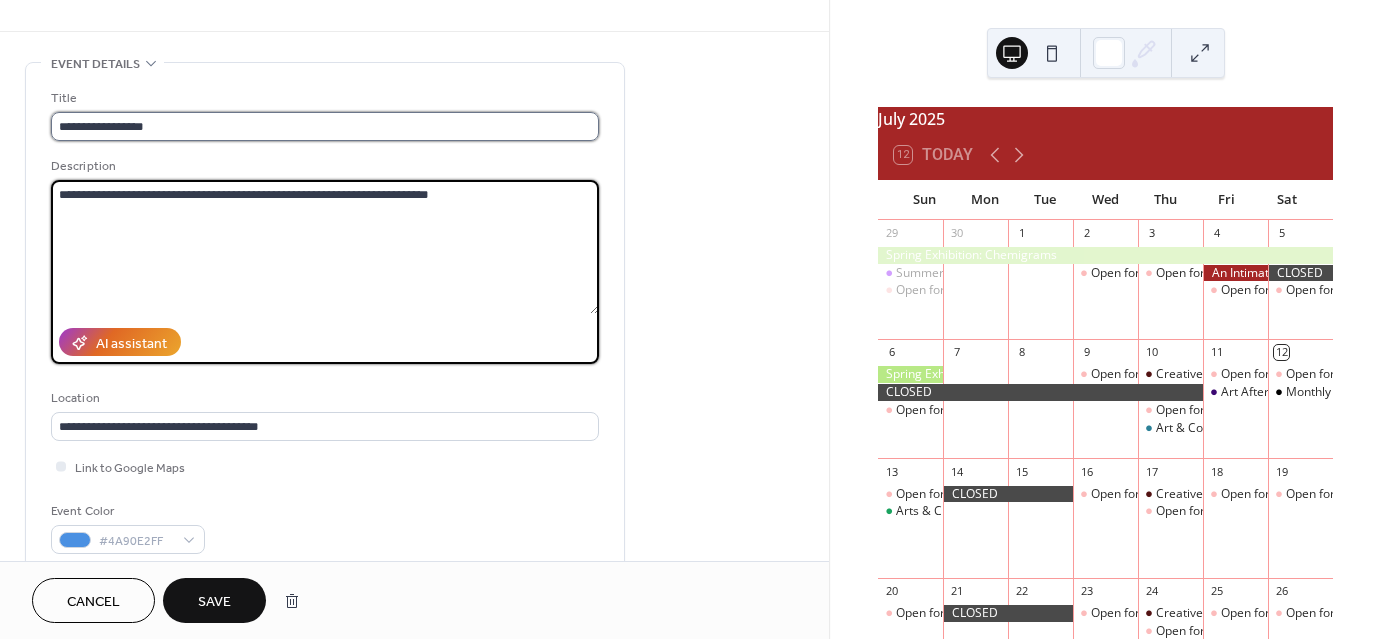 click on "**********" at bounding box center (325, 126) 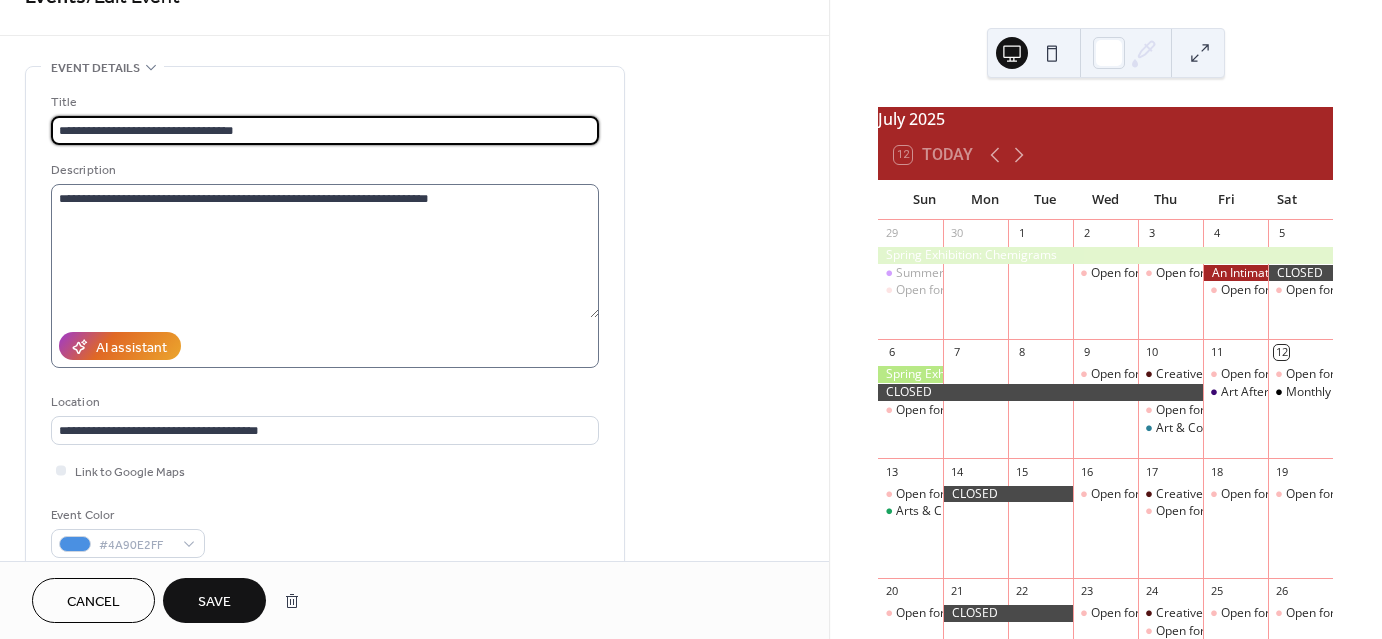 scroll, scrollTop: 15, scrollLeft: 0, axis: vertical 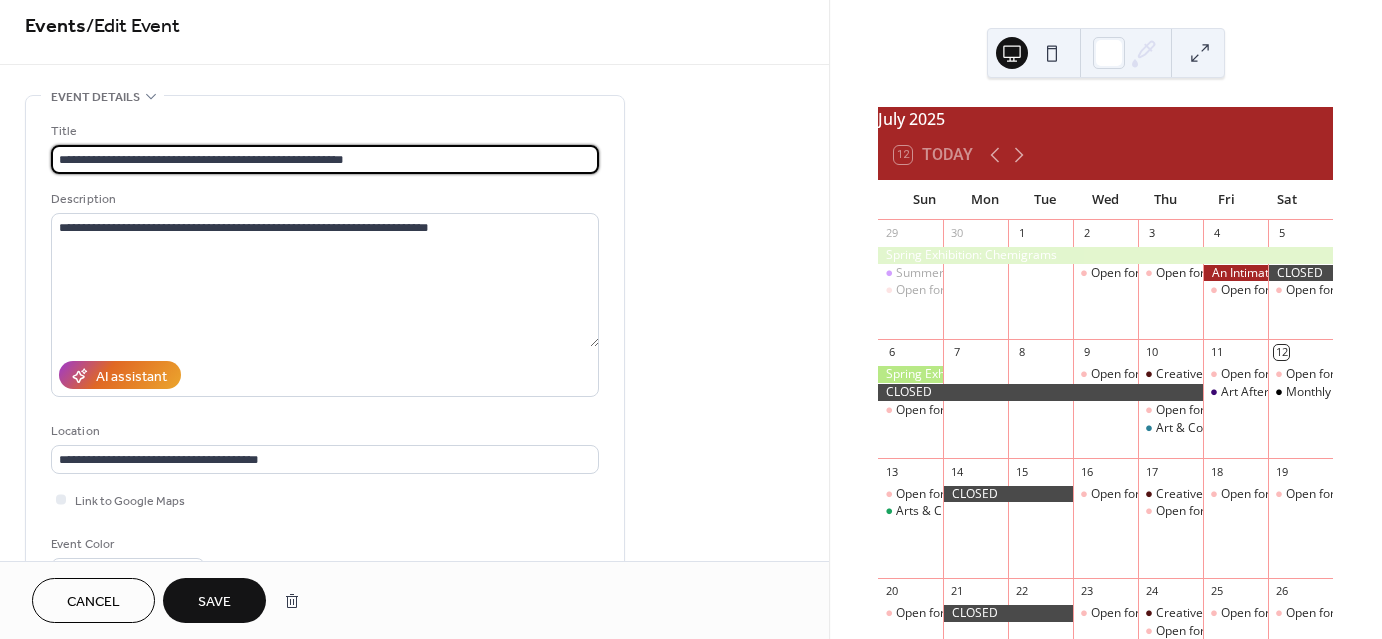 type on "**********" 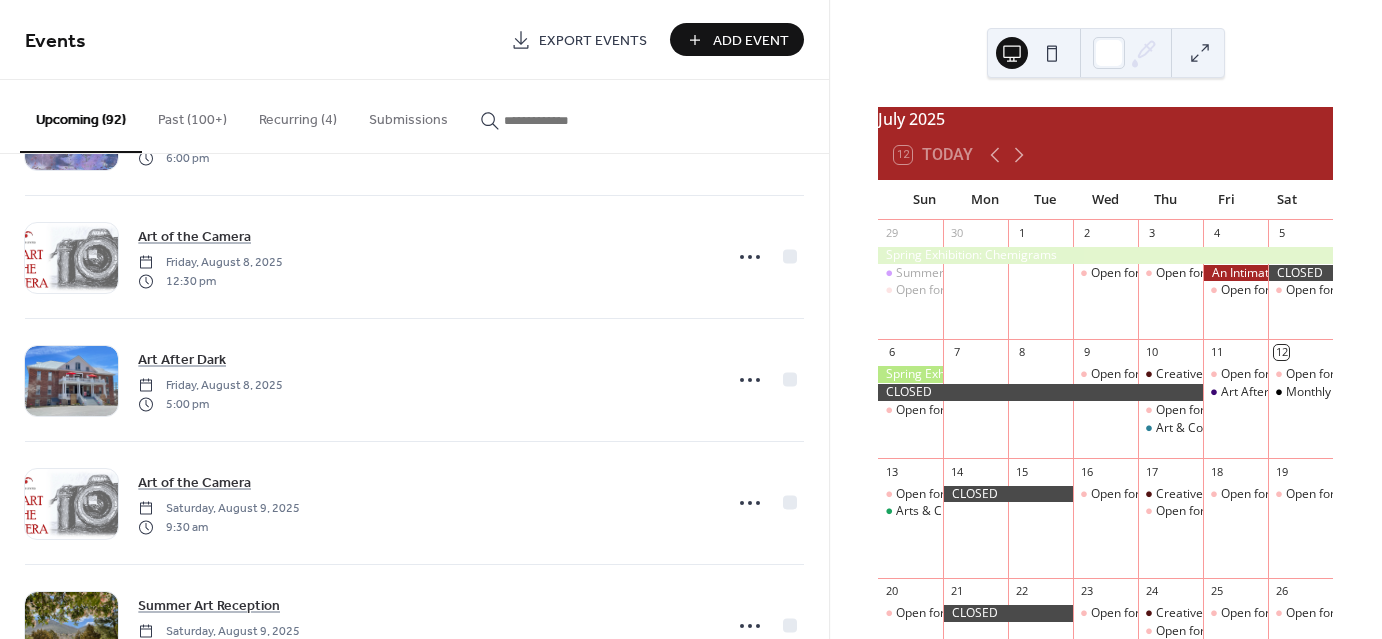 scroll, scrollTop: 484, scrollLeft: 0, axis: vertical 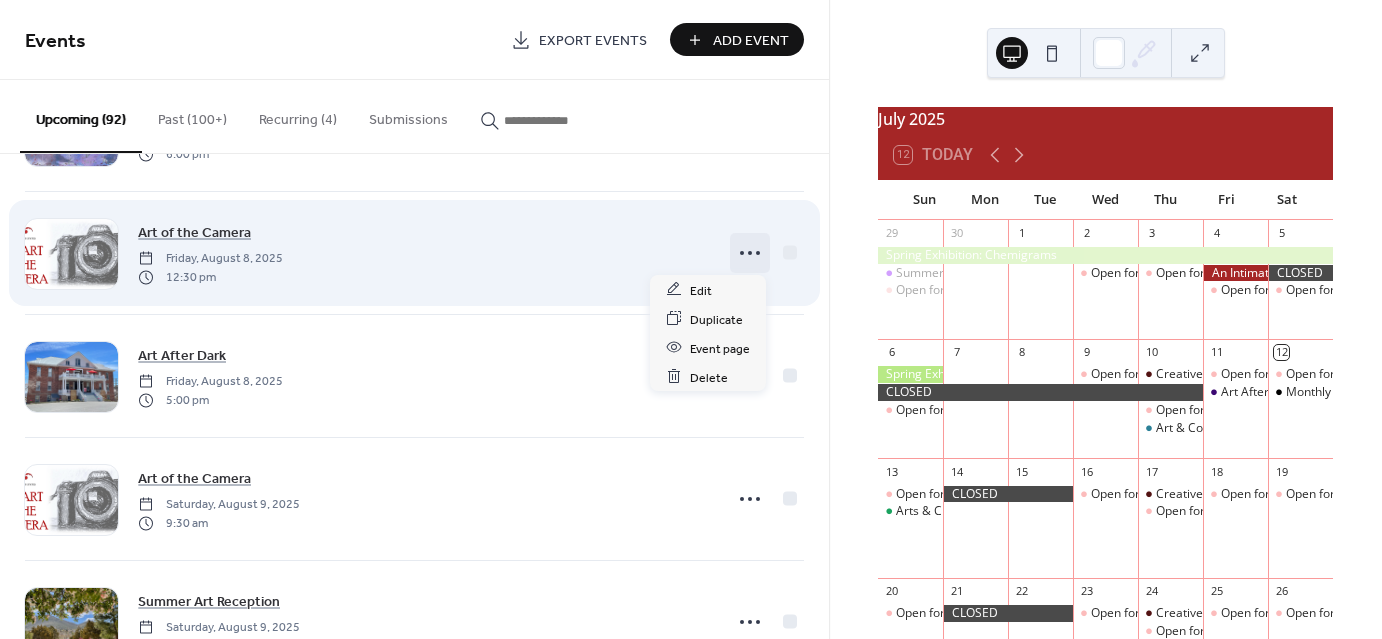 click 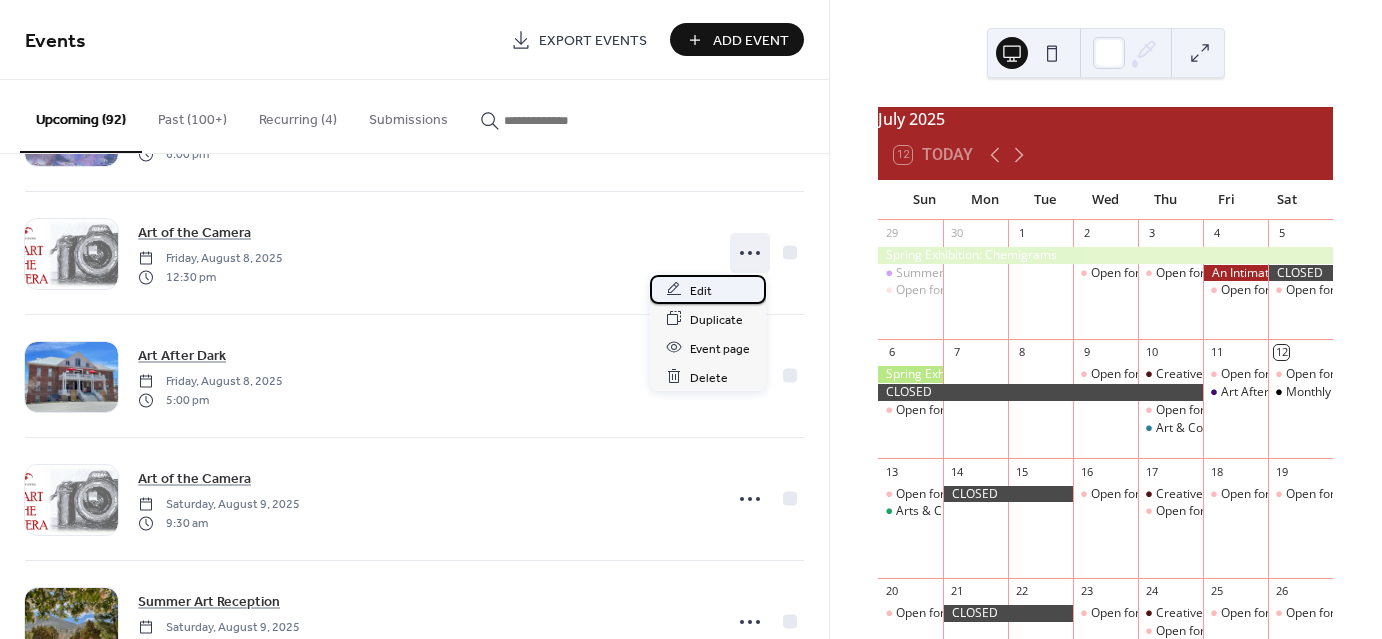 click on "Edit" at bounding box center [708, 289] 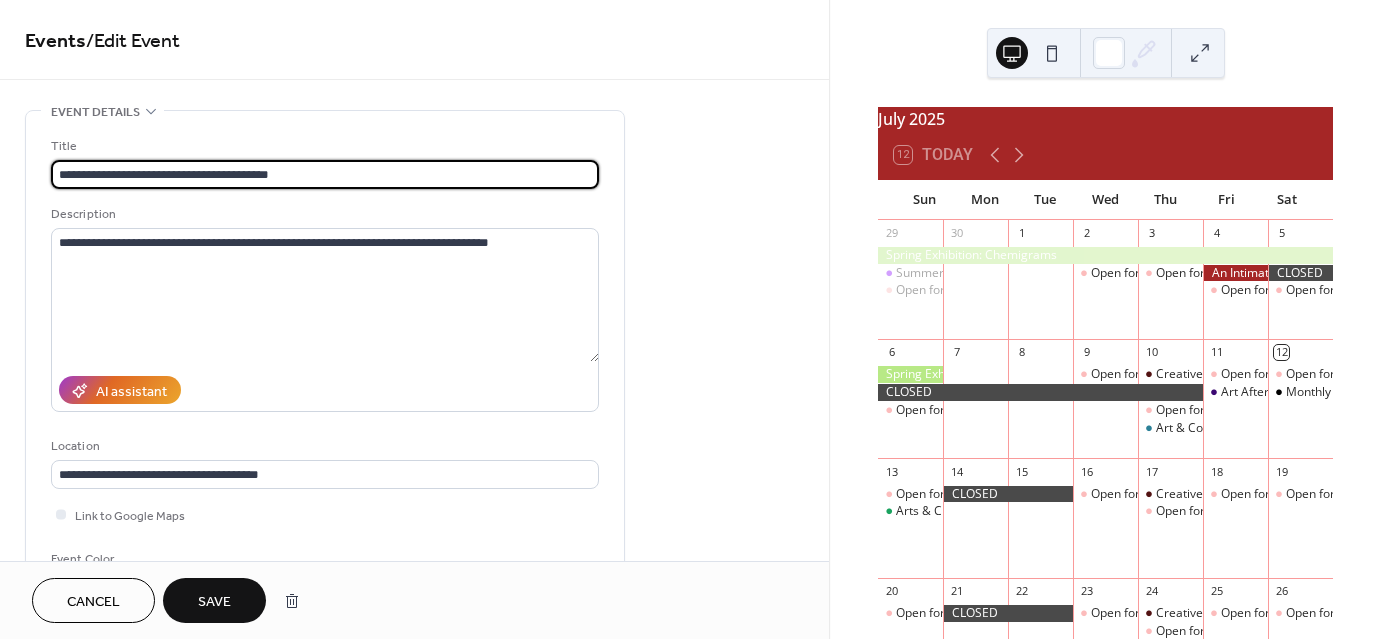 click on "**********" at bounding box center [325, 174] 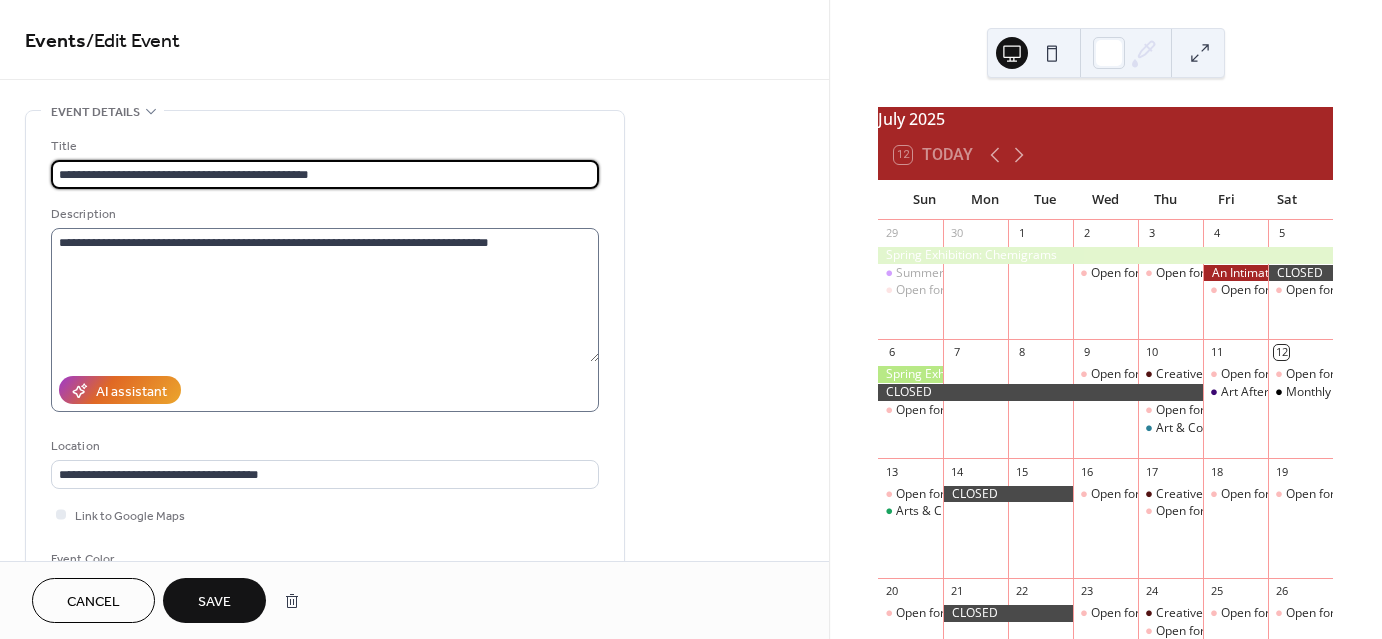 type on "**********" 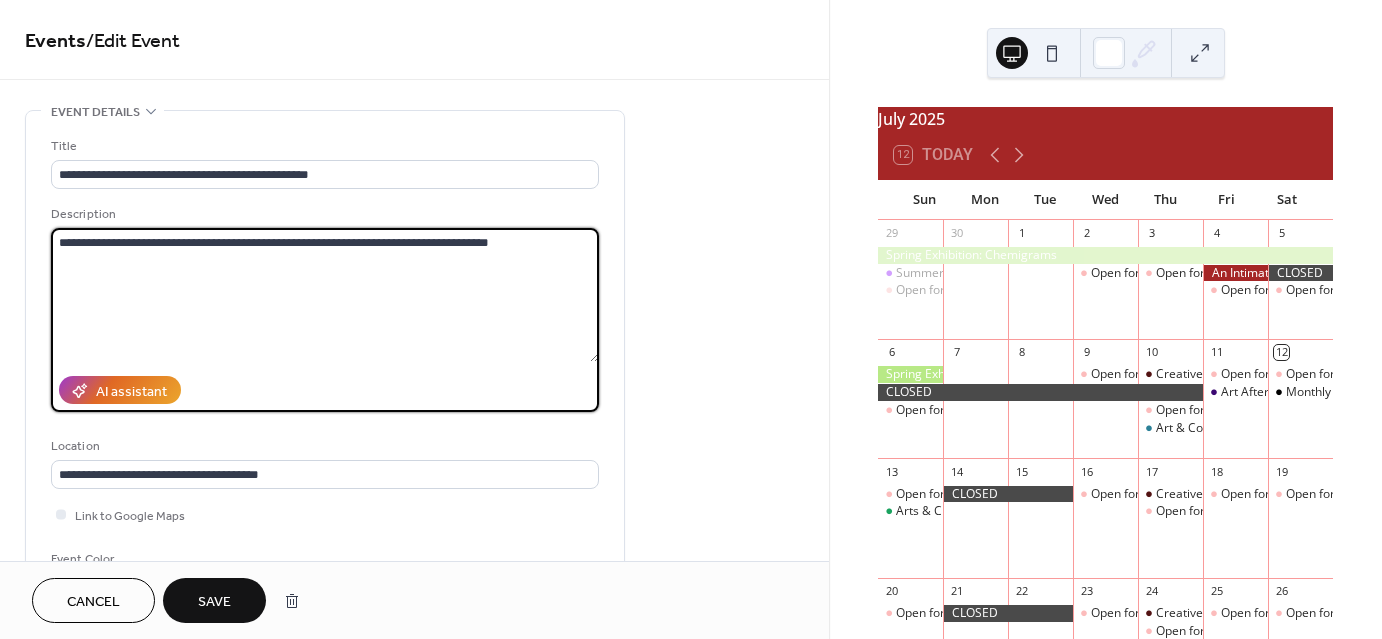 drag, startPoint x: 519, startPoint y: 235, endPoint x: -77, endPoint y: 285, distance: 598.0936 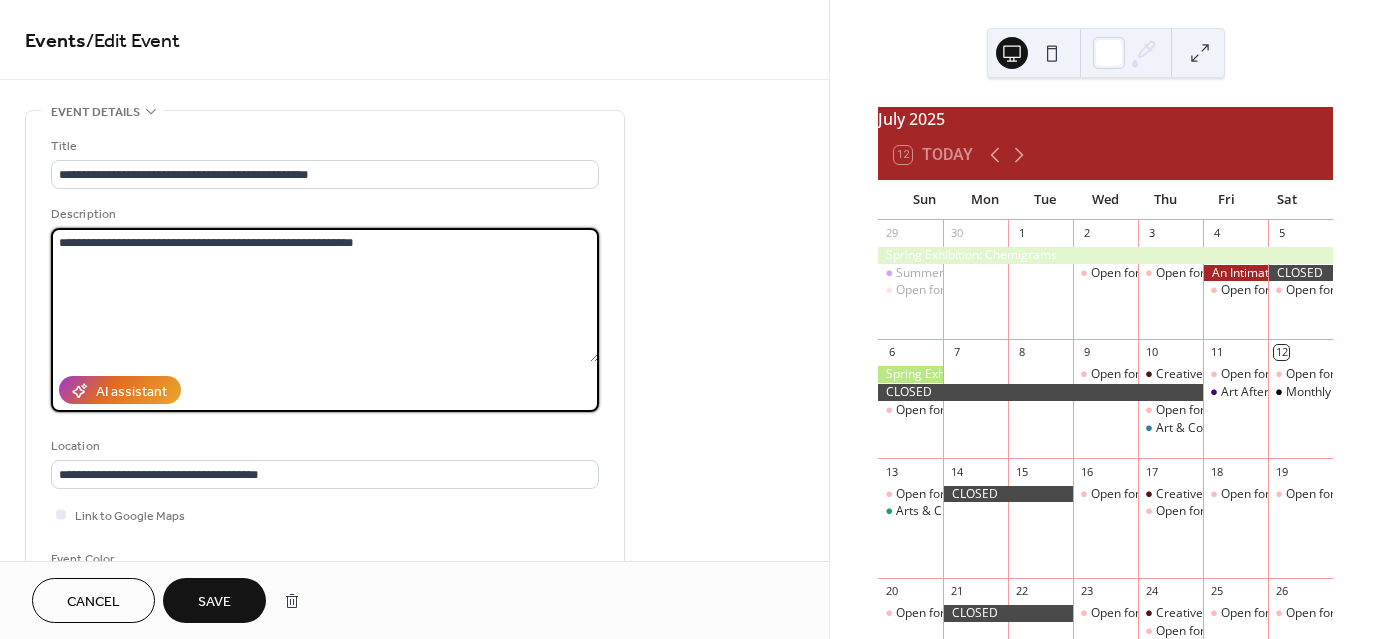 drag, startPoint x: 372, startPoint y: 250, endPoint x: -61, endPoint y: 233, distance: 433.3336 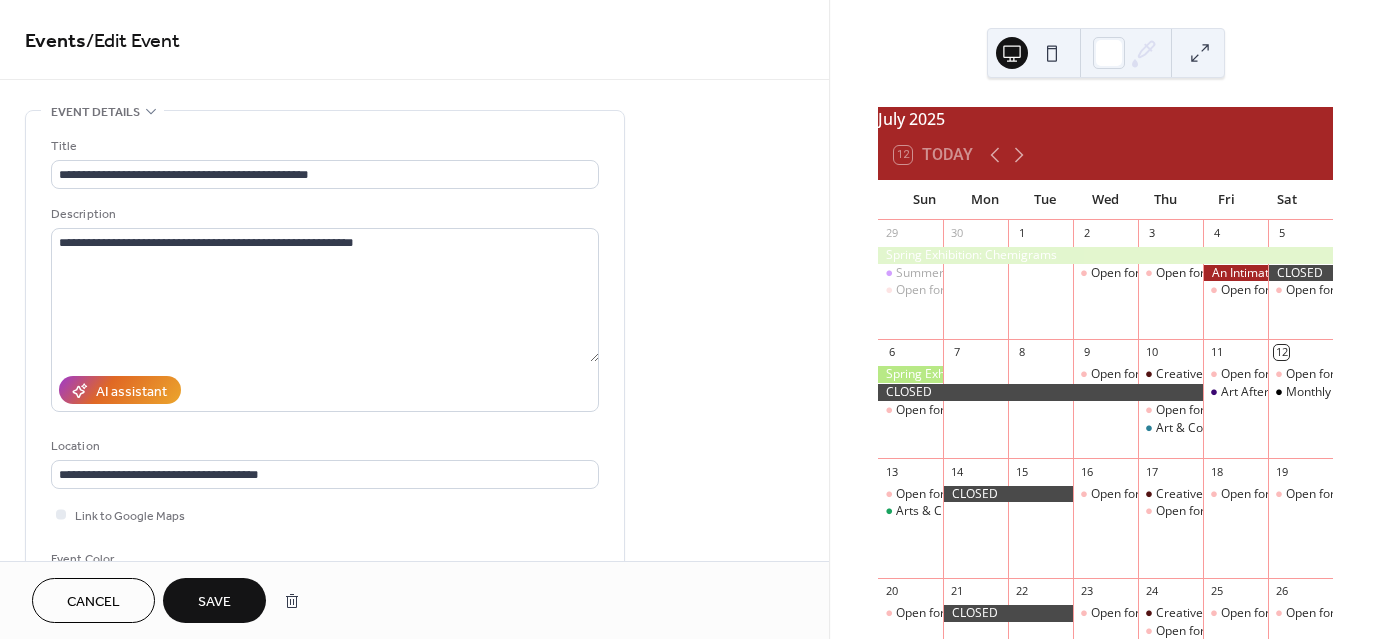 click on "Save" at bounding box center (214, 602) 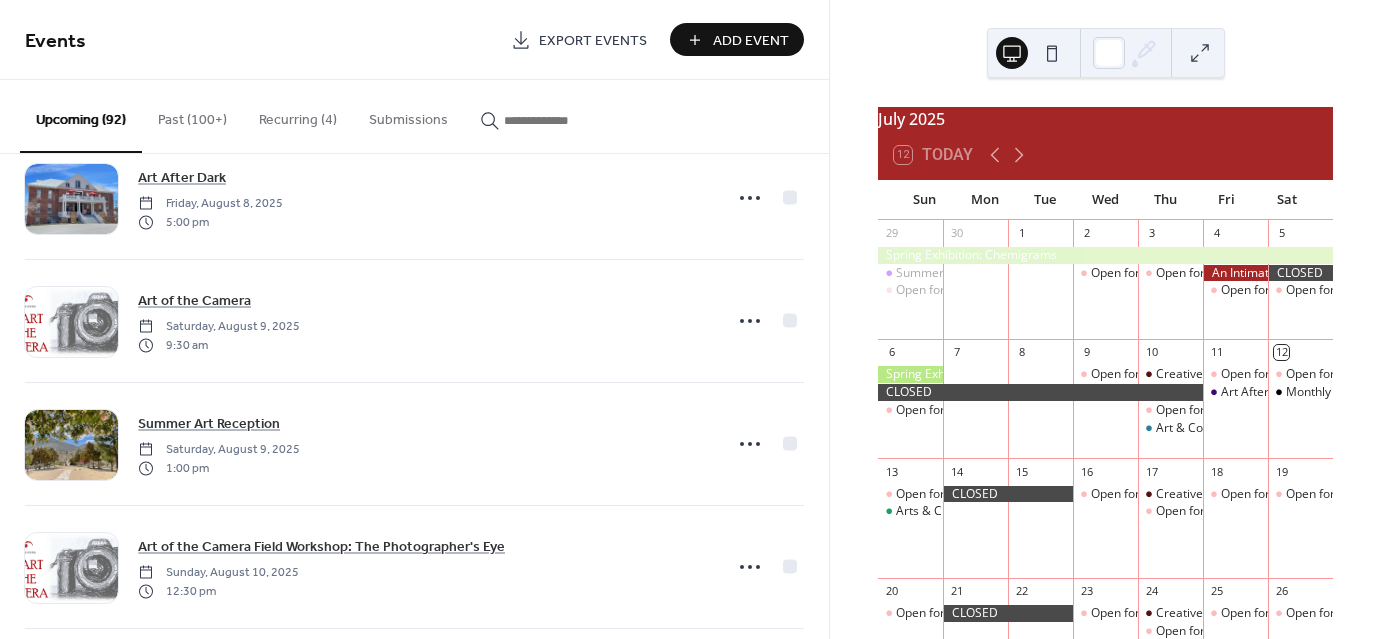 scroll, scrollTop: 663, scrollLeft: 0, axis: vertical 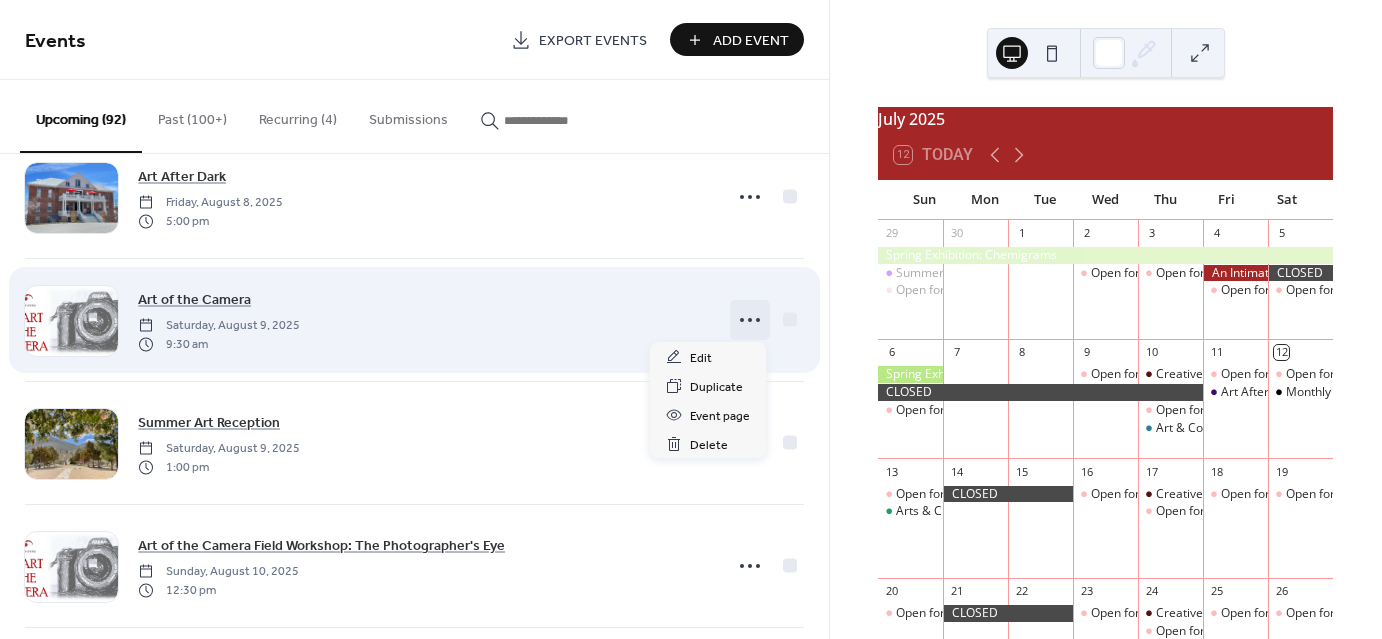 click 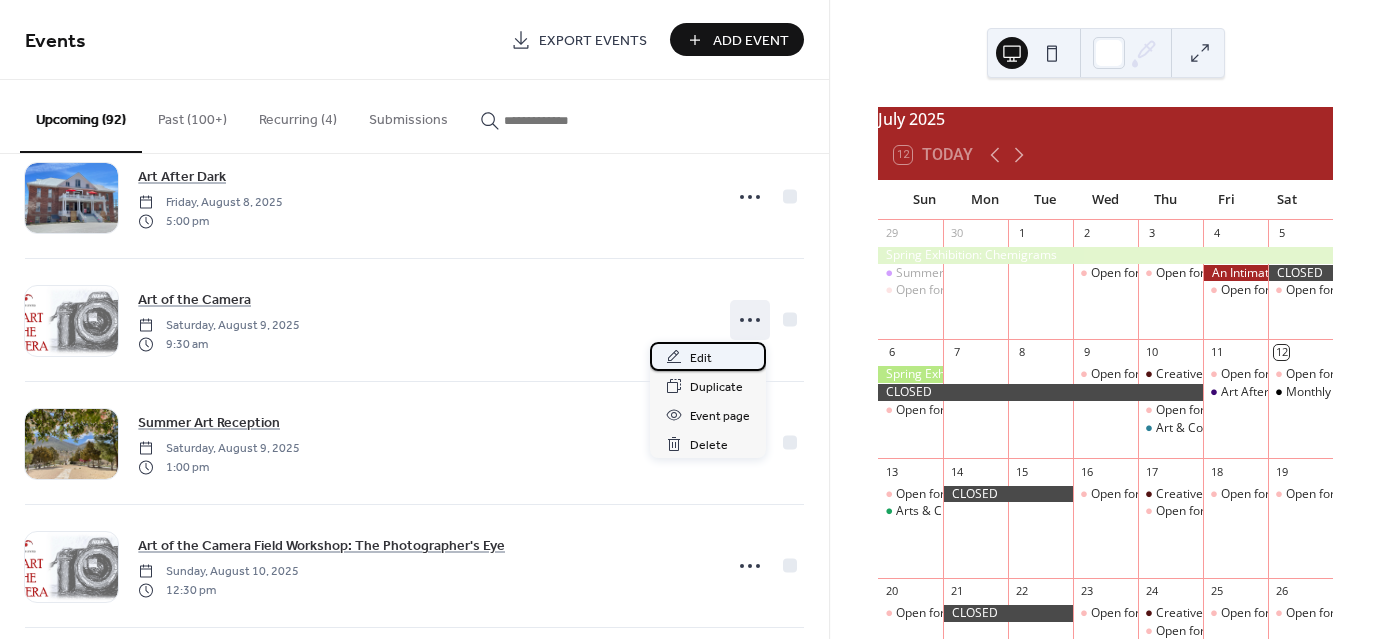 click on "Edit" at bounding box center (701, 358) 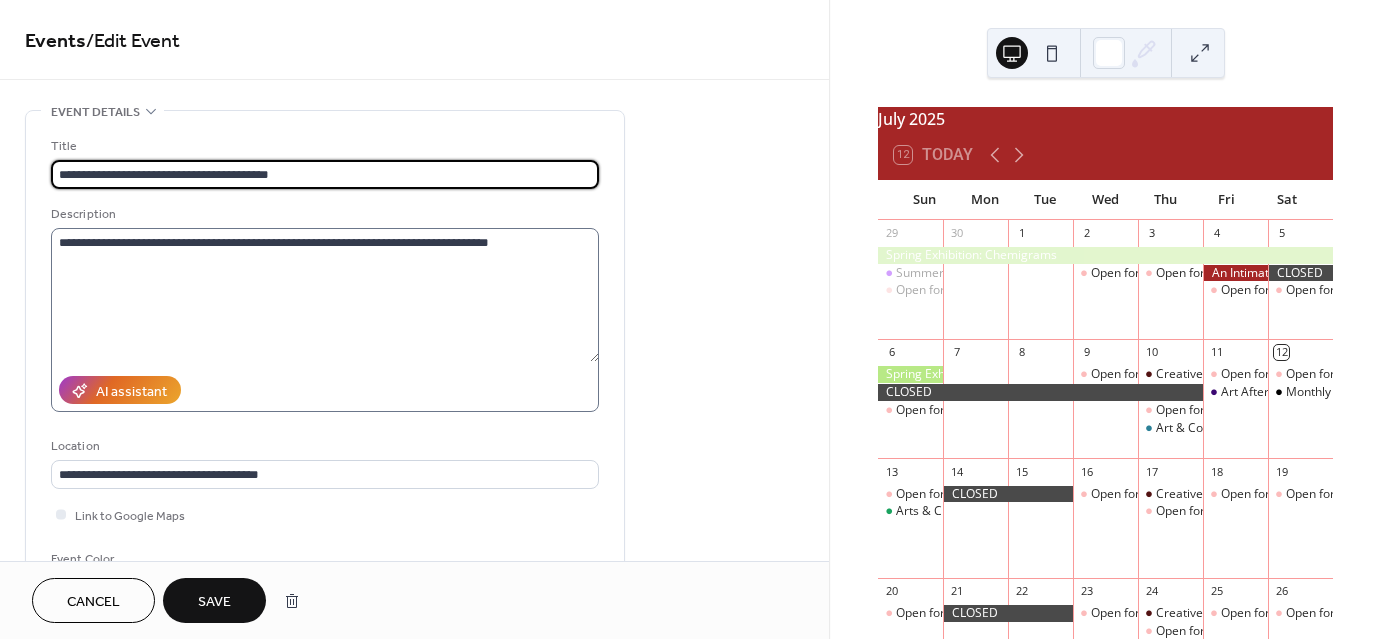 type on "**********" 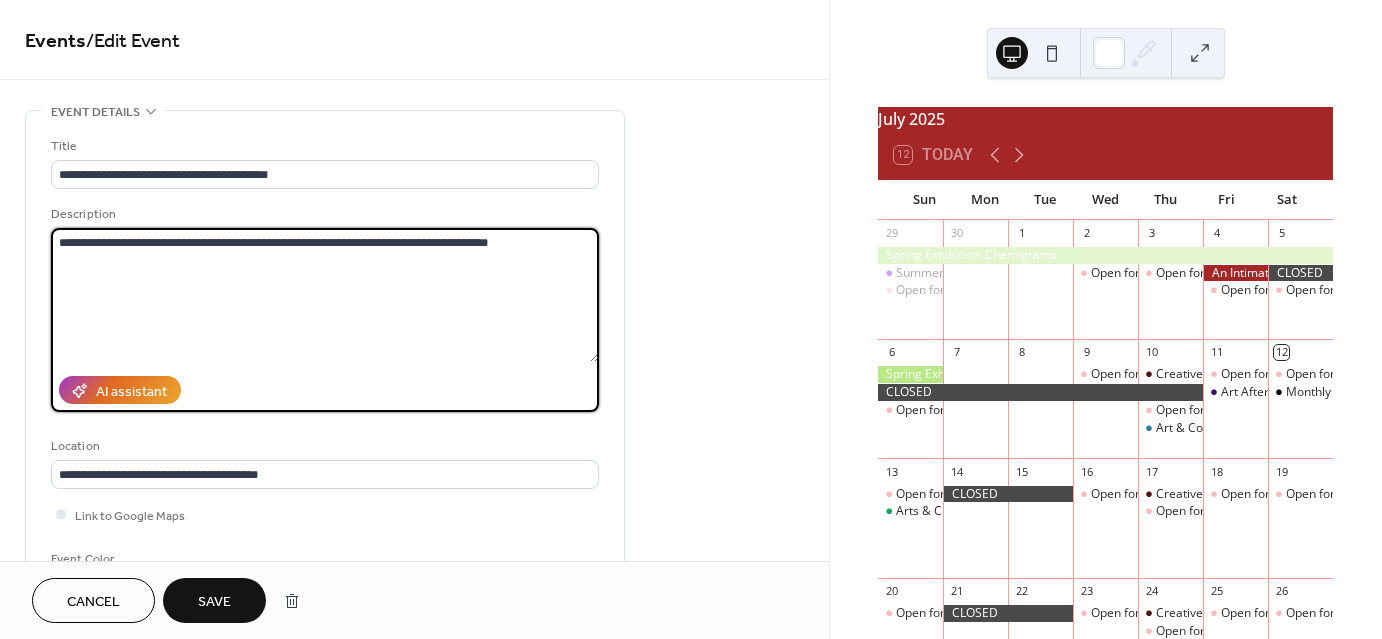 click on "**********" at bounding box center [325, 295] 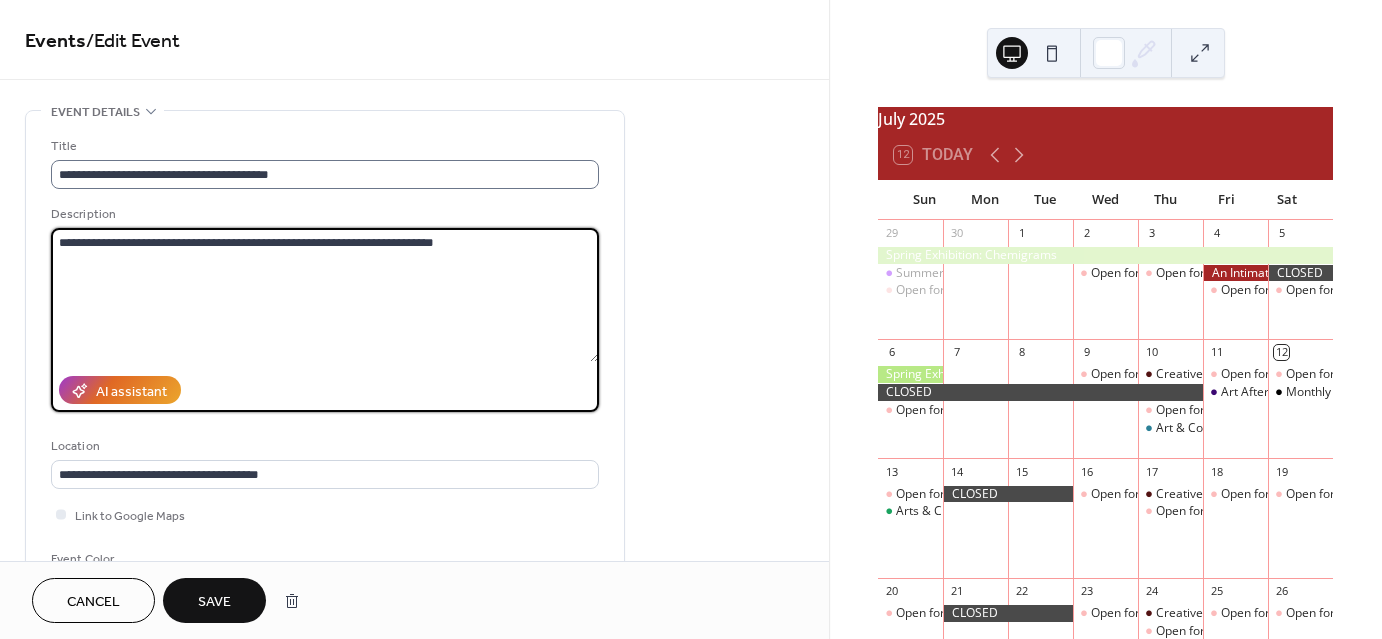 type on "**********" 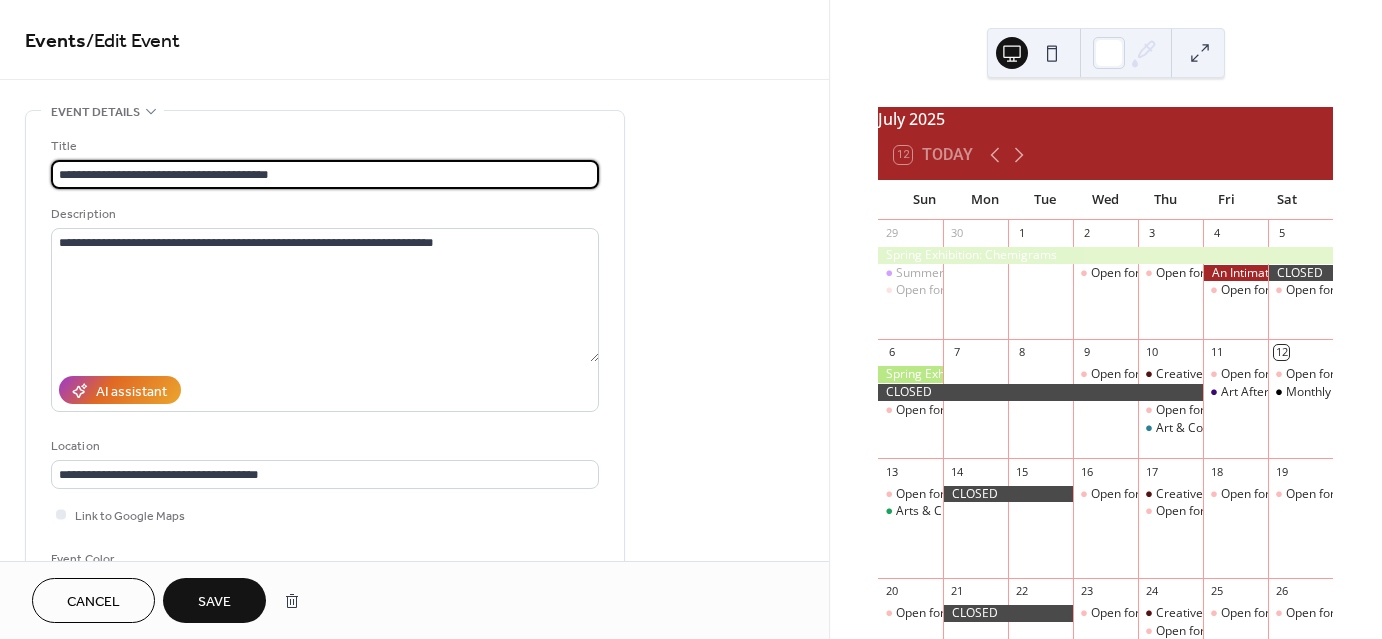 click on "**********" at bounding box center (325, 174) 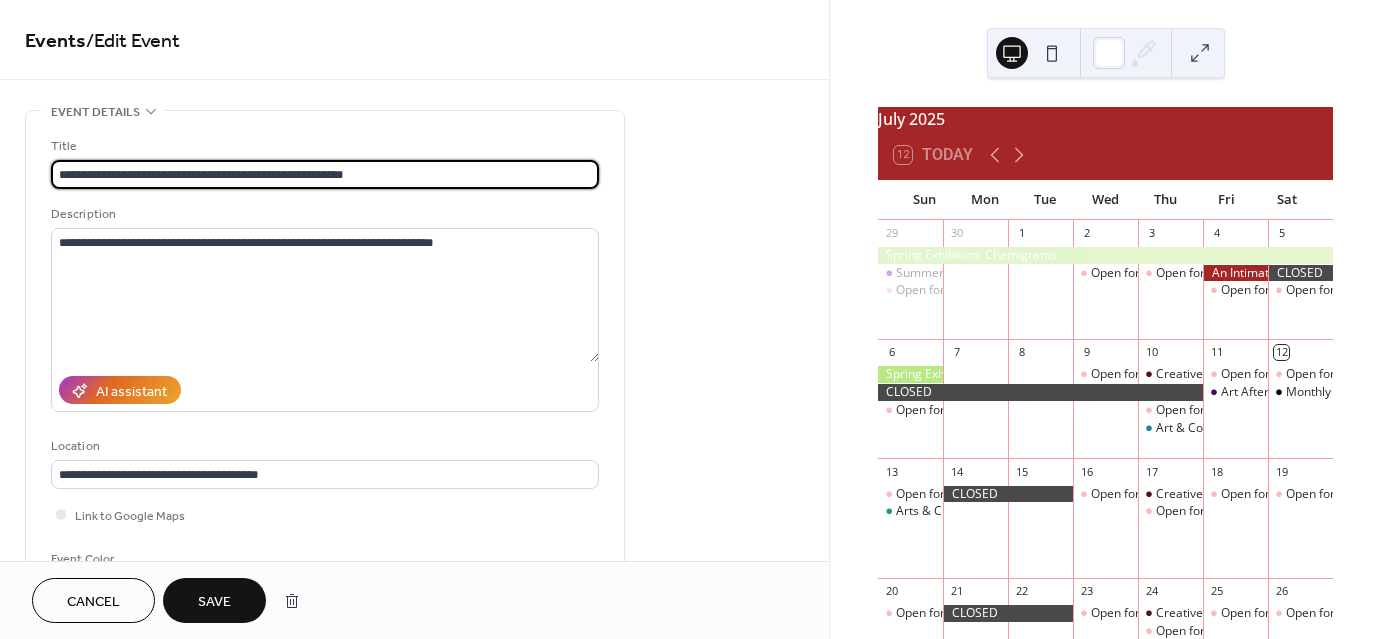 type on "**********" 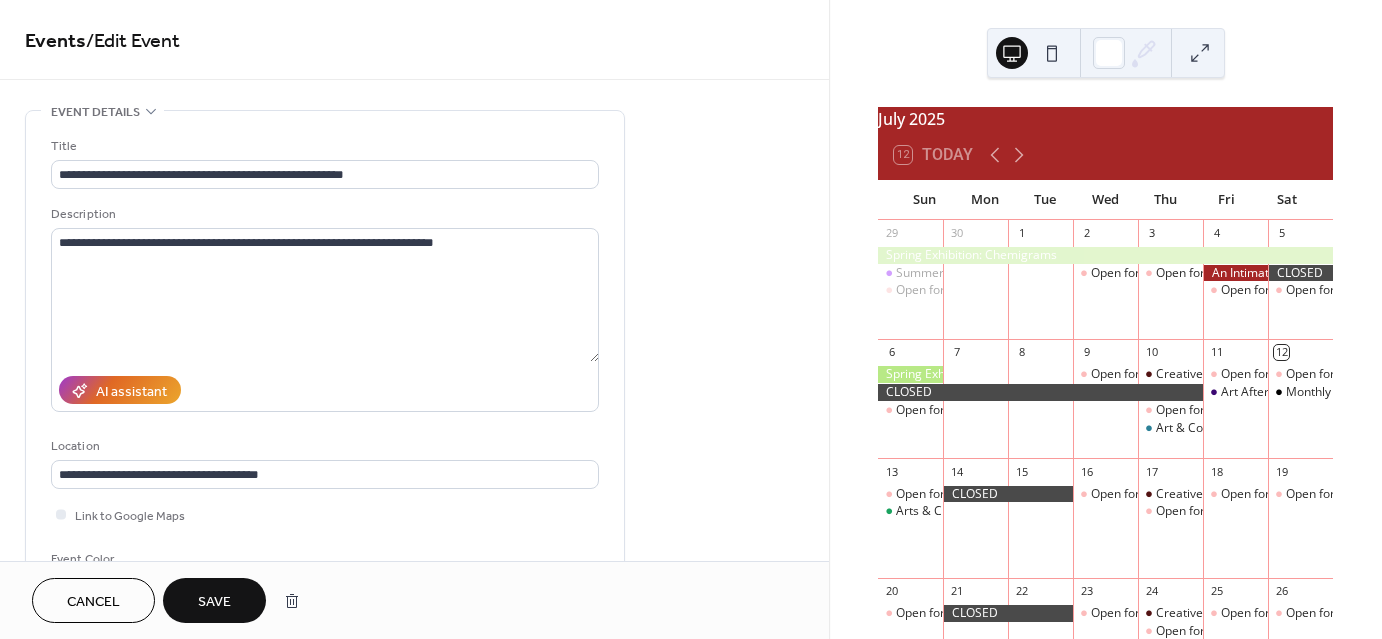 click on "Save" at bounding box center [214, 600] 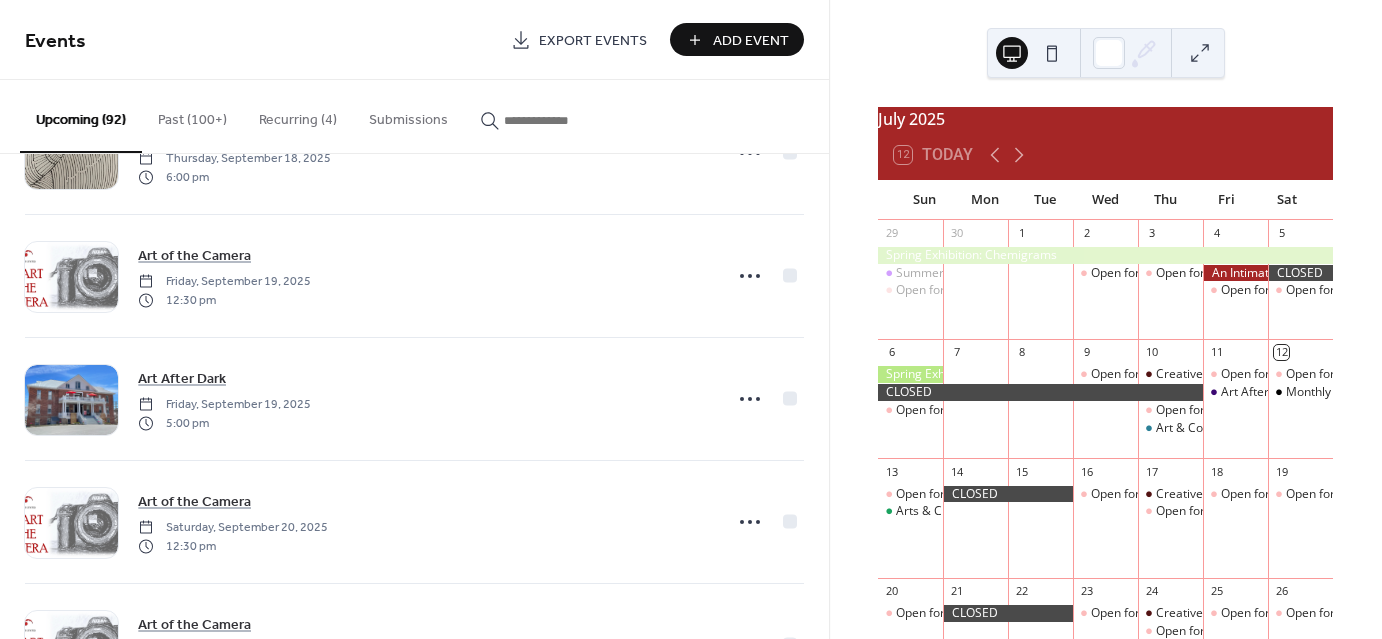 scroll, scrollTop: 1578, scrollLeft: 0, axis: vertical 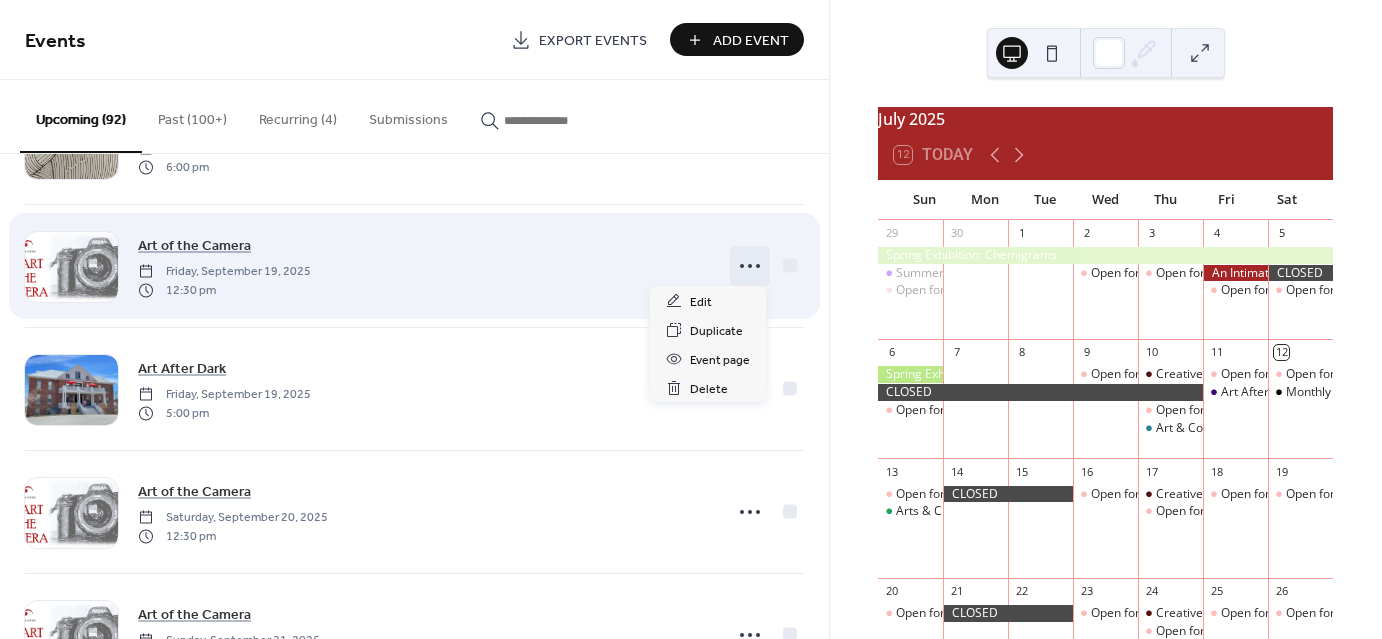 click 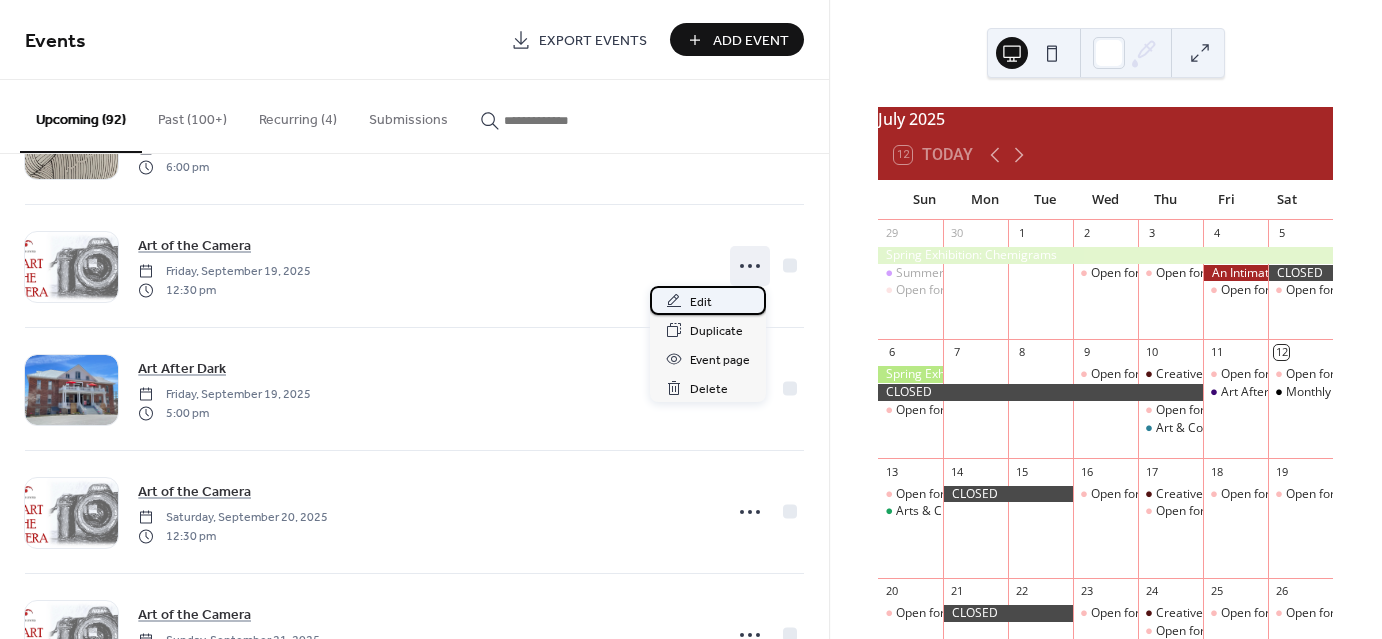 click on "Edit" at bounding box center (701, 302) 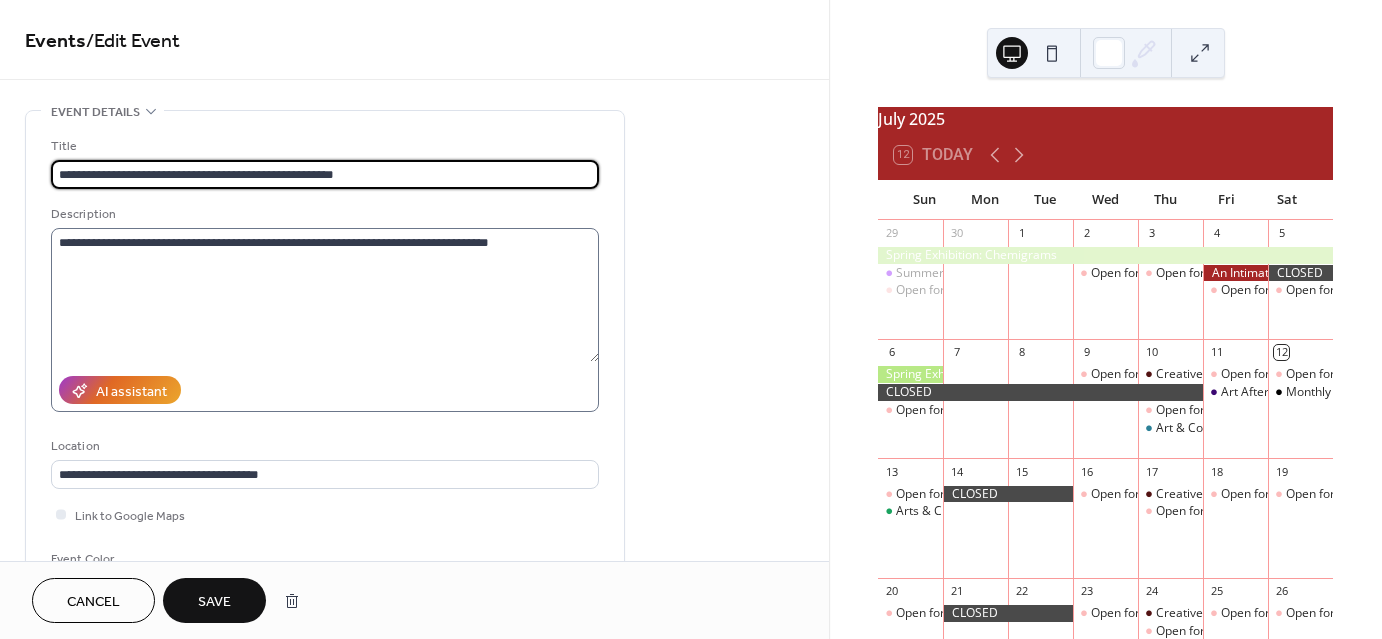 type on "**********" 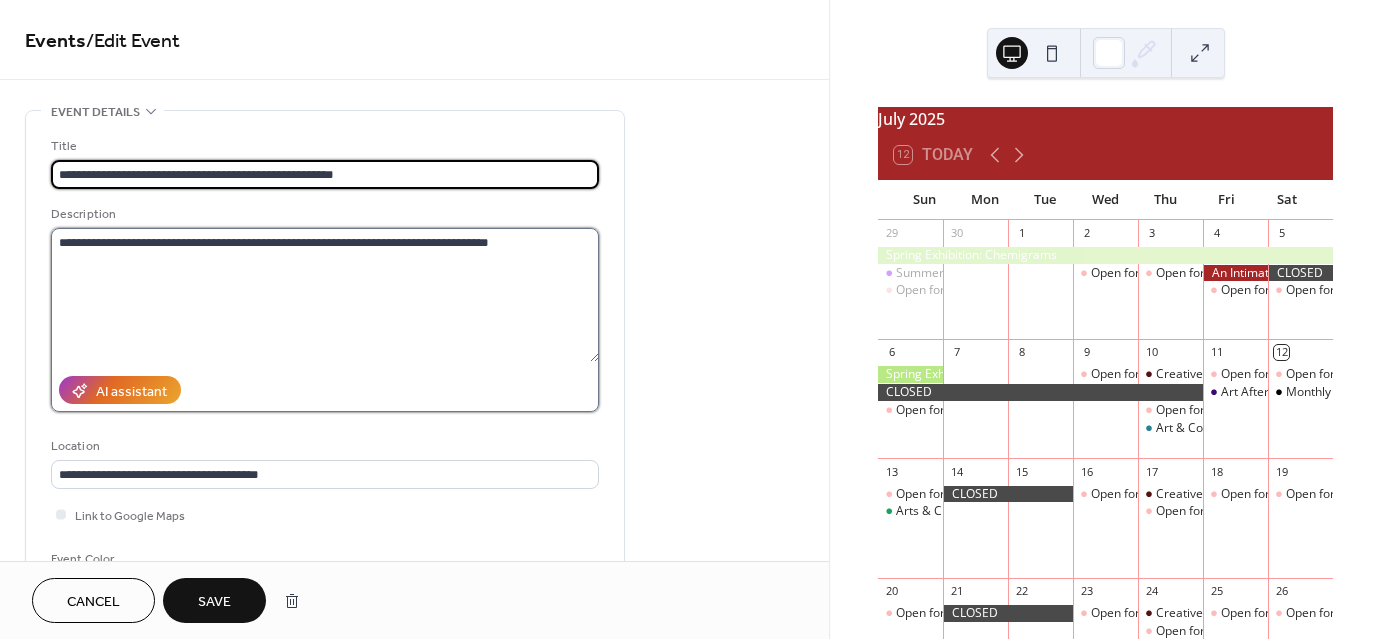 click on "**********" at bounding box center (325, 295) 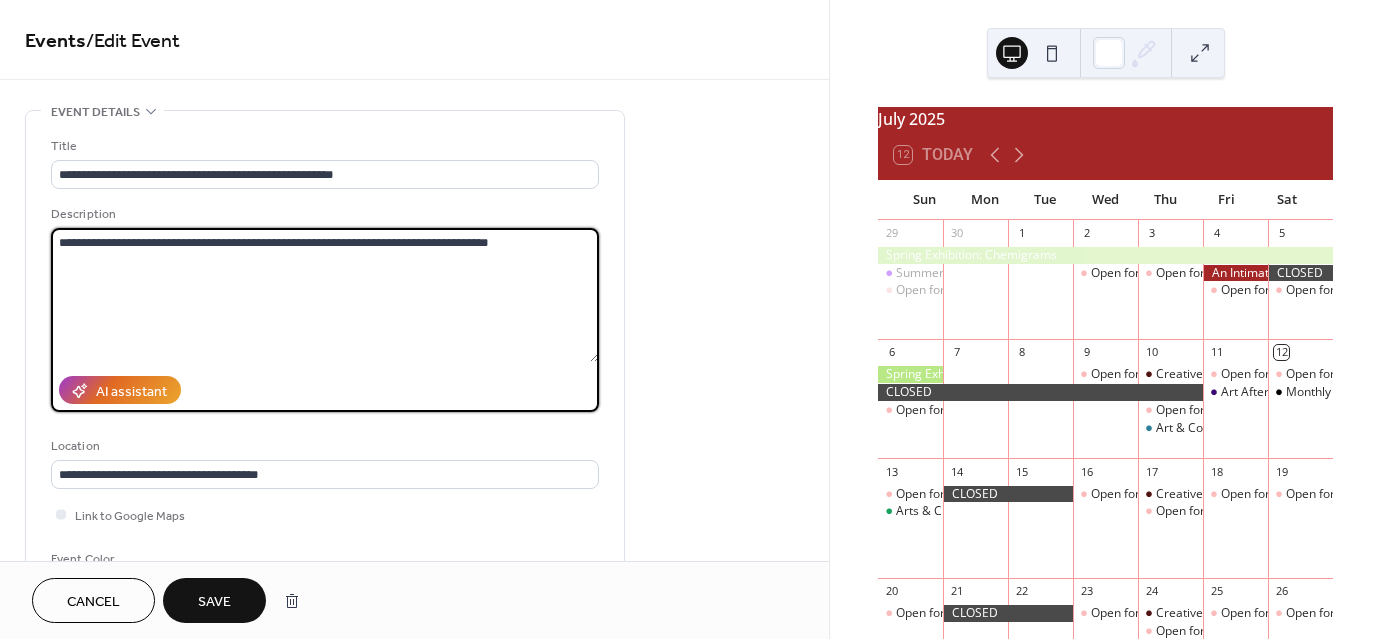 drag, startPoint x: 518, startPoint y: 241, endPoint x: -65, endPoint y: 241, distance: 583 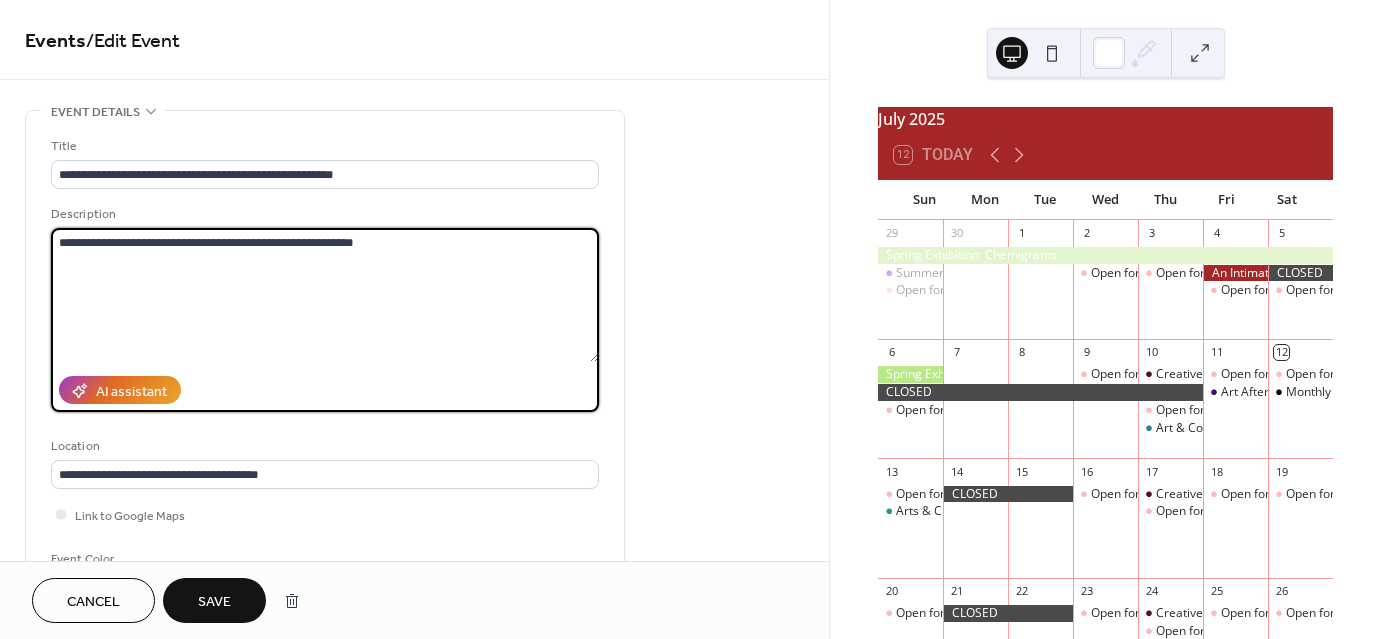 type on "**********" 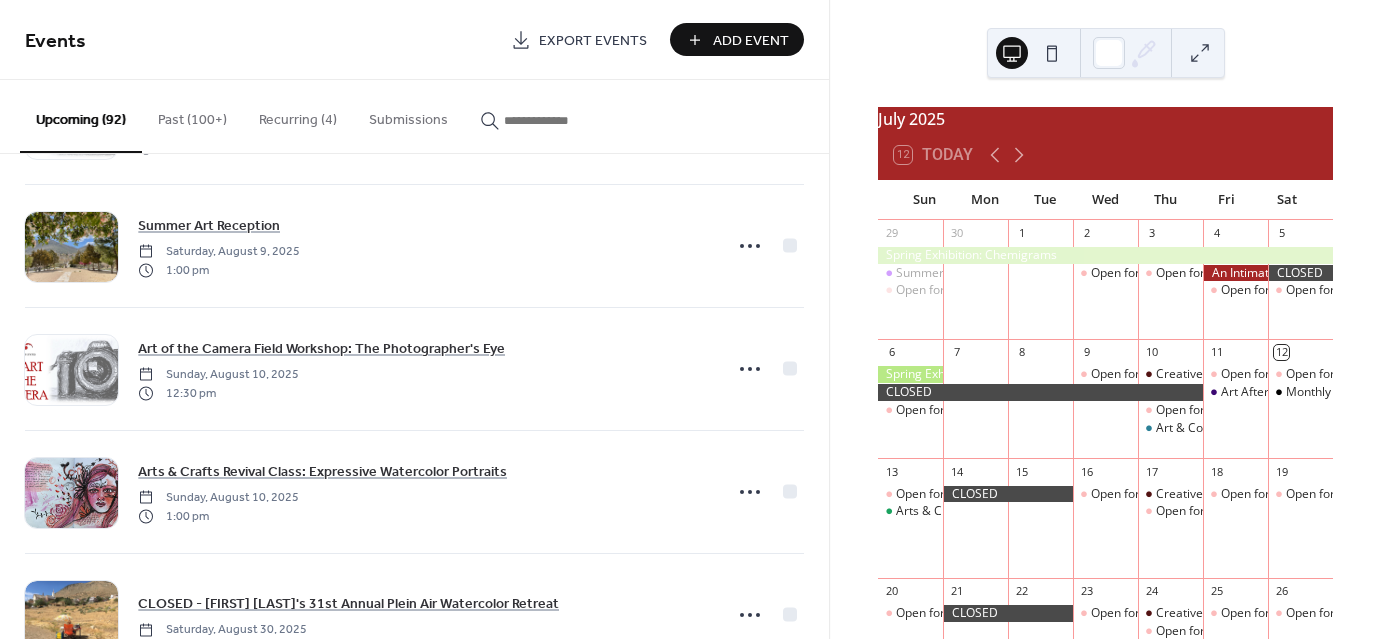 scroll, scrollTop: 932, scrollLeft: 0, axis: vertical 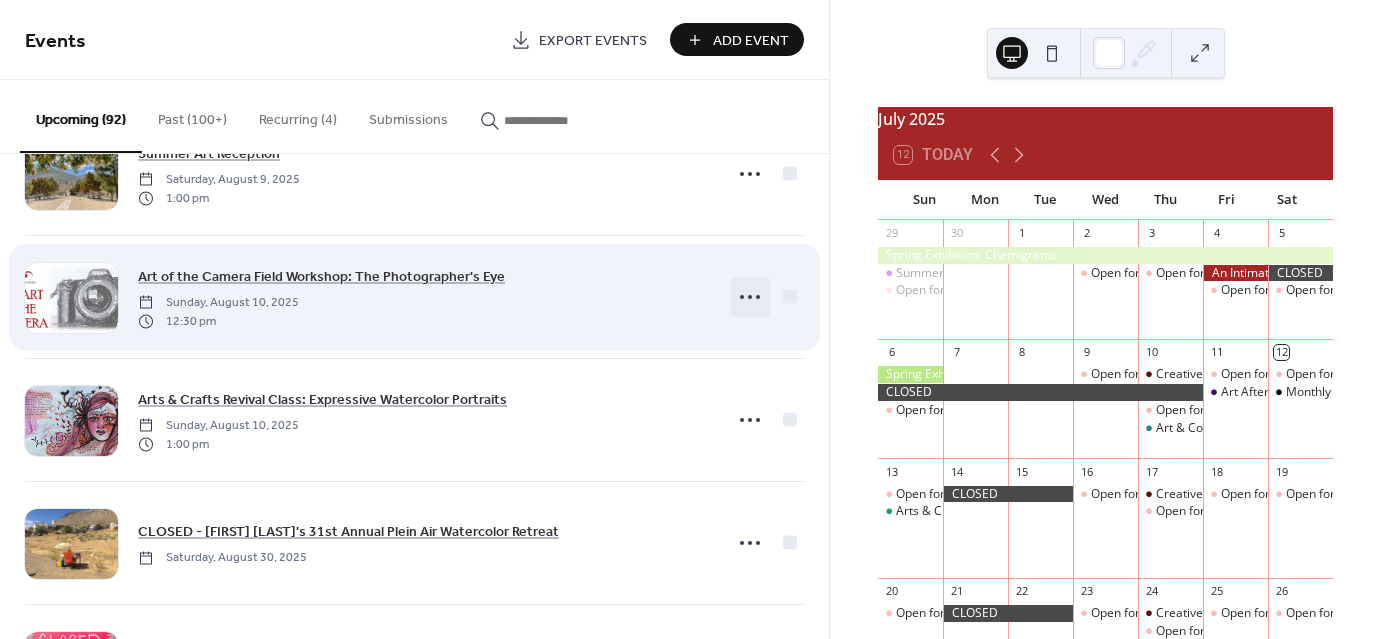 click 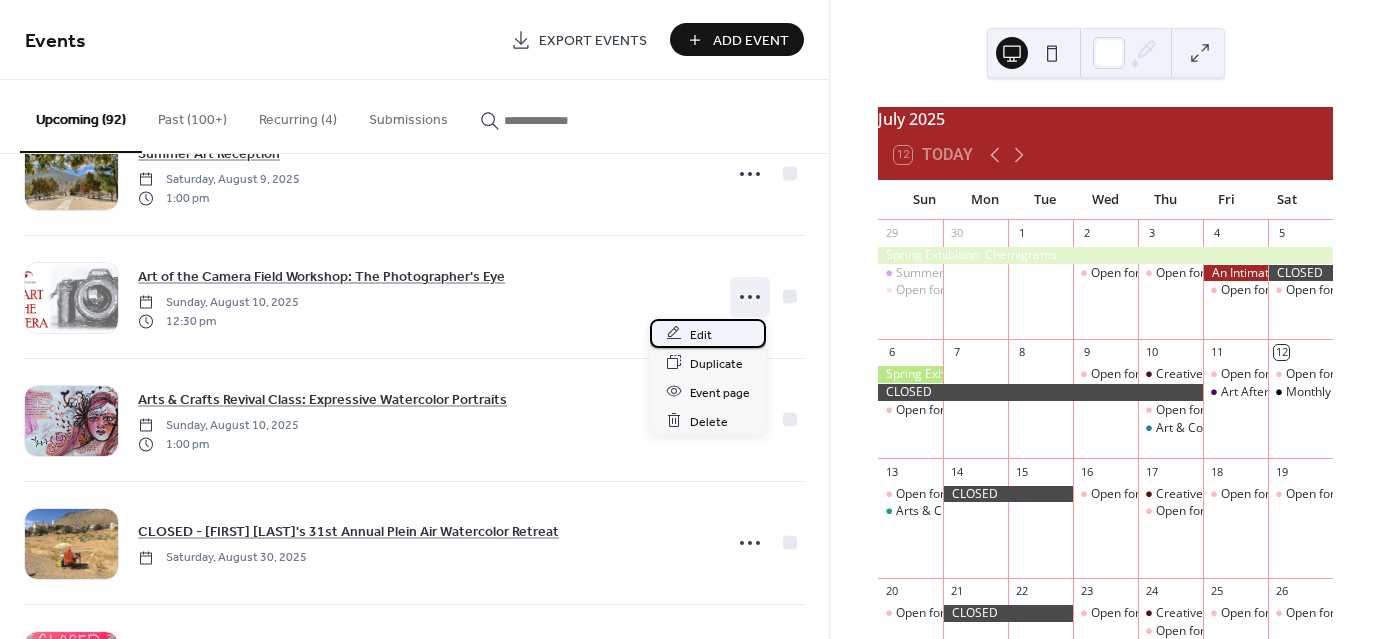 click on "Edit" at bounding box center [701, 334] 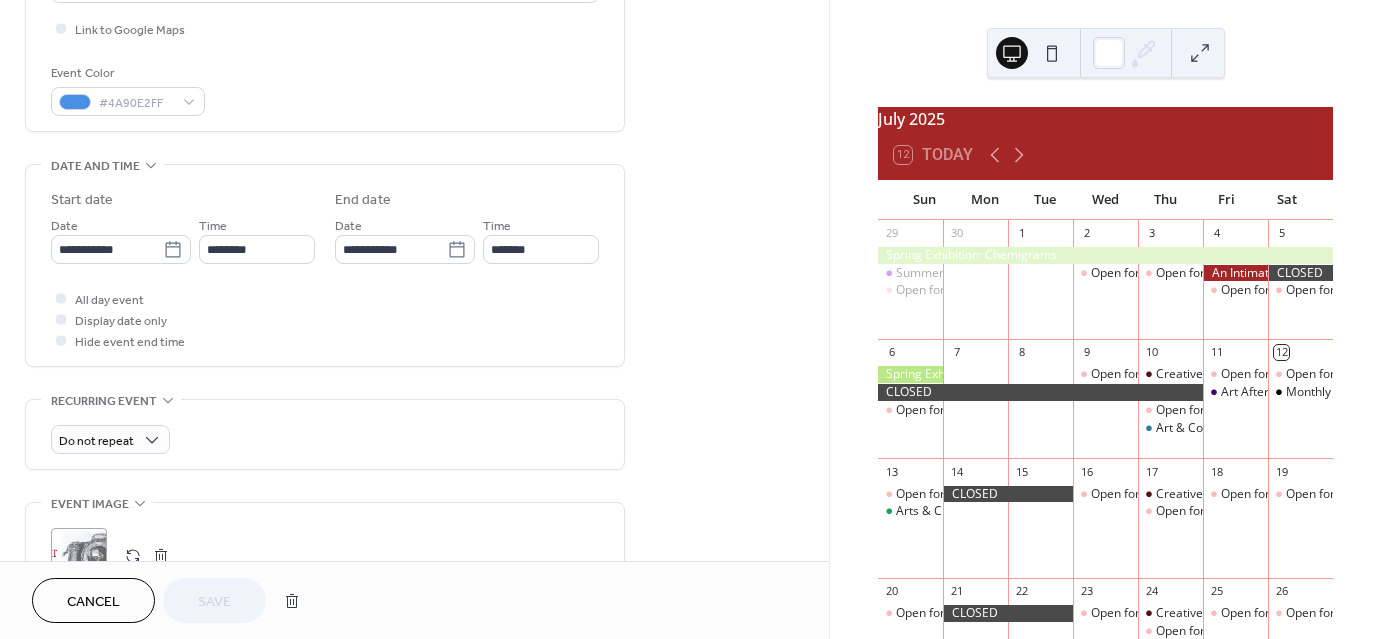 scroll, scrollTop: 459, scrollLeft: 0, axis: vertical 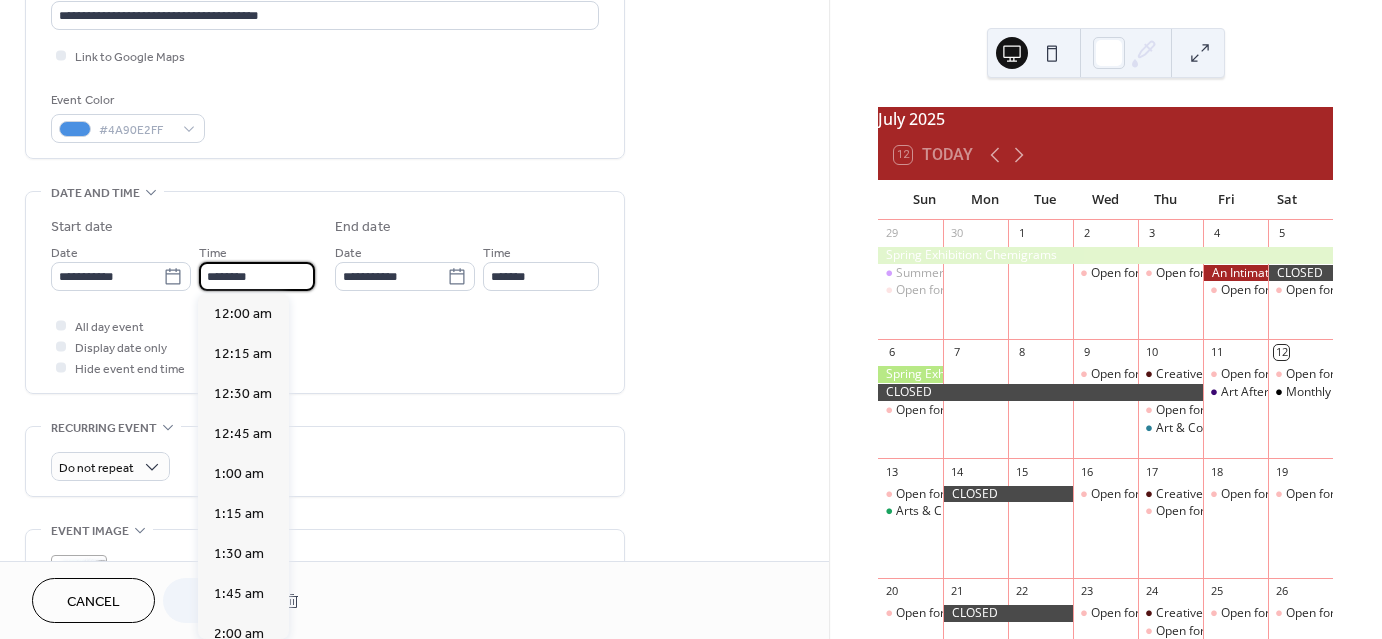 click on "********" at bounding box center [257, 276] 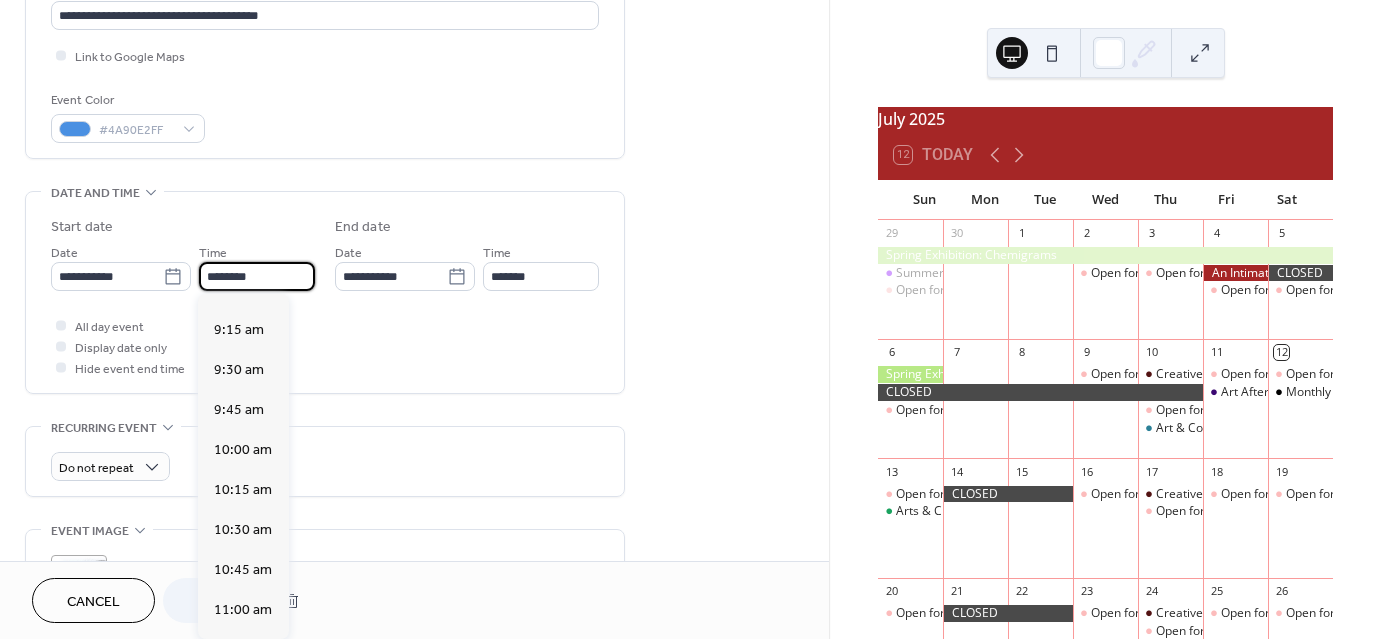 scroll, scrollTop: 1463, scrollLeft: 0, axis: vertical 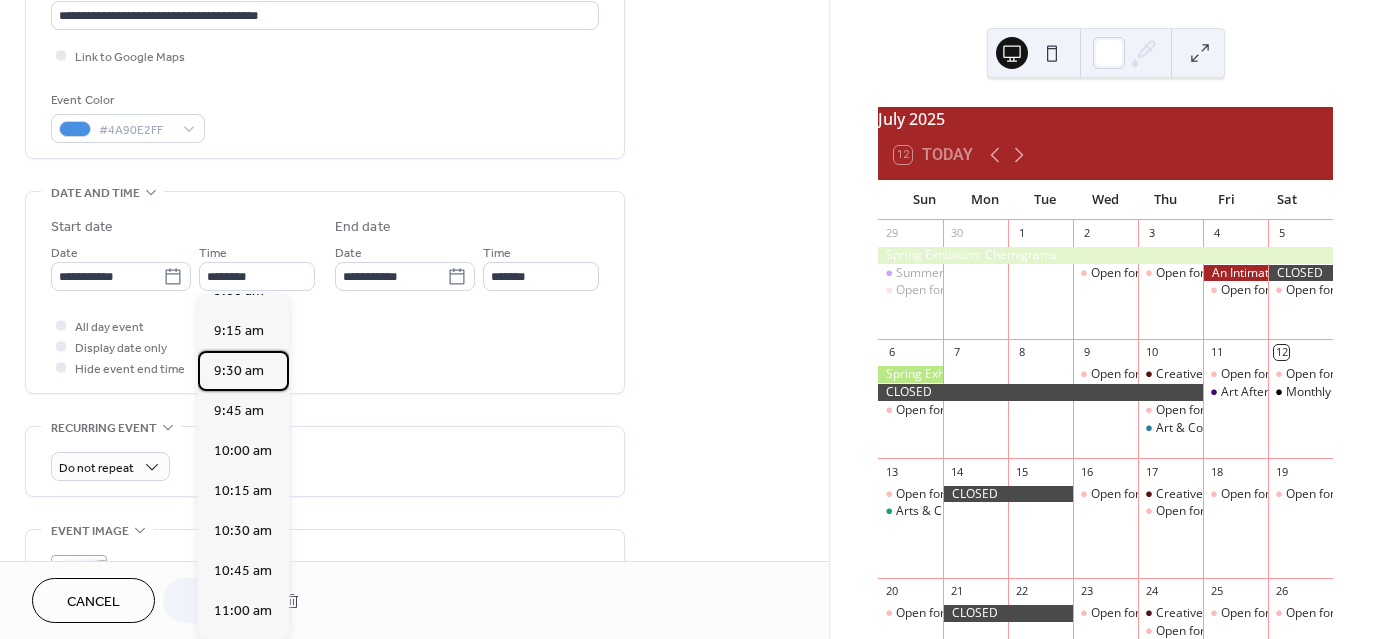 click on "9:30 am" at bounding box center (239, 371) 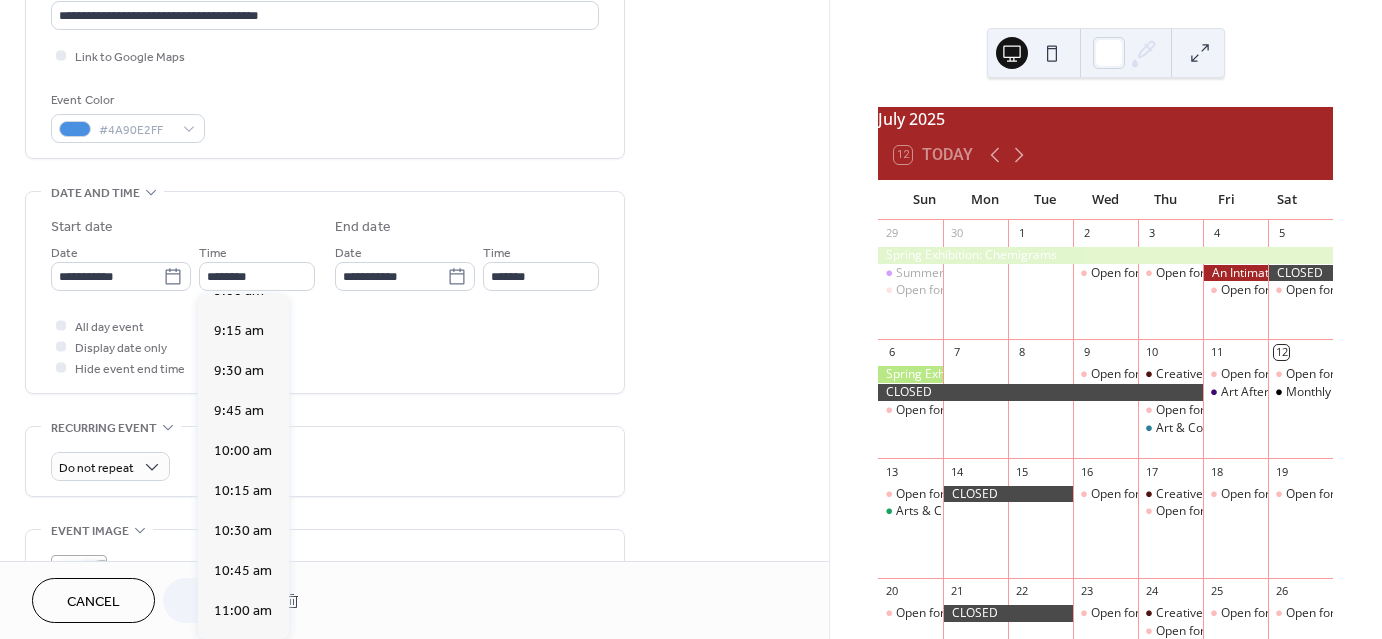 type on "*******" 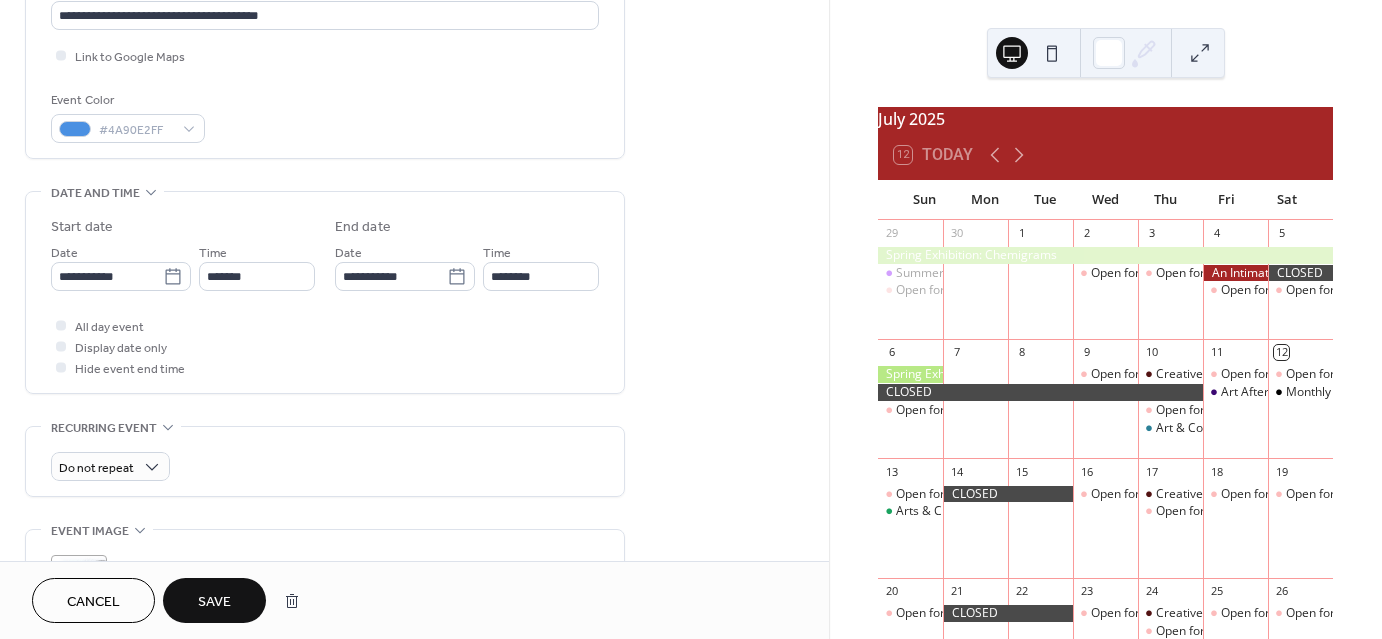 click on "Save" at bounding box center [214, 602] 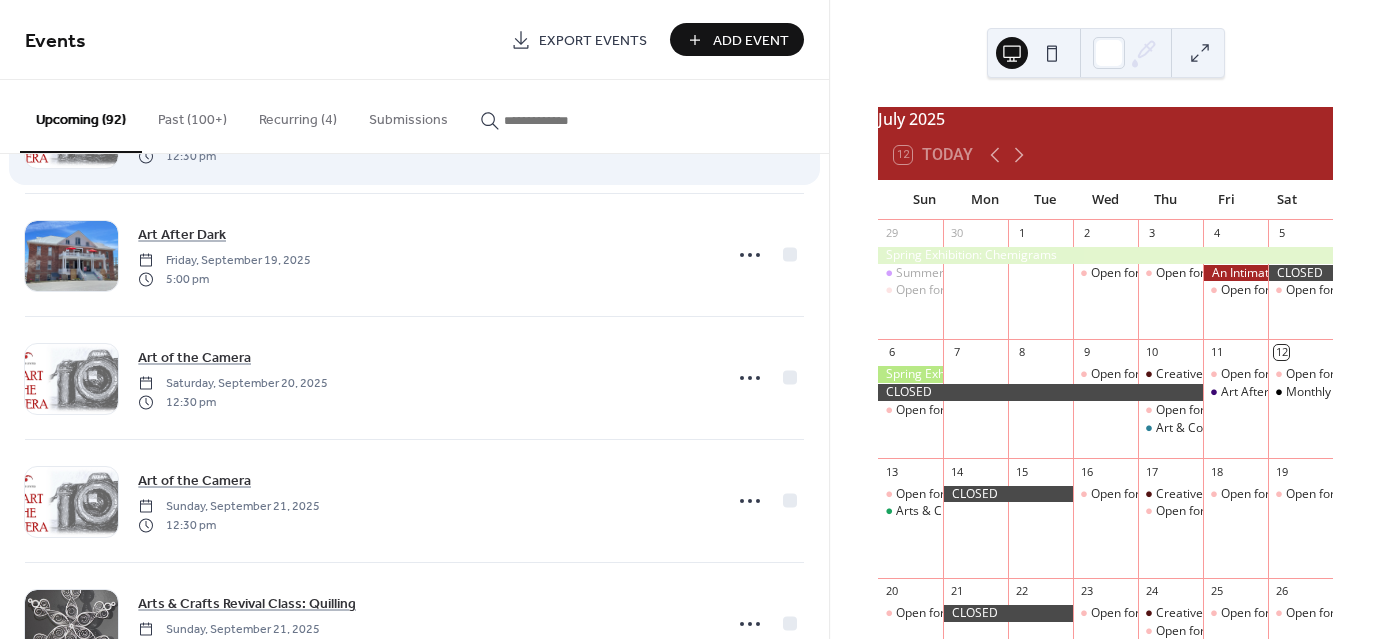 scroll, scrollTop: 1714, scrollLeft: 0, axis: vertical 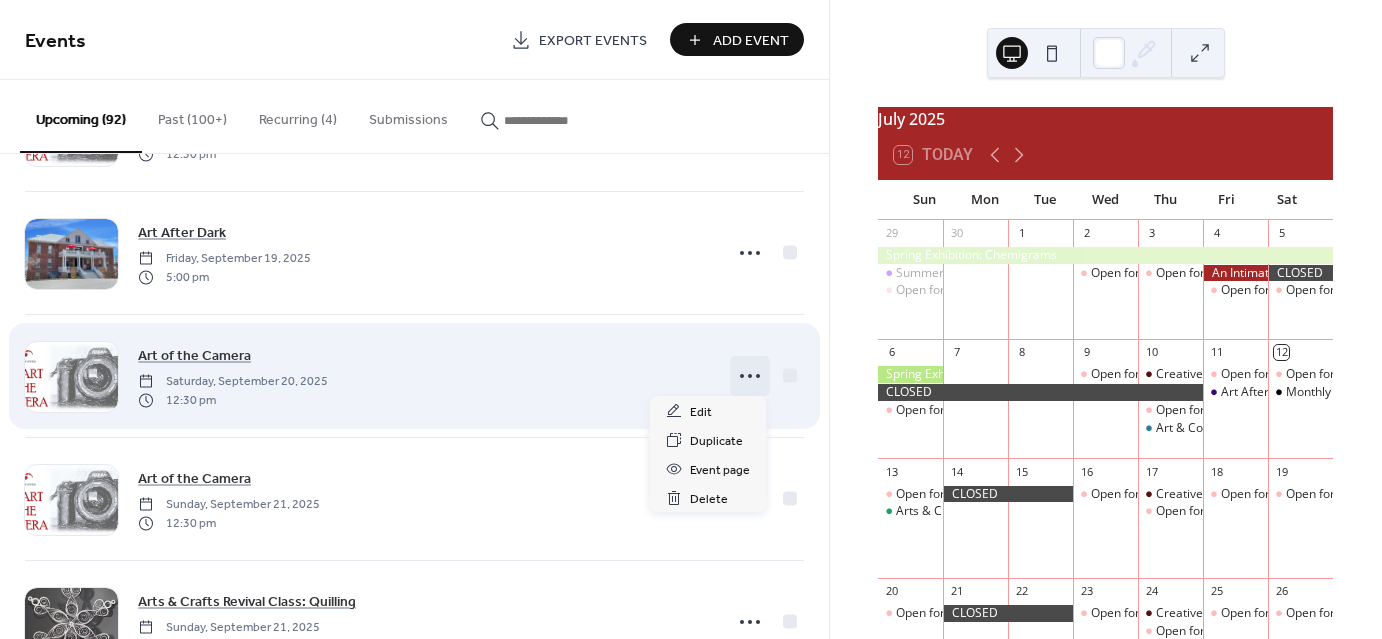 click 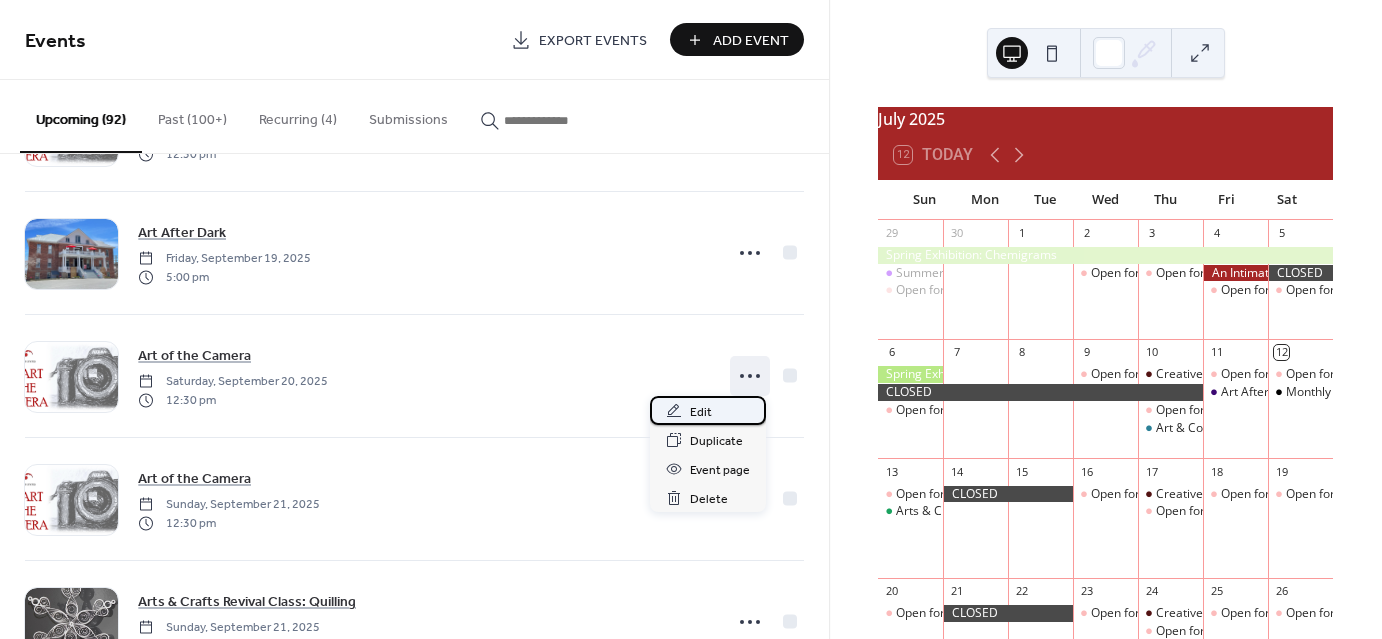 click on "Edit" at bounding box center [701, 412] 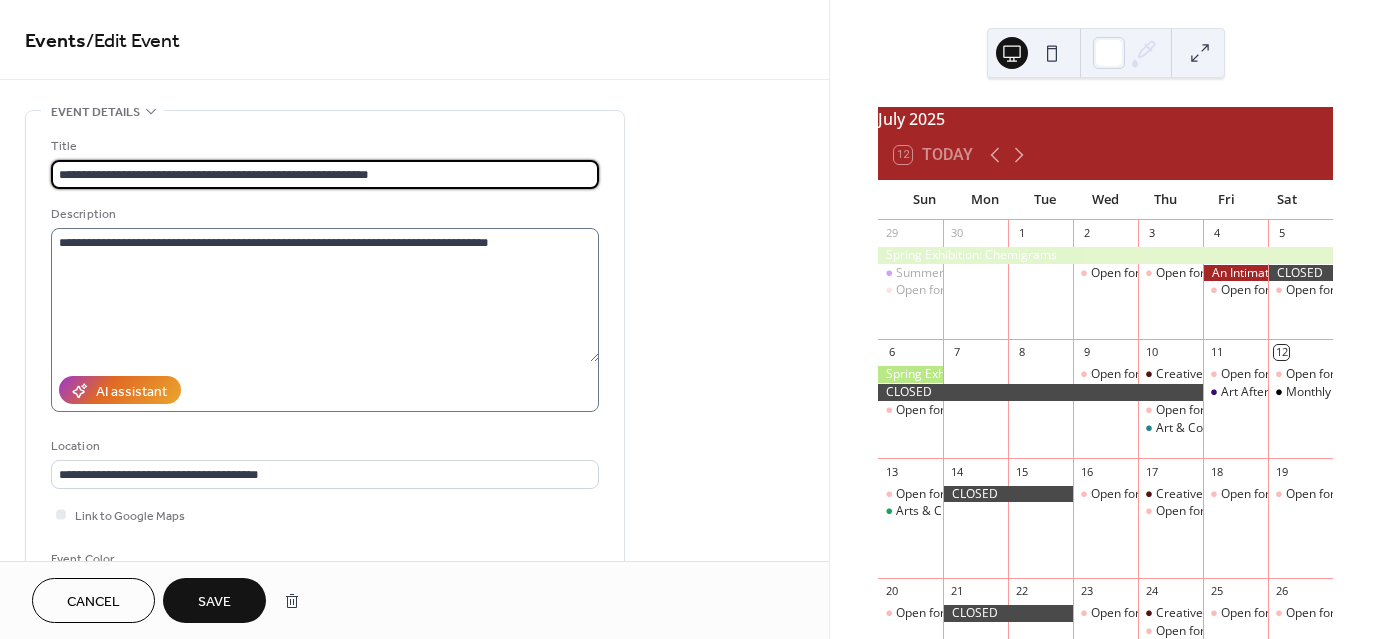 type on "**********" 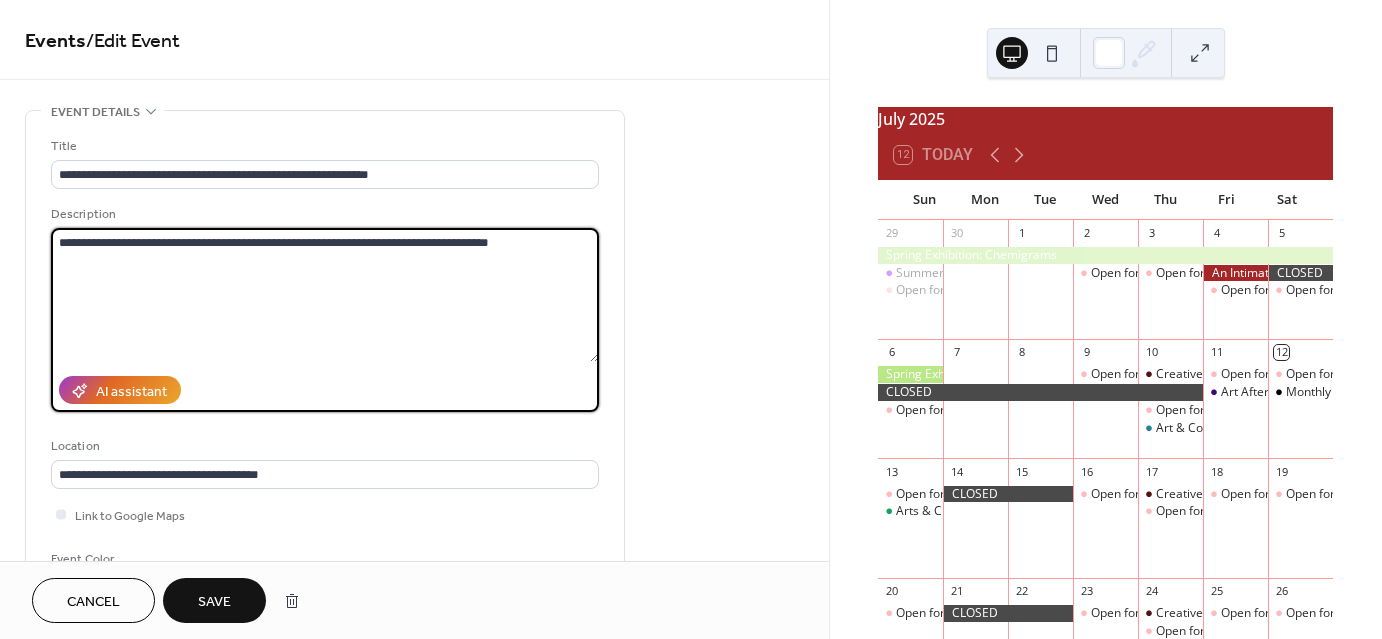click on "**********" at bounding box center [325, 295] 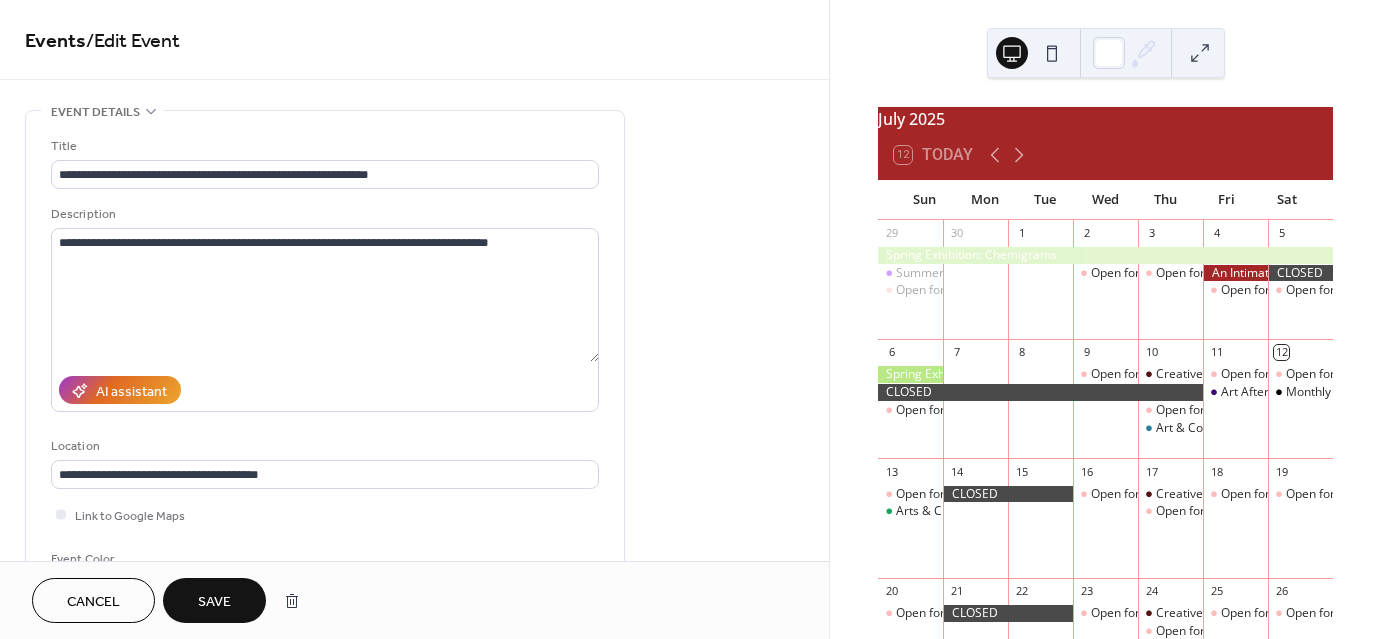 click on "Save" at bounding box center [214, 602] 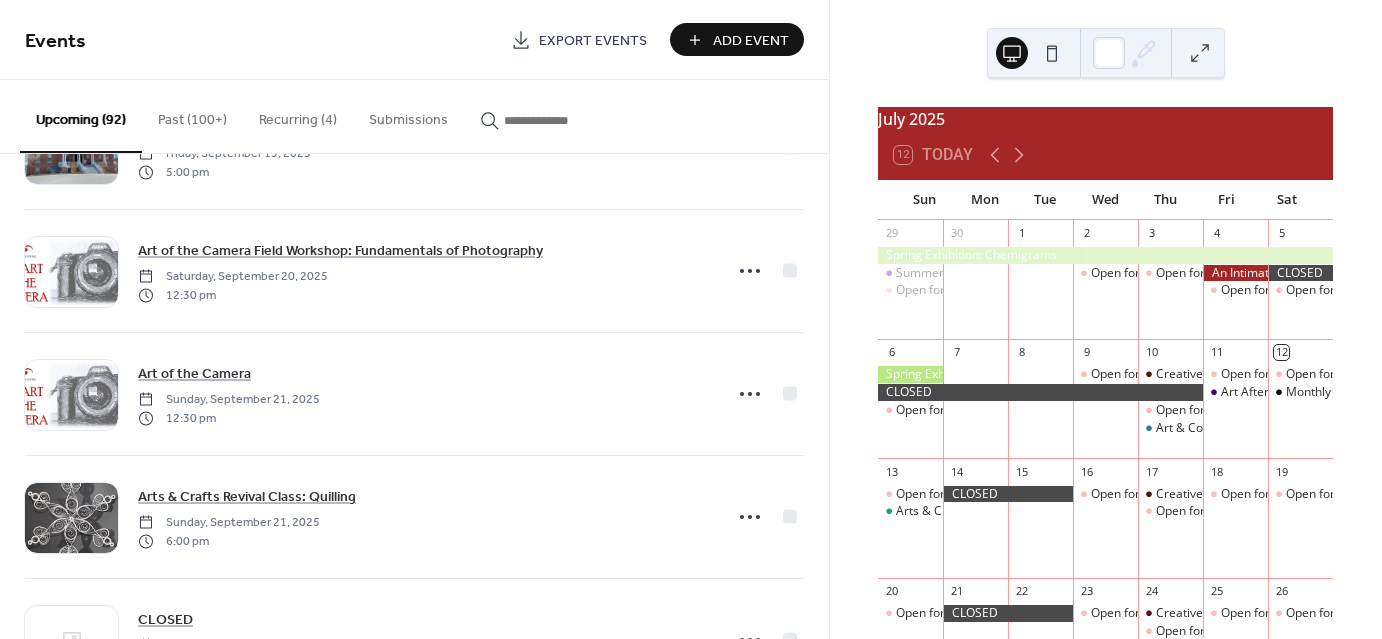 scroll, scrollTop: 1820, scrollLeft: 0, axis: vertical 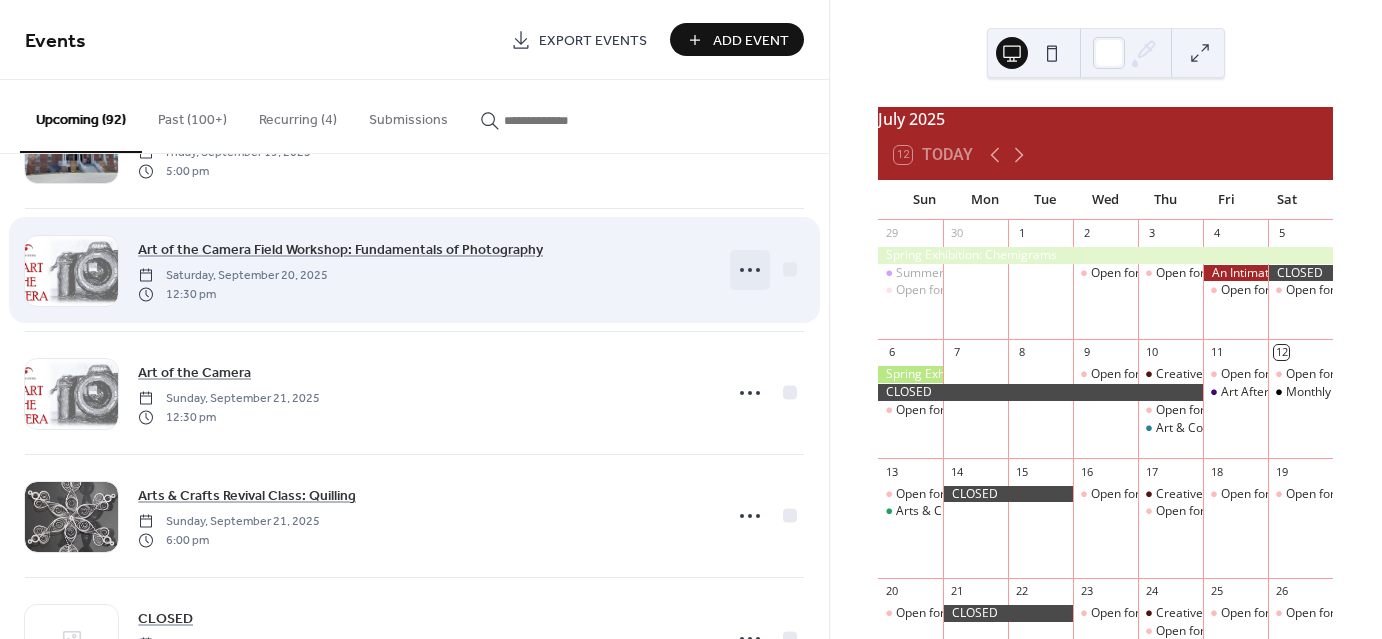 click 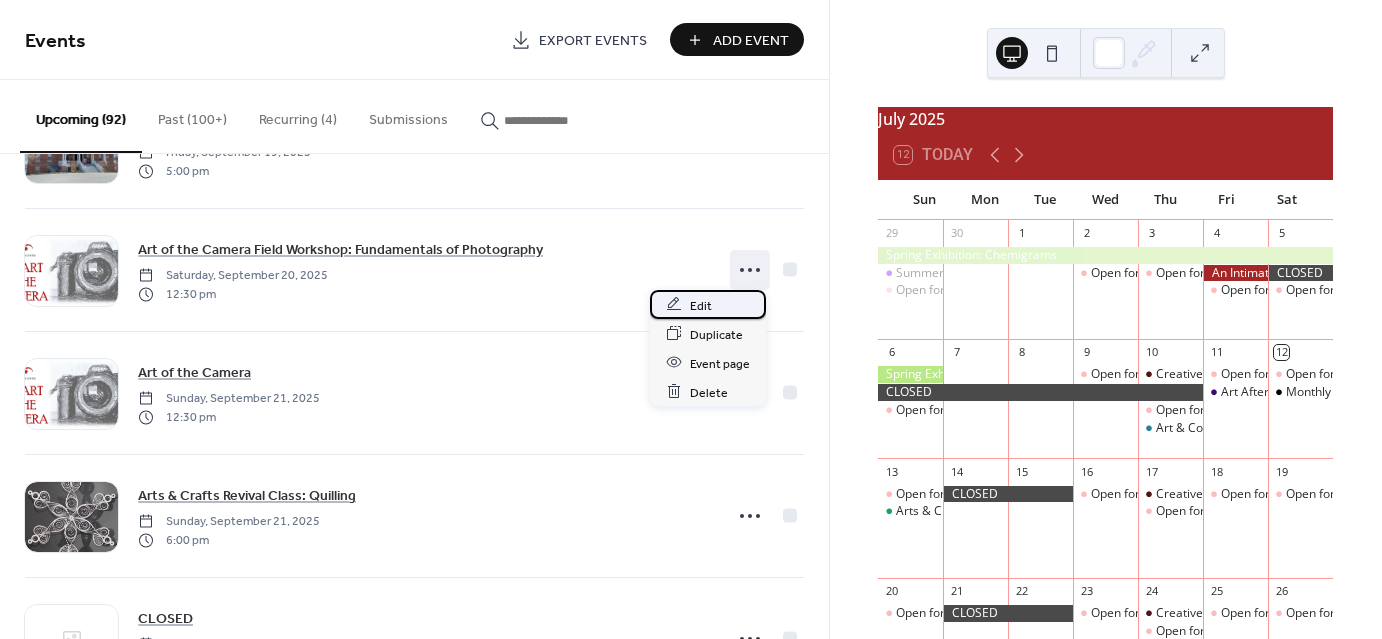 click on "Edit" at bounding box center (701, 305) 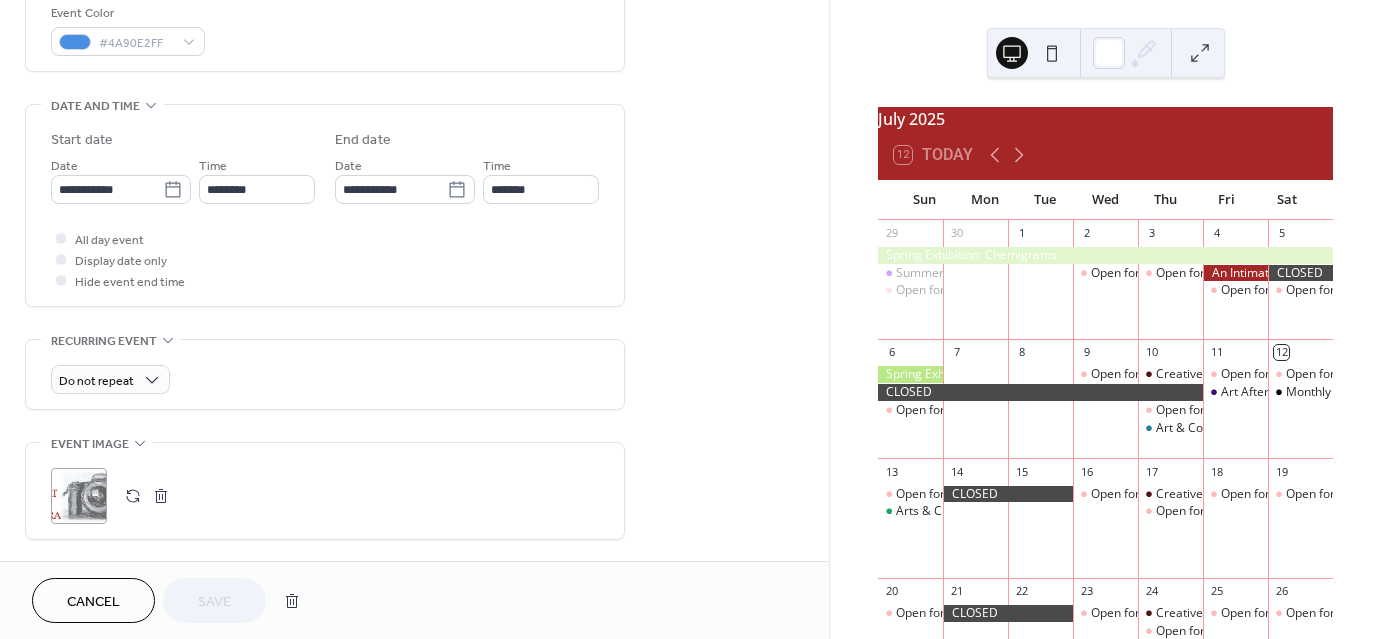 scroll, scrollTop: 568, scrollLeft: 0, axis: vertical 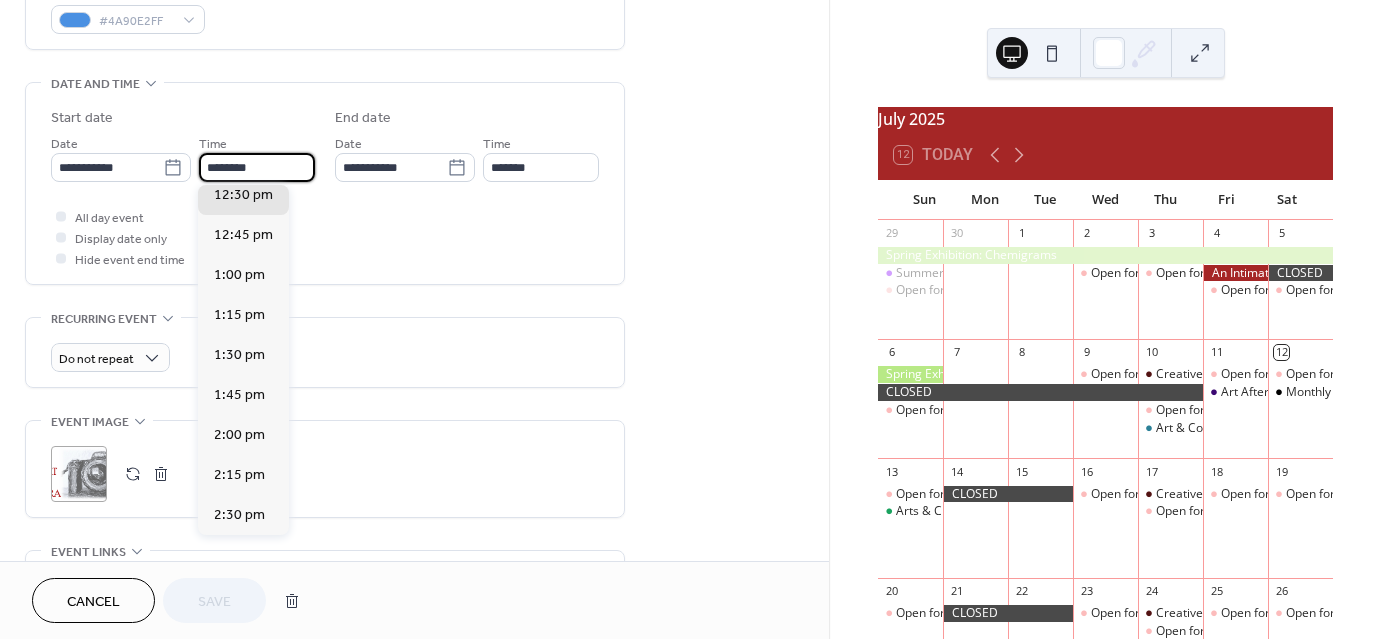 click on "********" at bounding box center [257, 167] 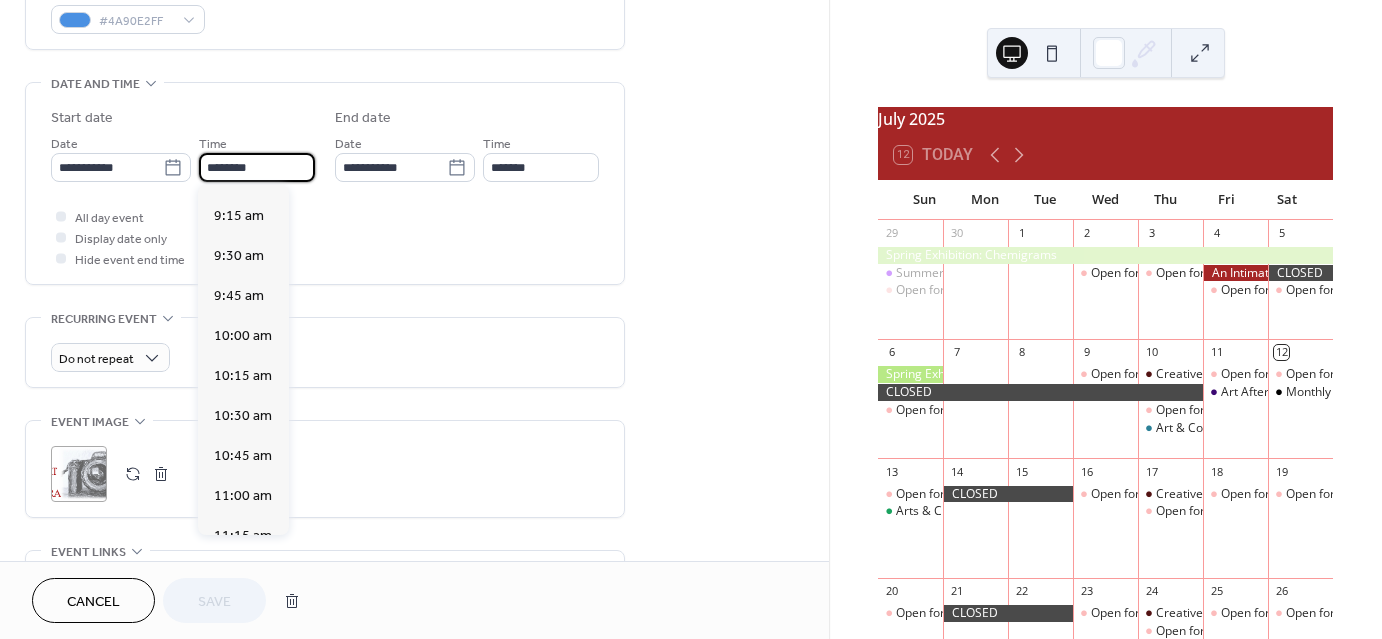scroll, scrollTop: 1468, scrollLeft: 0, axis: vertical 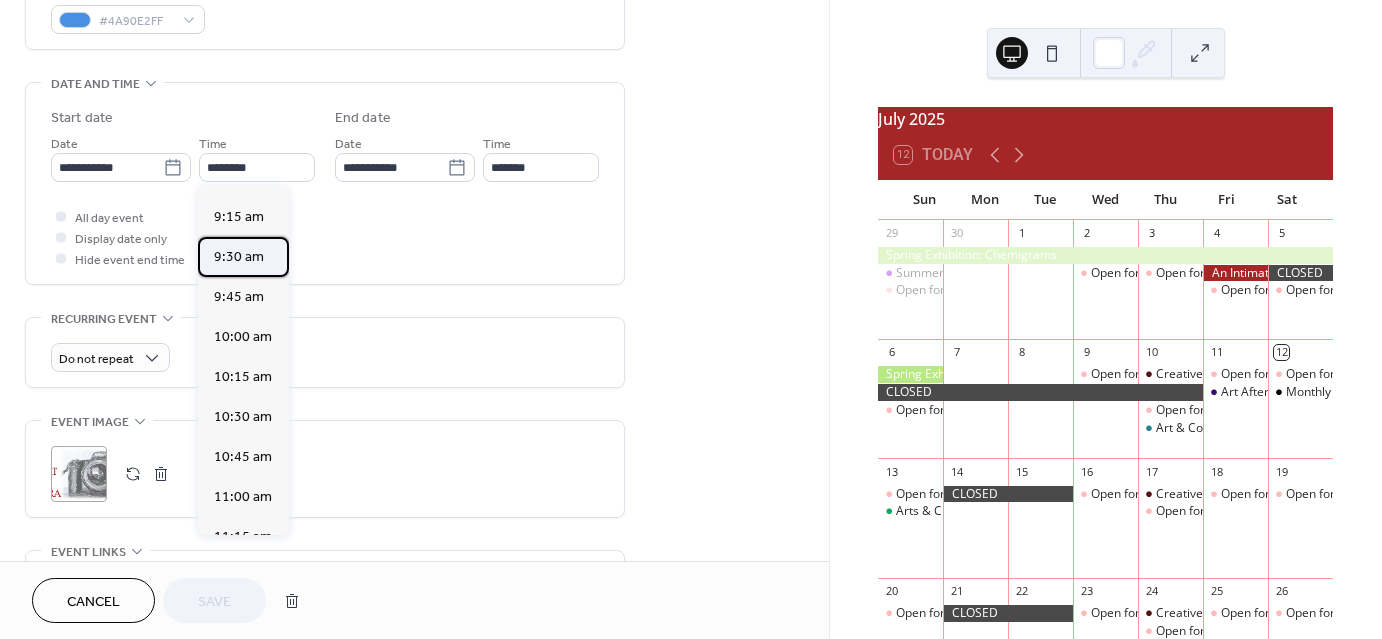click on "9:30 am" at bounding box center (239, 256) 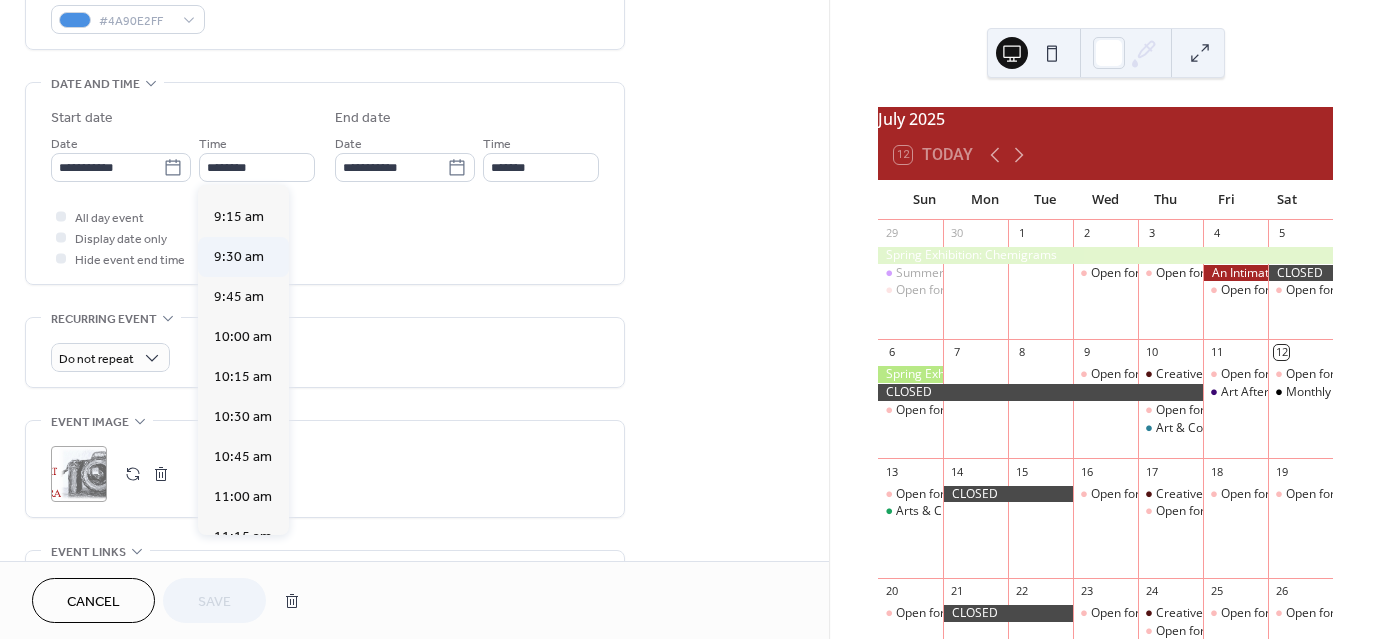 type on "*******" 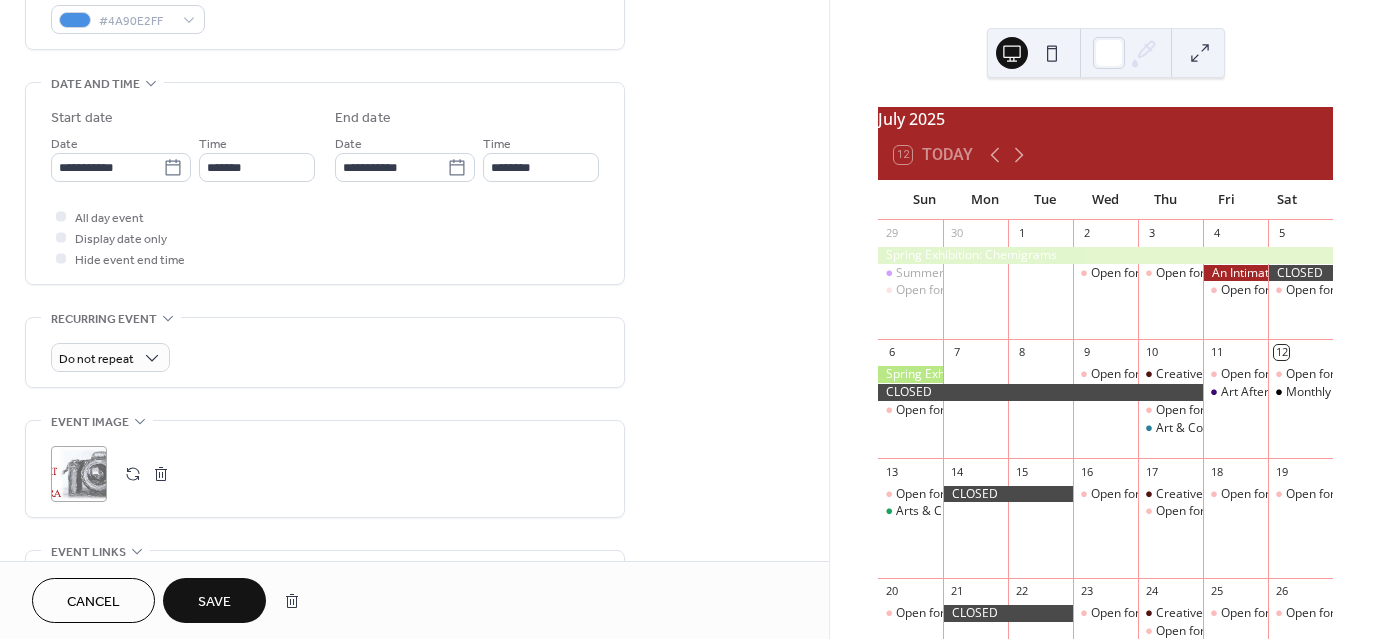 click on "Save" at bounding box center (214, 602) 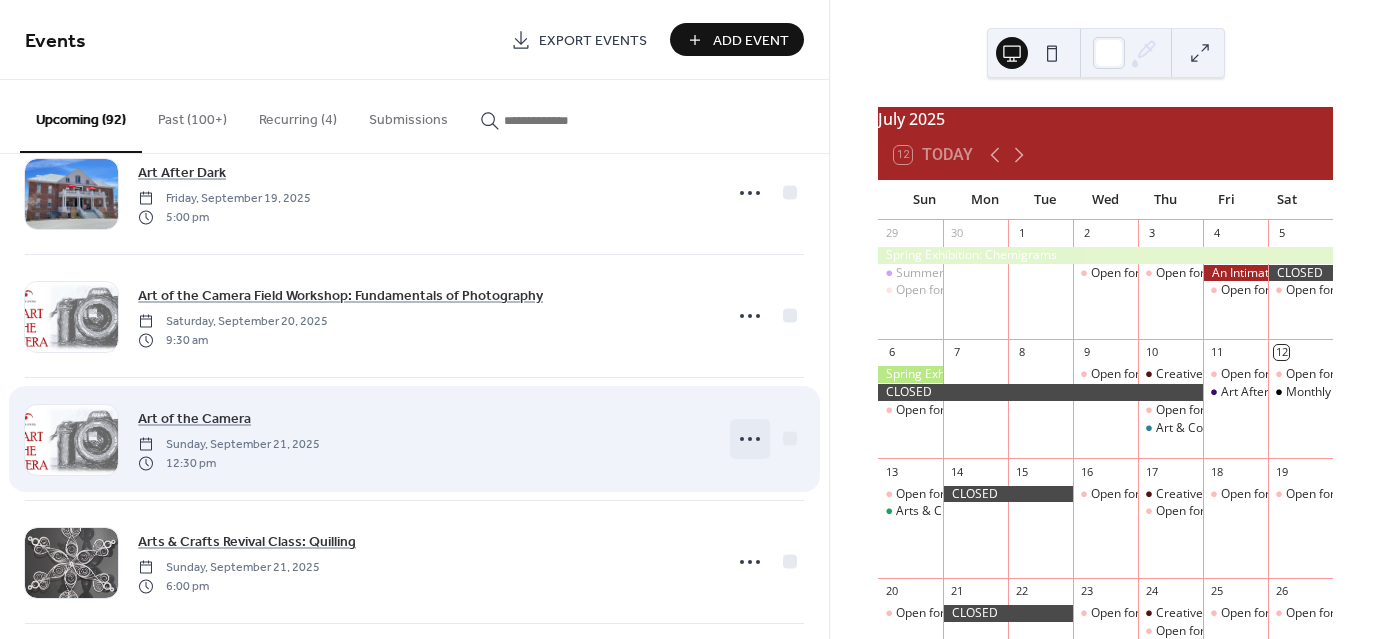 scroll, scrollTop: 1844, scrollLeft: 0, axis: vertical 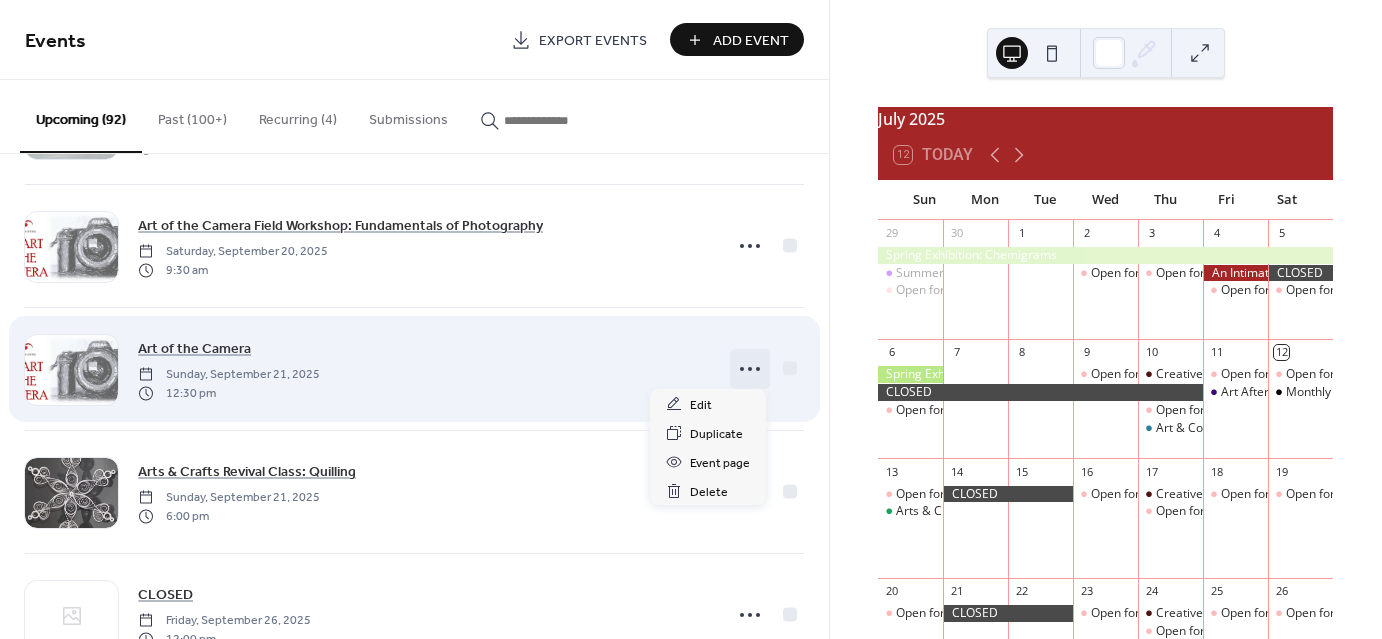click 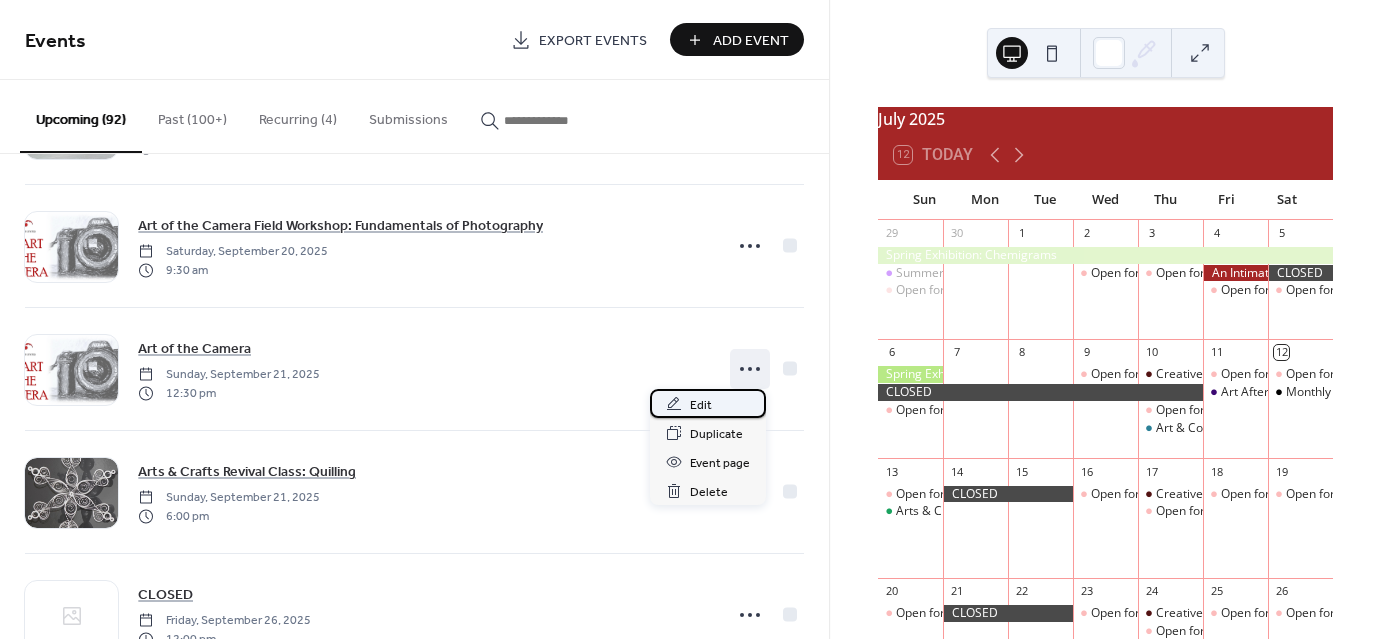 click on "Edit" at bounding box center (701, 405) 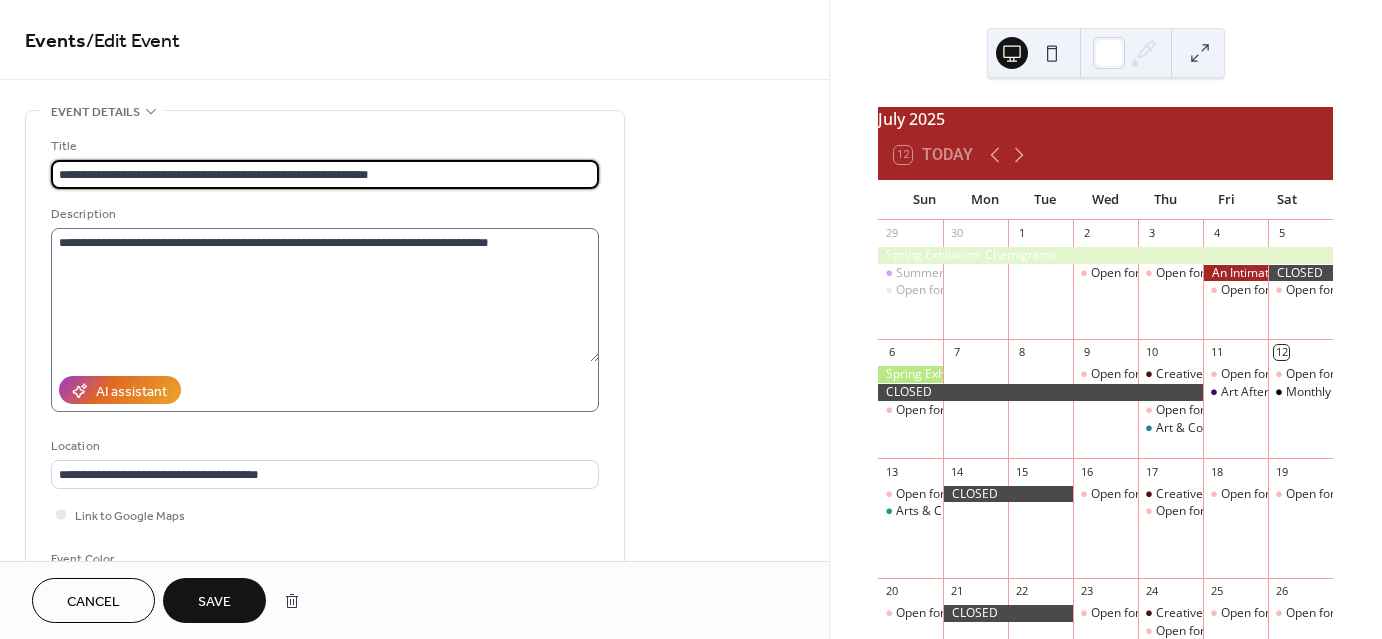 type on "**********" 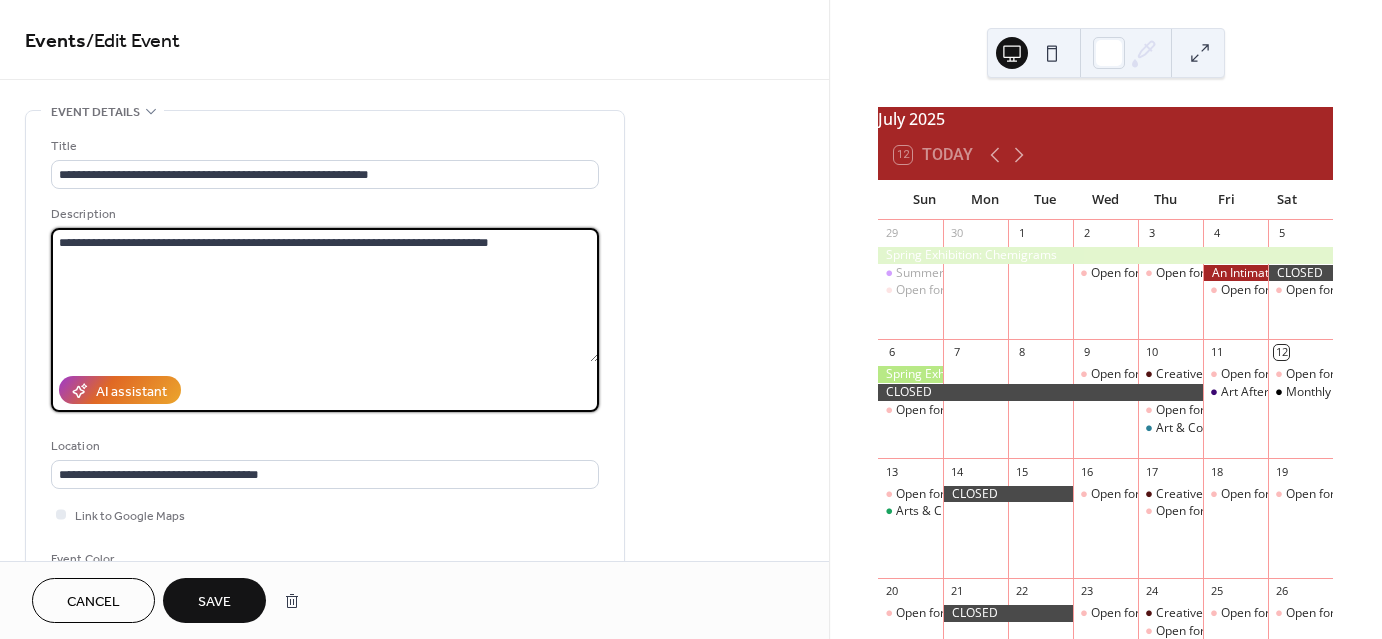 click on "**********" at bounding box center (325, 295) 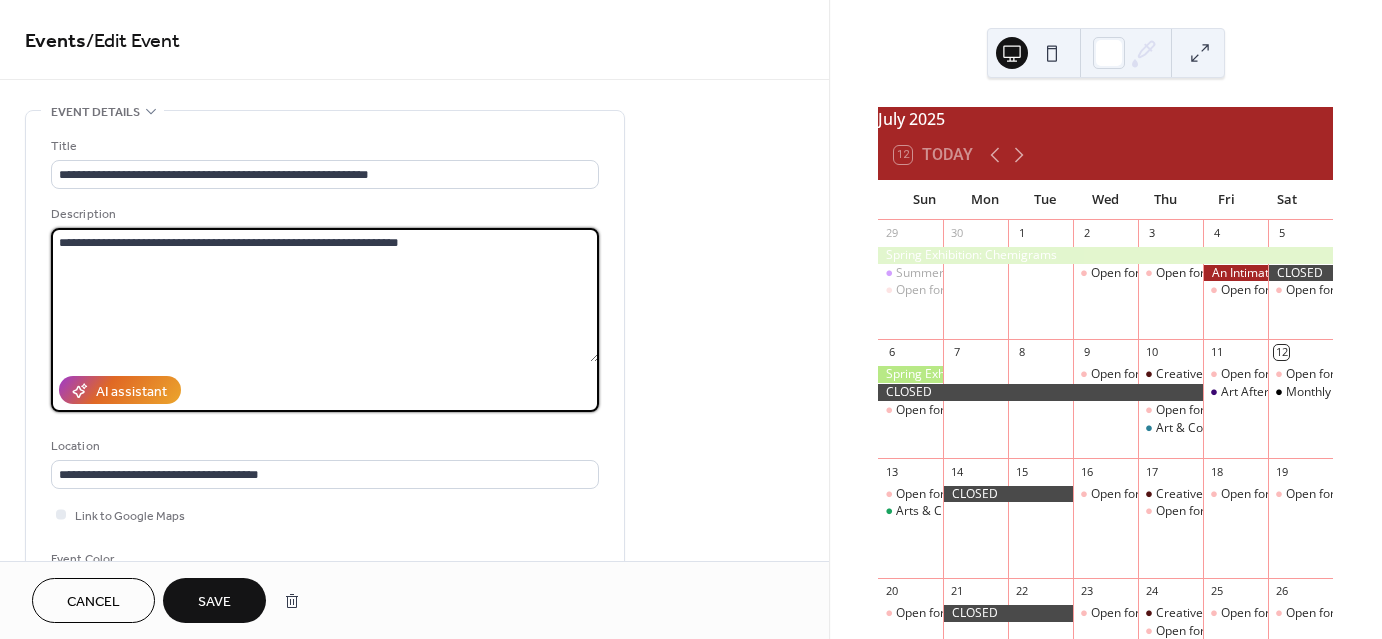 type on "**********" 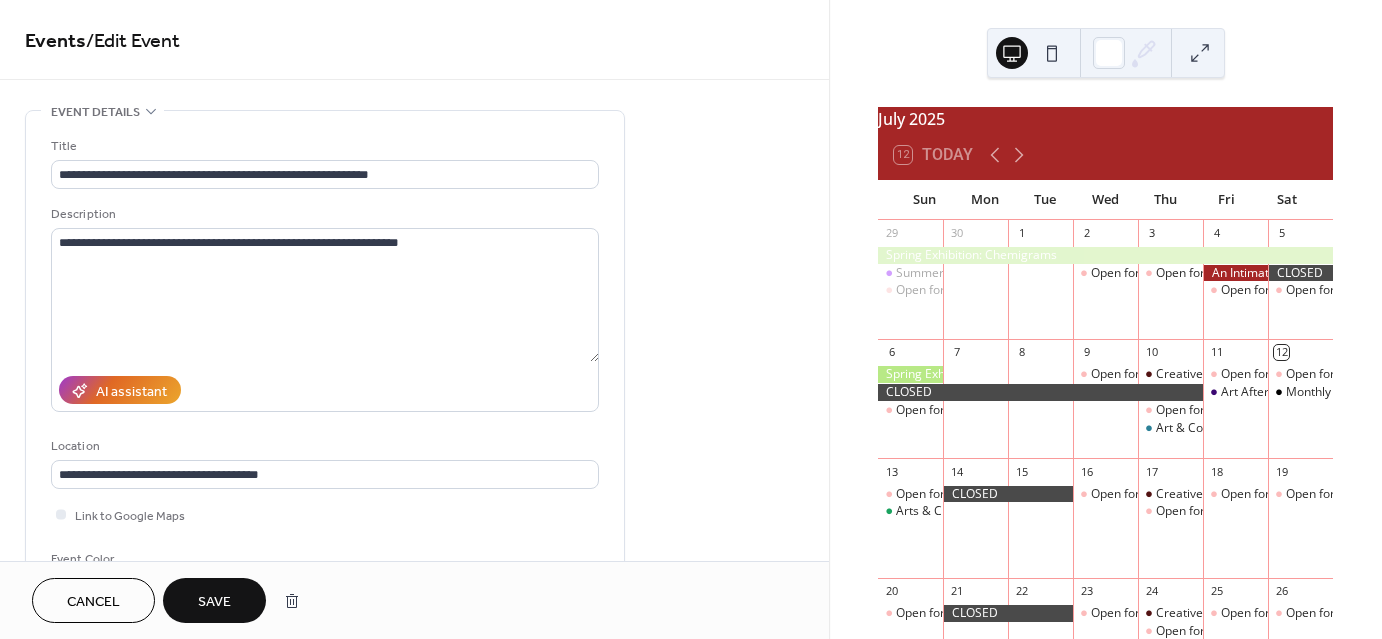 click on "Save" at bounding box center (214, 602) 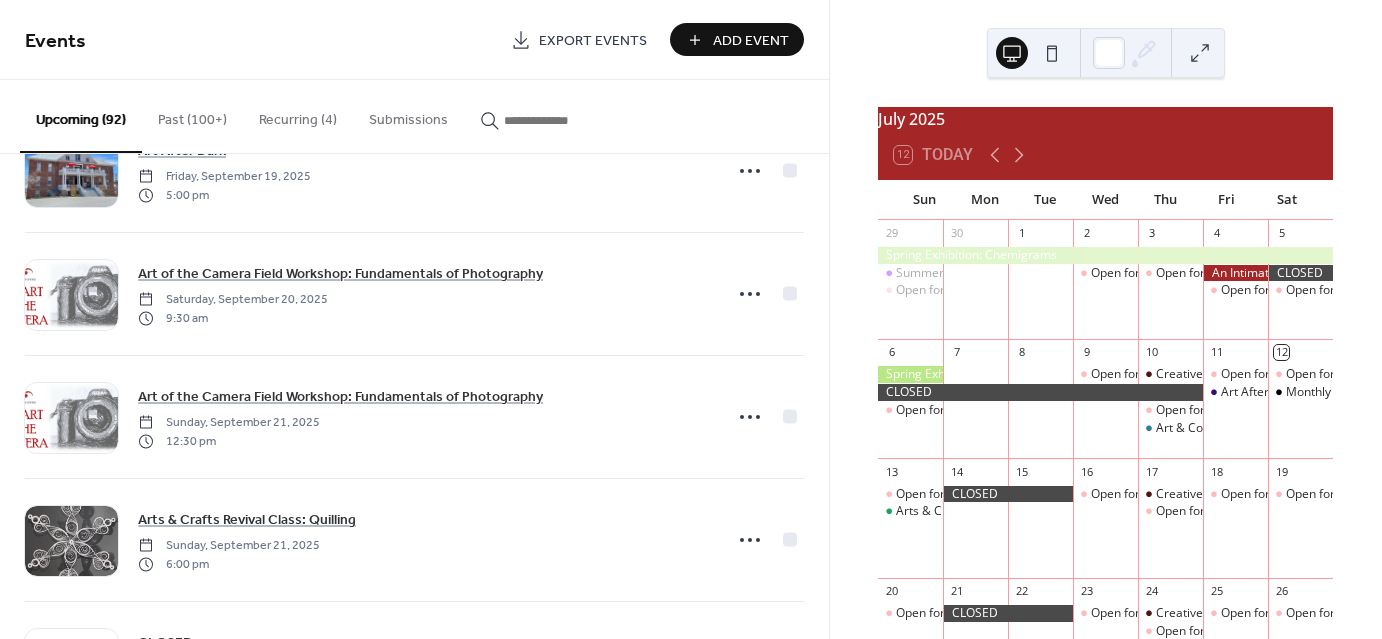 scroll, scrollTop: 1800, scrollLeft: 0, axis: vertical 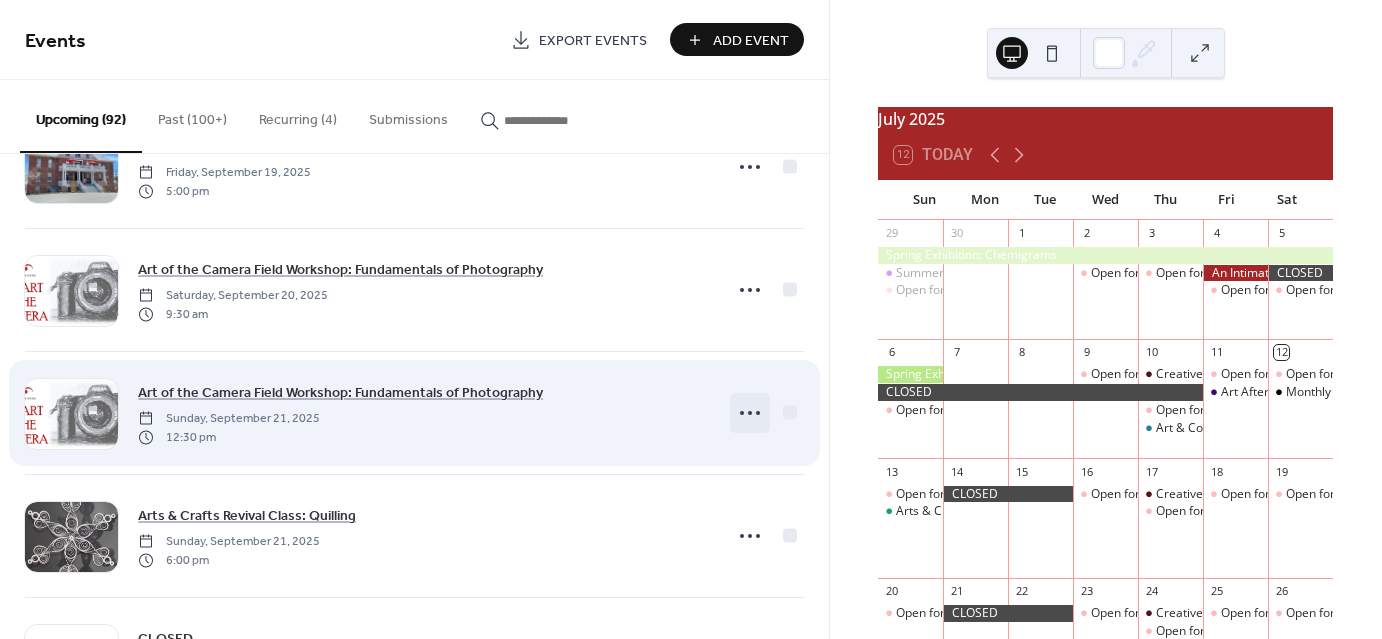 click 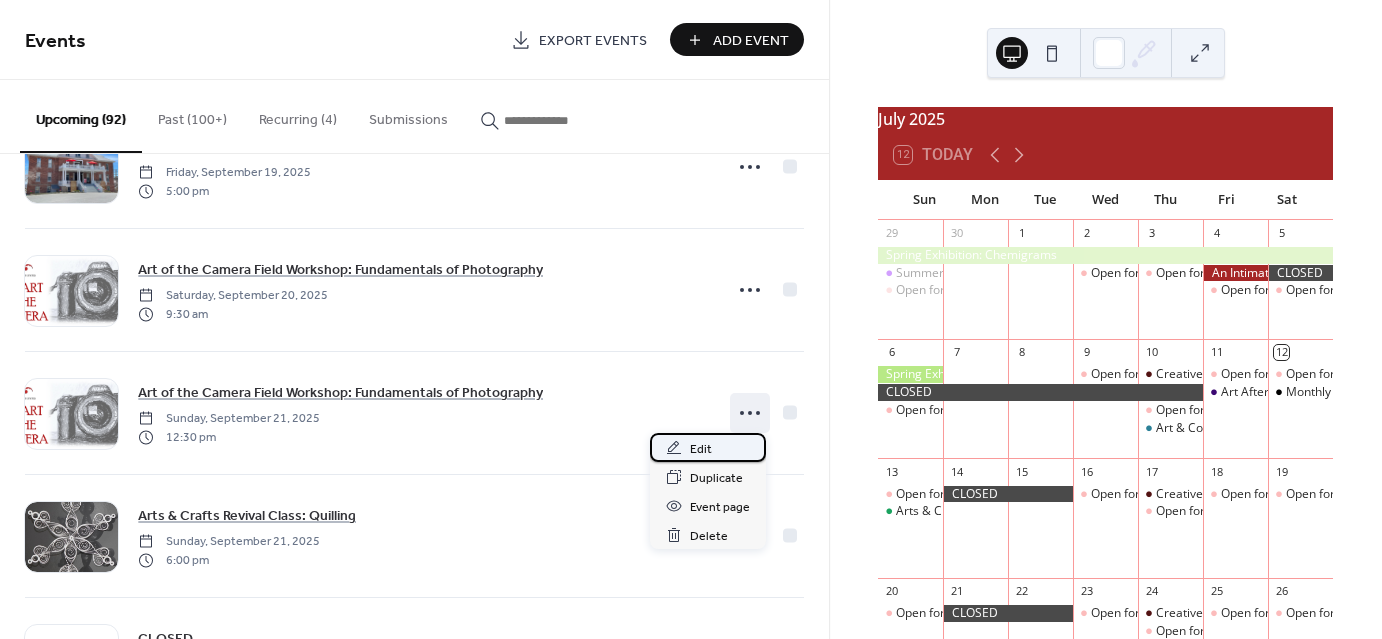click on "Edit" at bounding box center [701, 449] 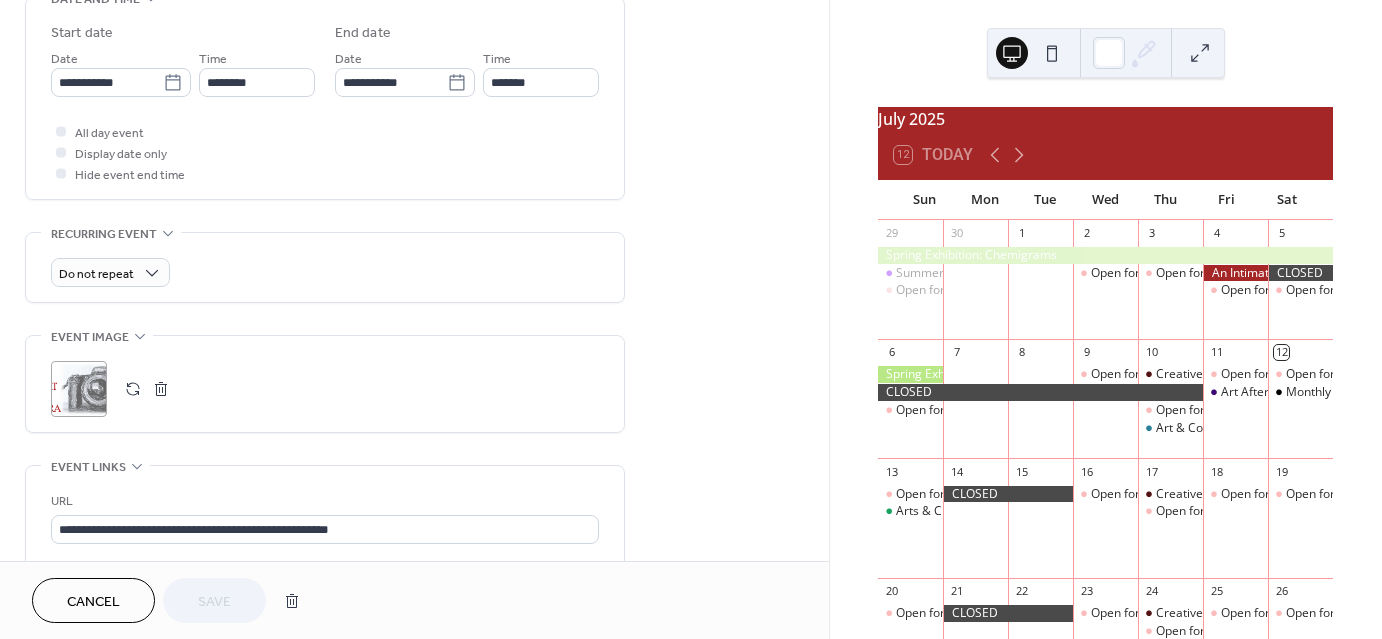 scroll, scrollTop: 626, scrollLeft: 0, axis: vertical 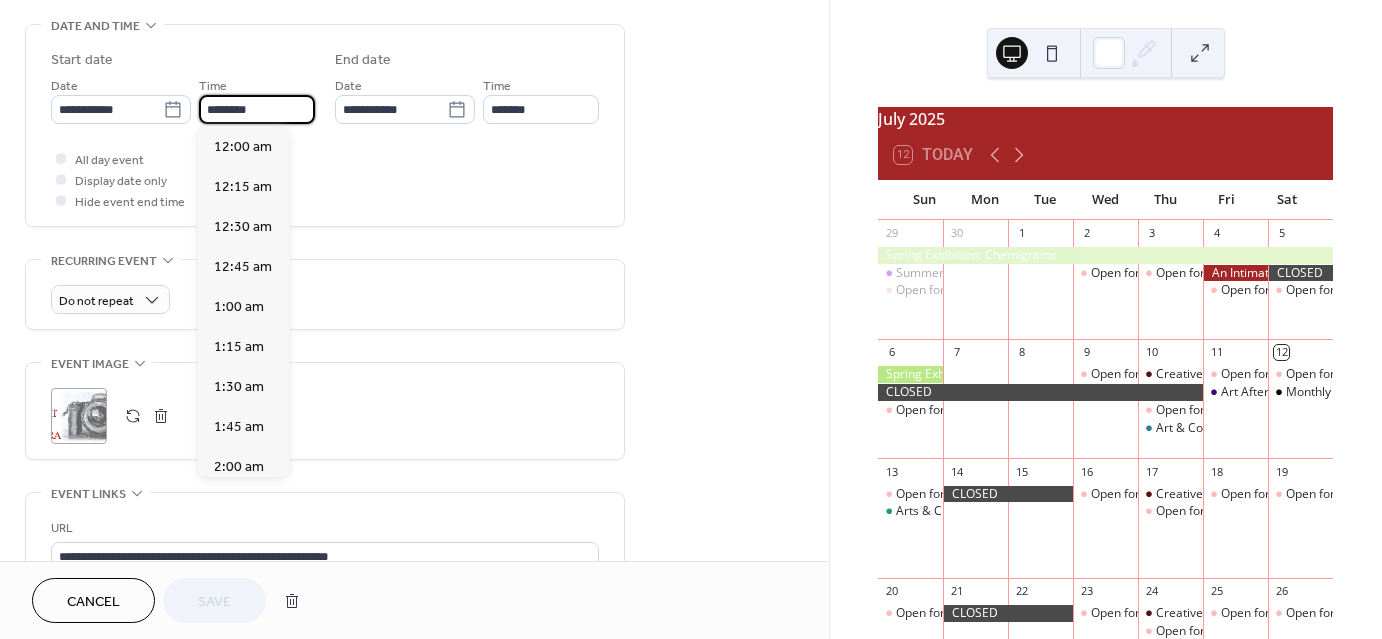 click on "********" at bounding box center [257, 109] 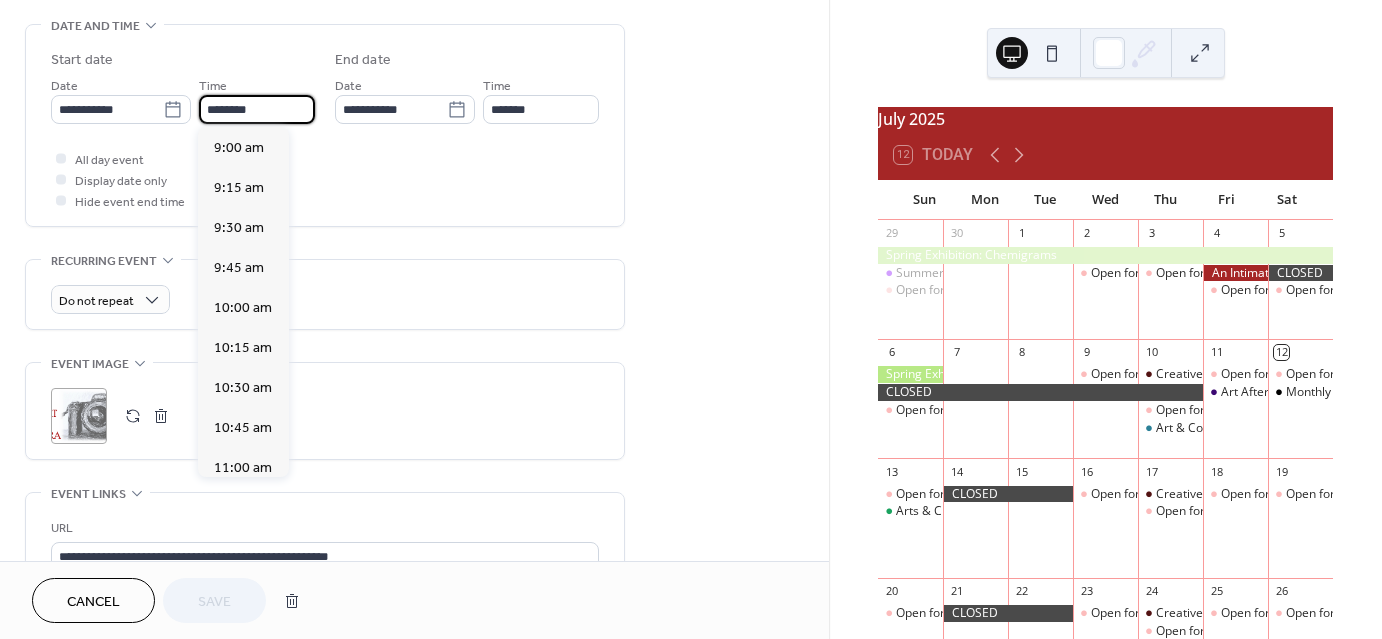 scroll, scrollTop: 1438, scrollLeft: 0, axis: vertical 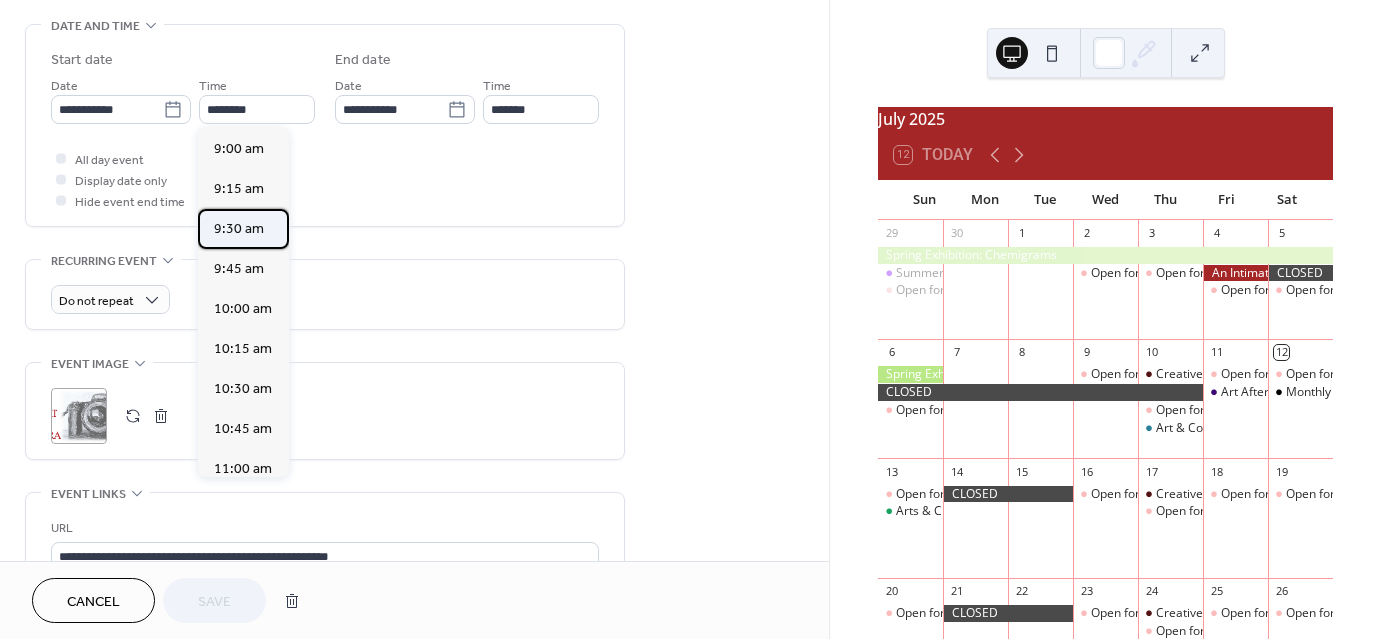 click on "9:30 am" at bounding box center [239, 229] 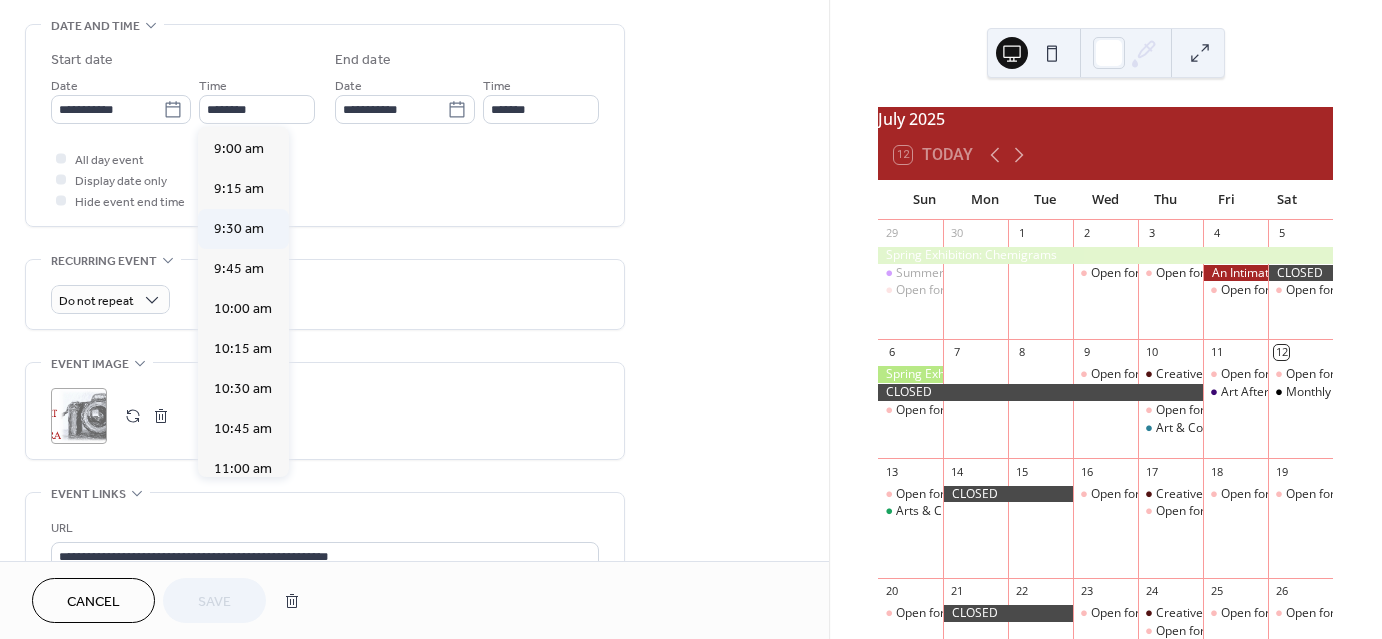 type on "*******" 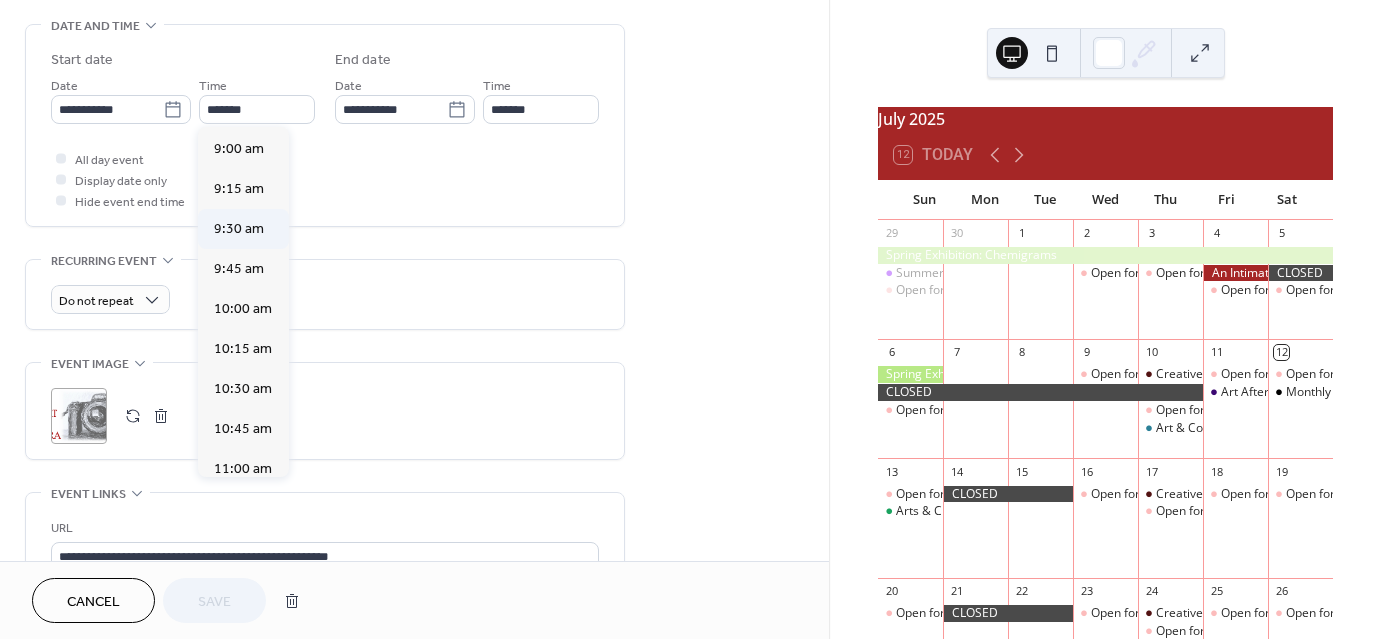 type on "********" 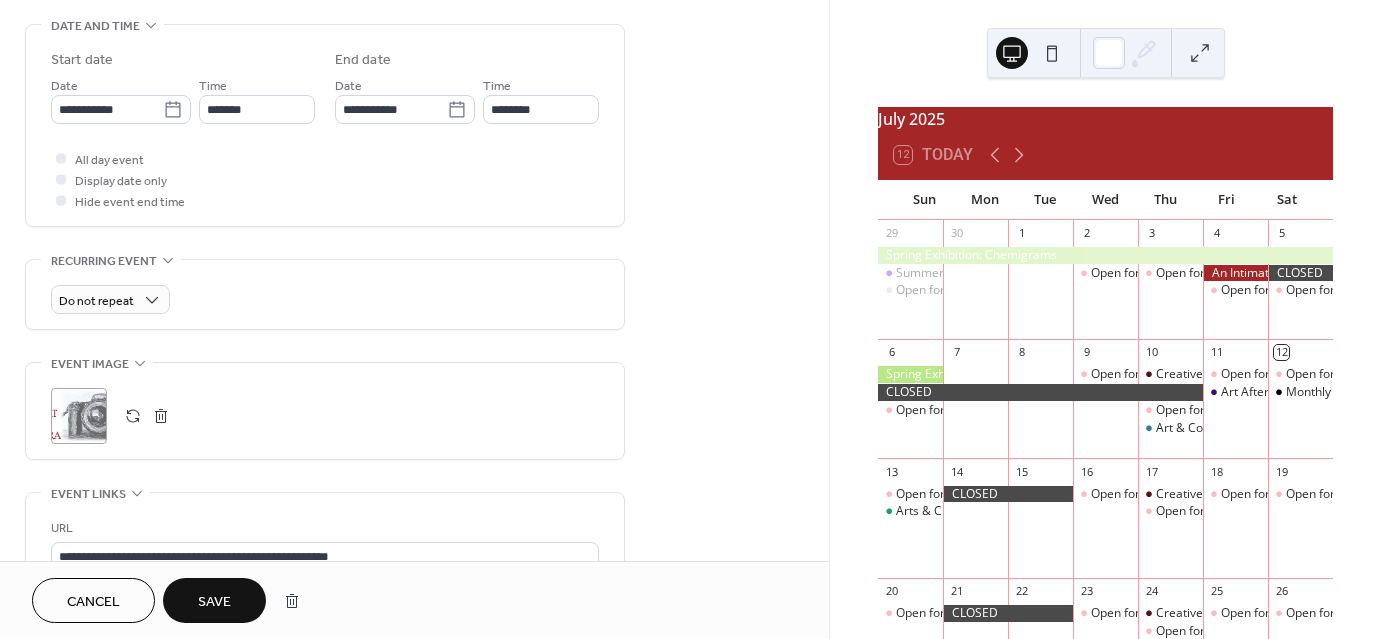 click on "Save" at bounding box center [214, 602] 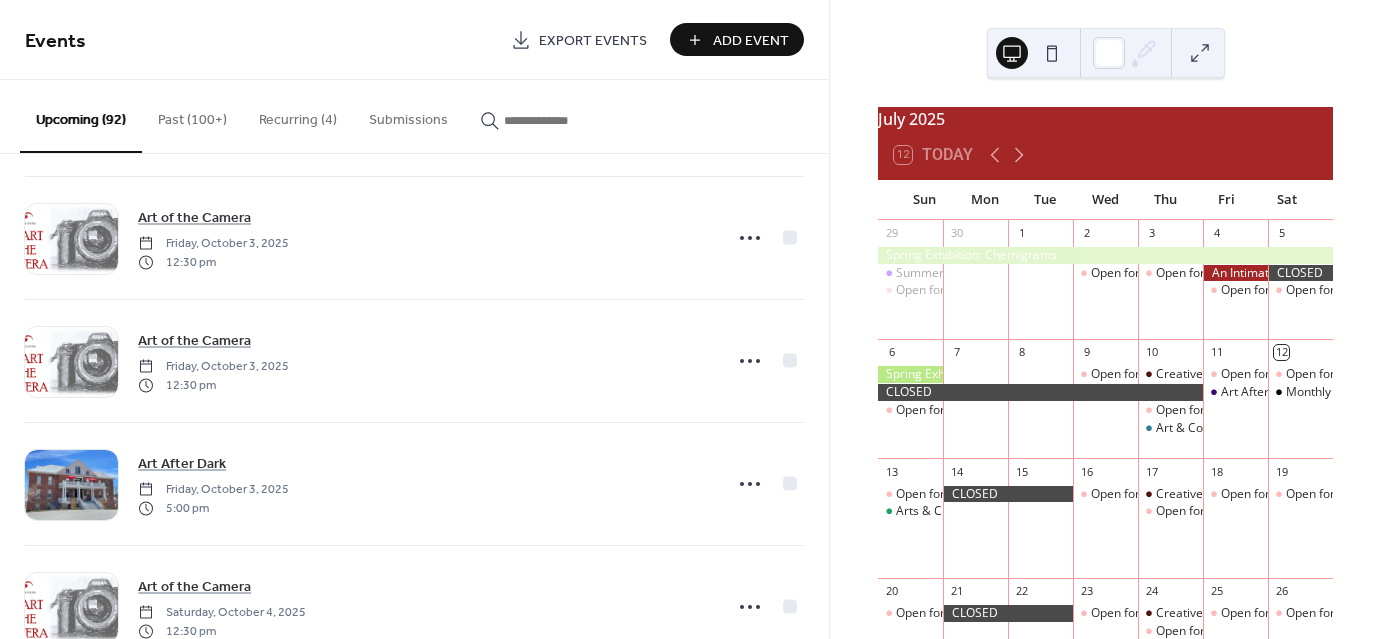 scroll, scrollTop: 2622, scrollLeft: 0, axis: vertical 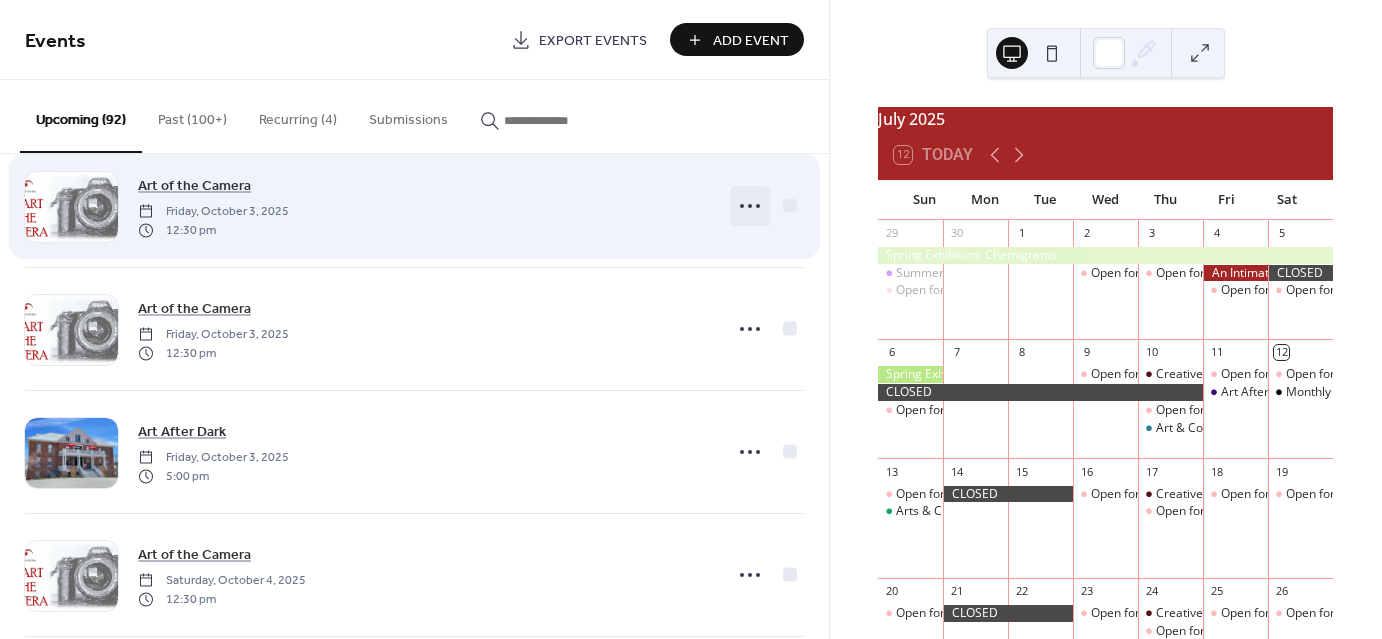 click 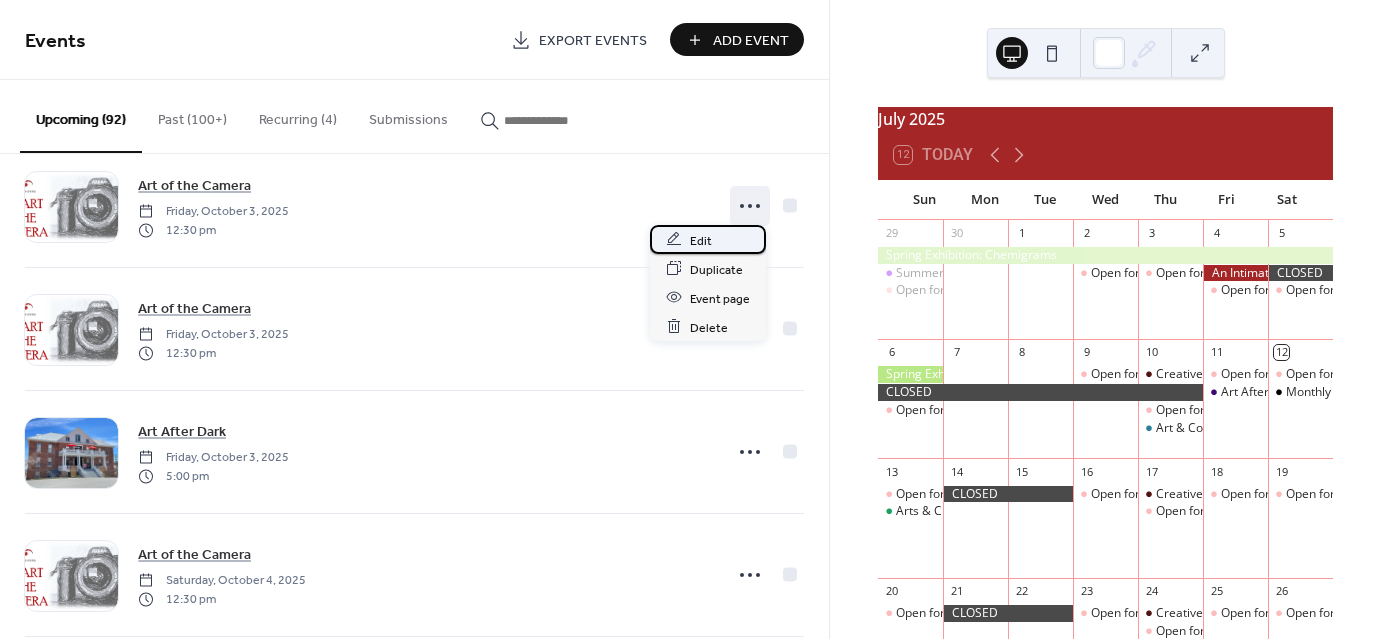 click on "Edit" at bounding box center (701, 240) 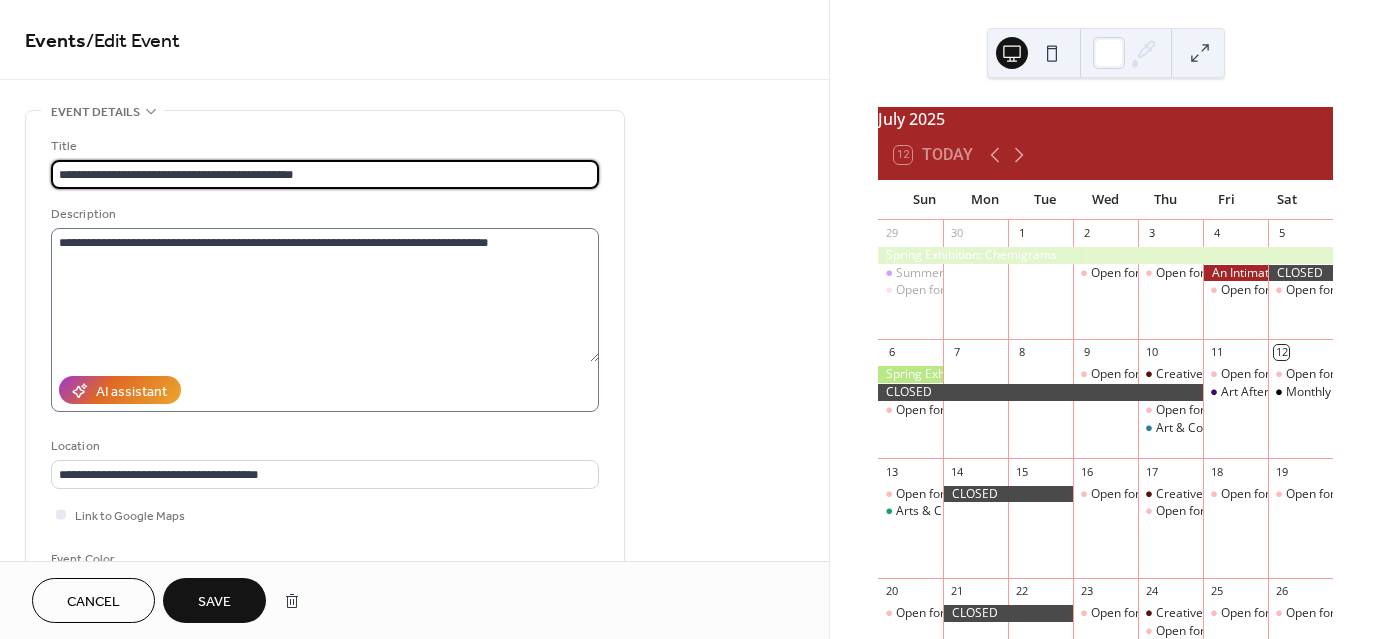 type on "**********" 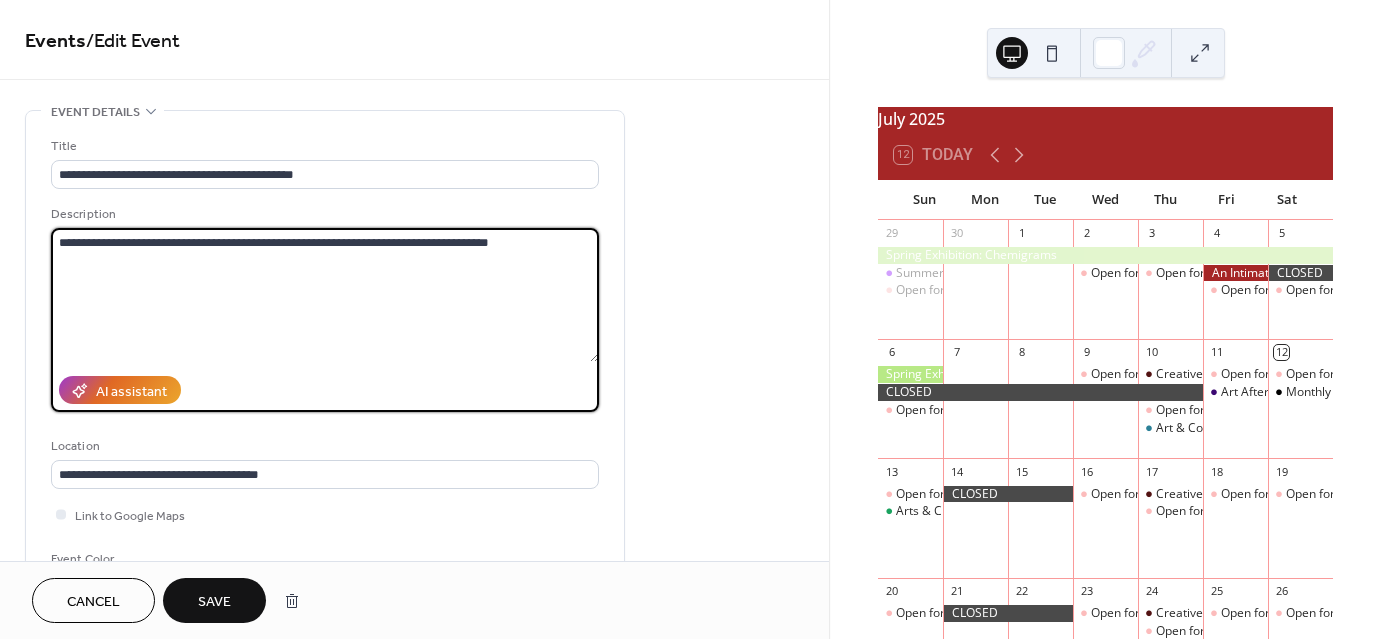 drag, startPoint x: 514, startPoint y: 256, endPoint x: 84, endPoint y: 236, distance: 430.46487 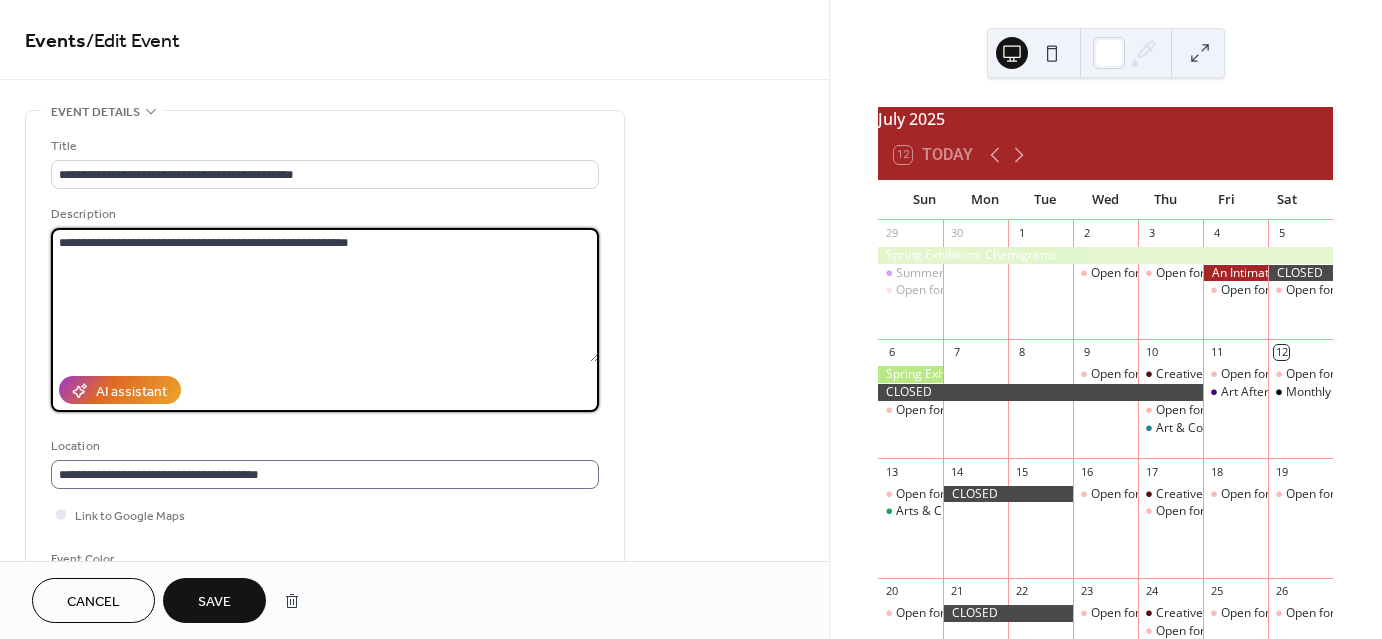 scroll, scrollTop: 1, scrollLeft: 0, axis: vertical 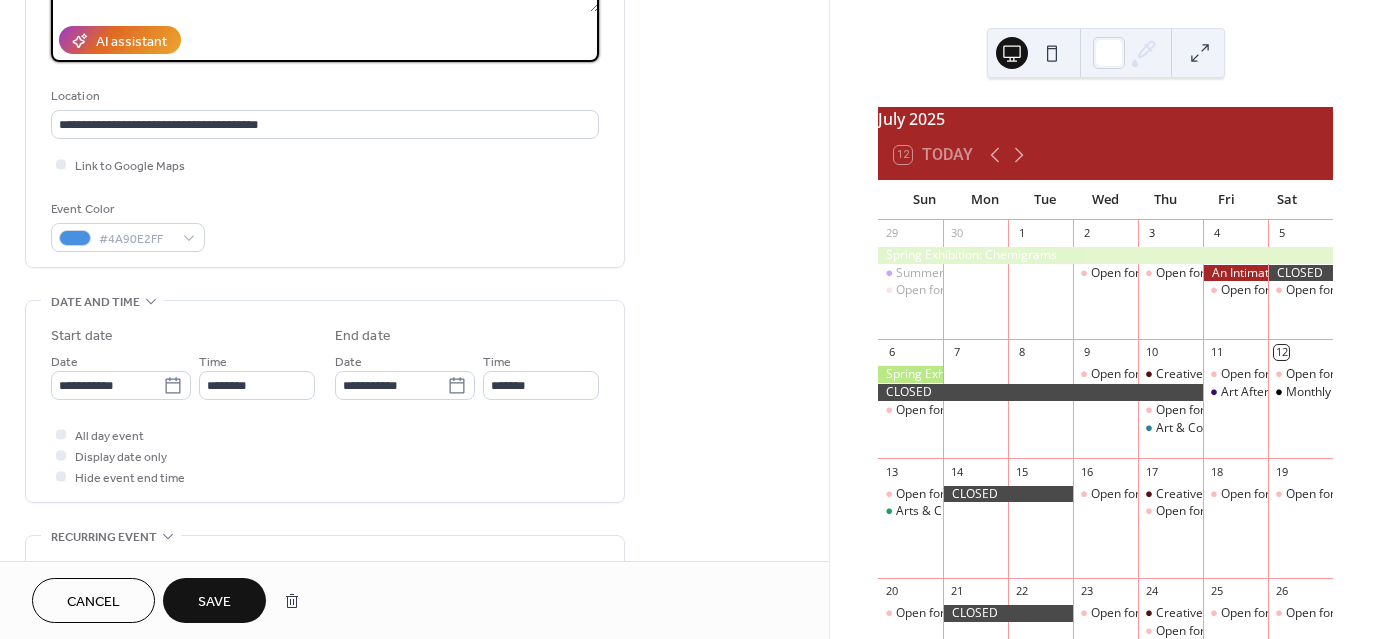 type on "**********" 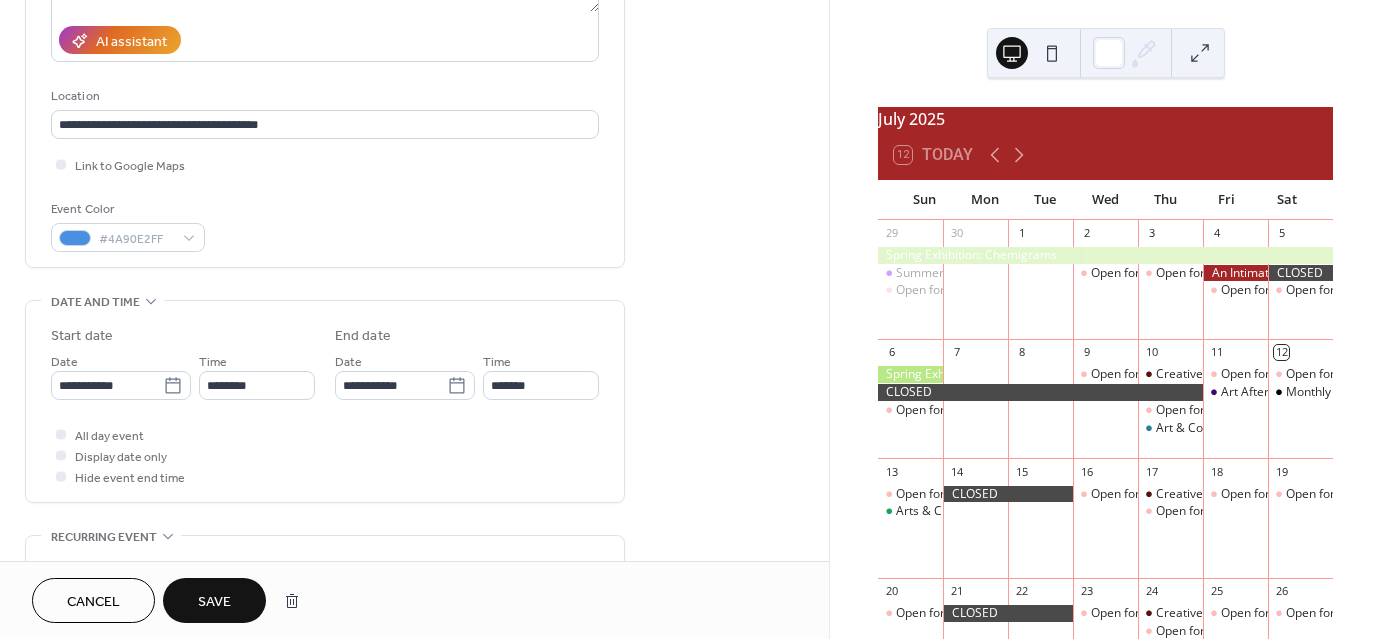click on "Save" at bounding box center (214, 600) 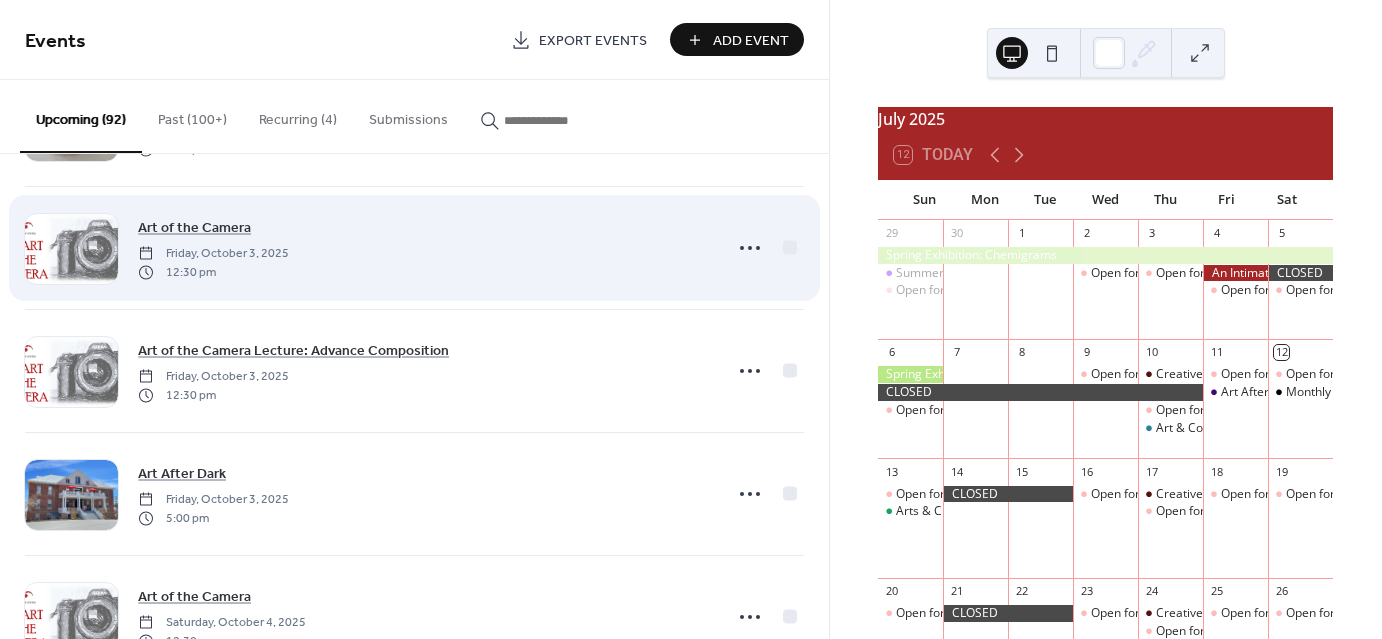 scroll, scrollTop: 2571, scrollLeft: 0, axis: vertical 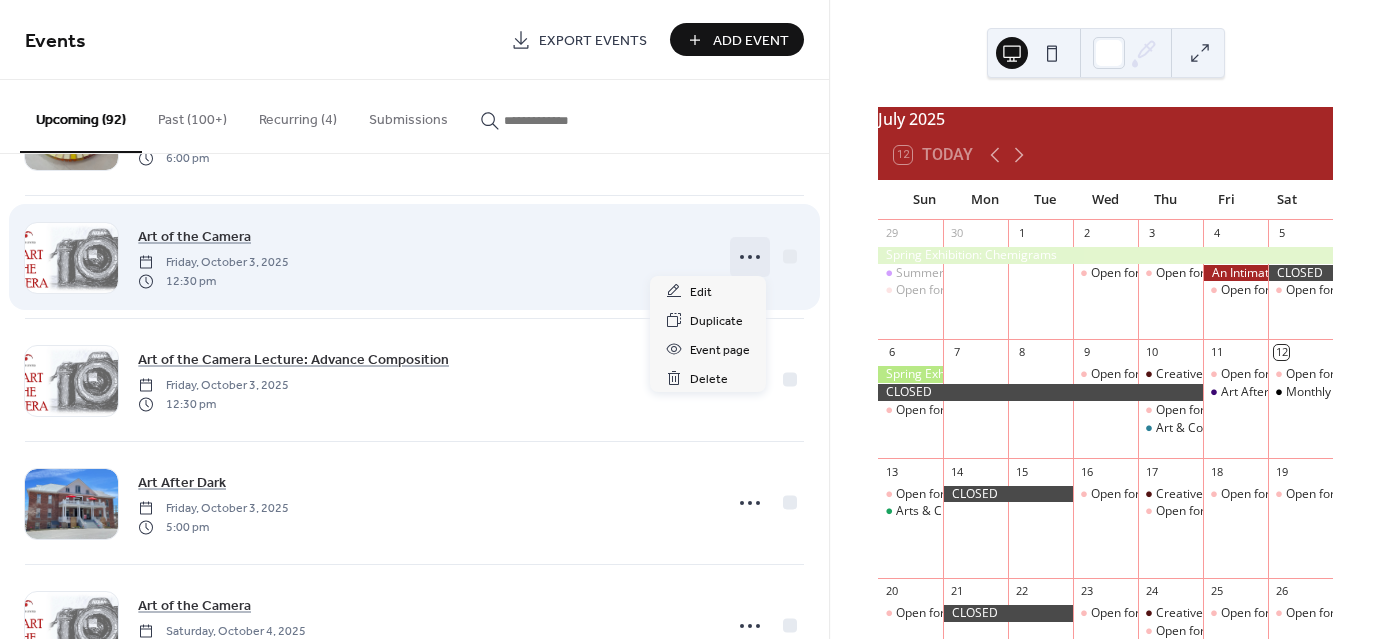 click 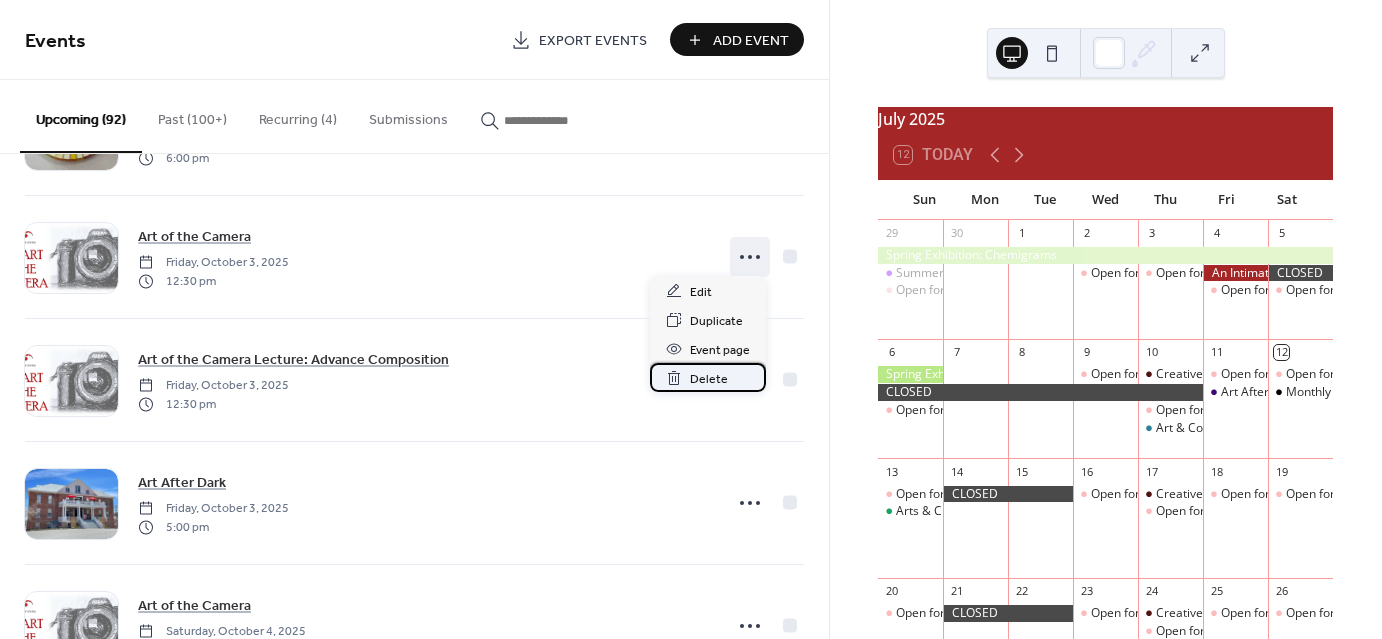 click on "Delete" at bounding box center [709, 379] 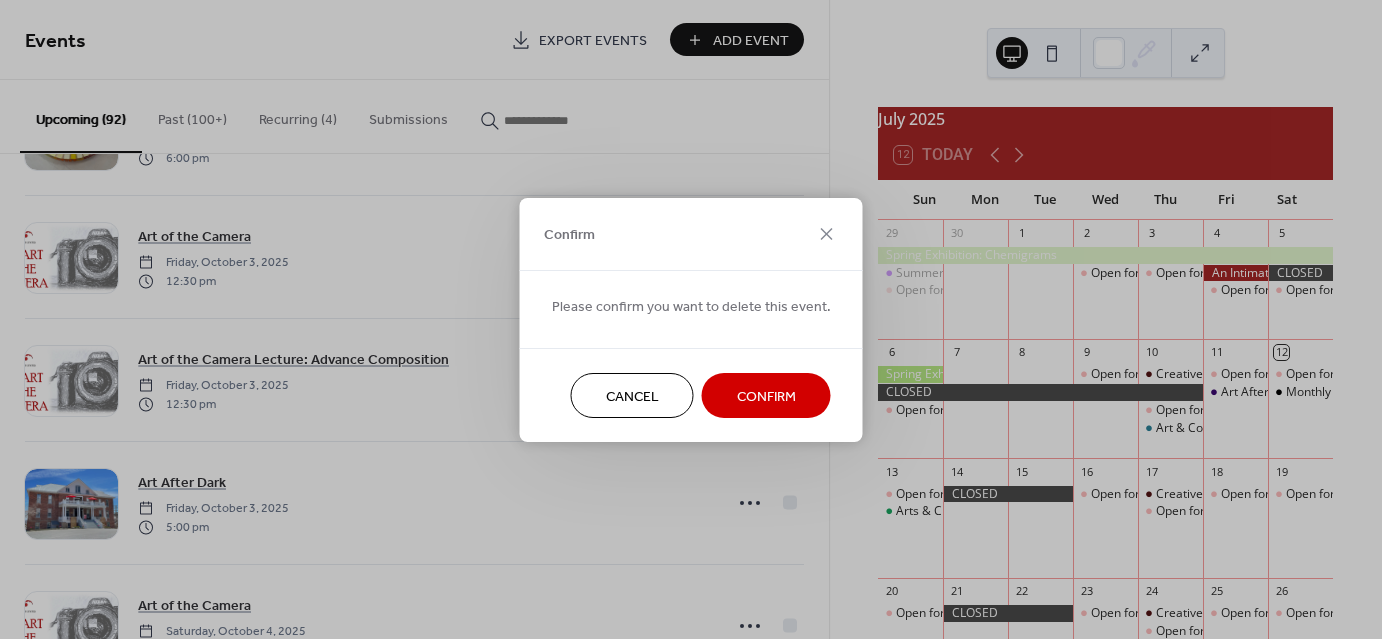 click on "Confirm" at bounding box center [766, 396] 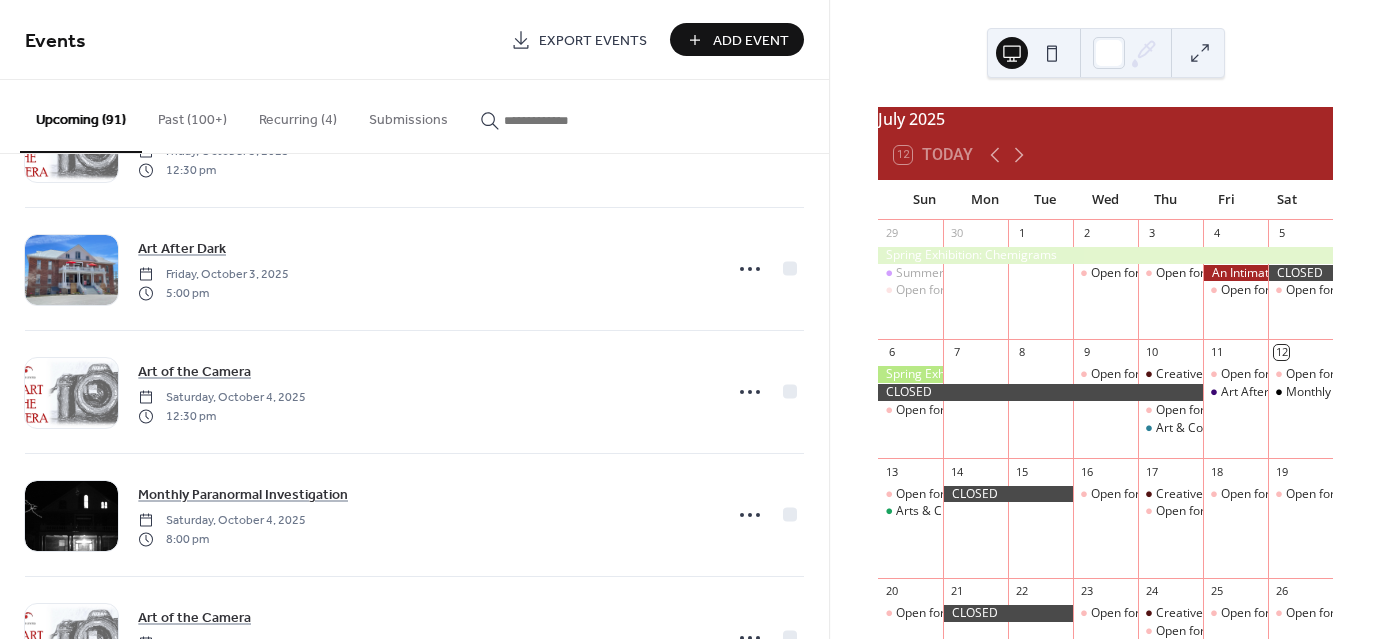 scroll, scrollTop: 2684, scrollLeft: 0, axis: vertical 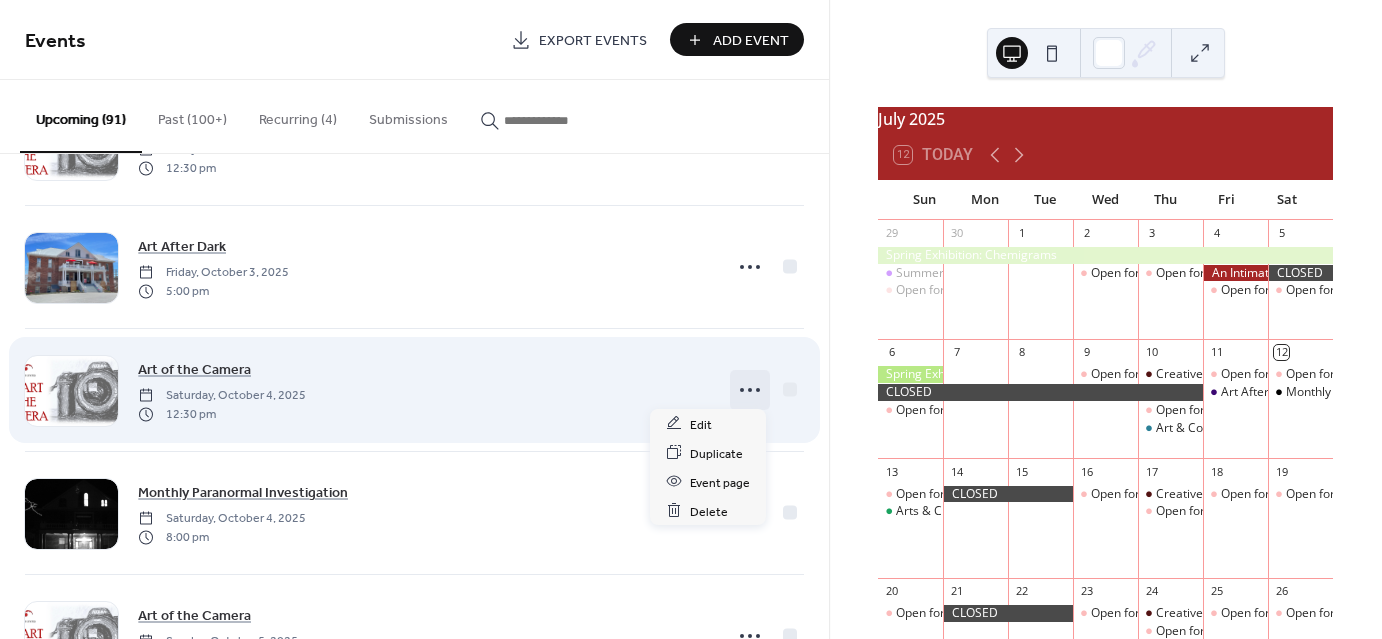 click 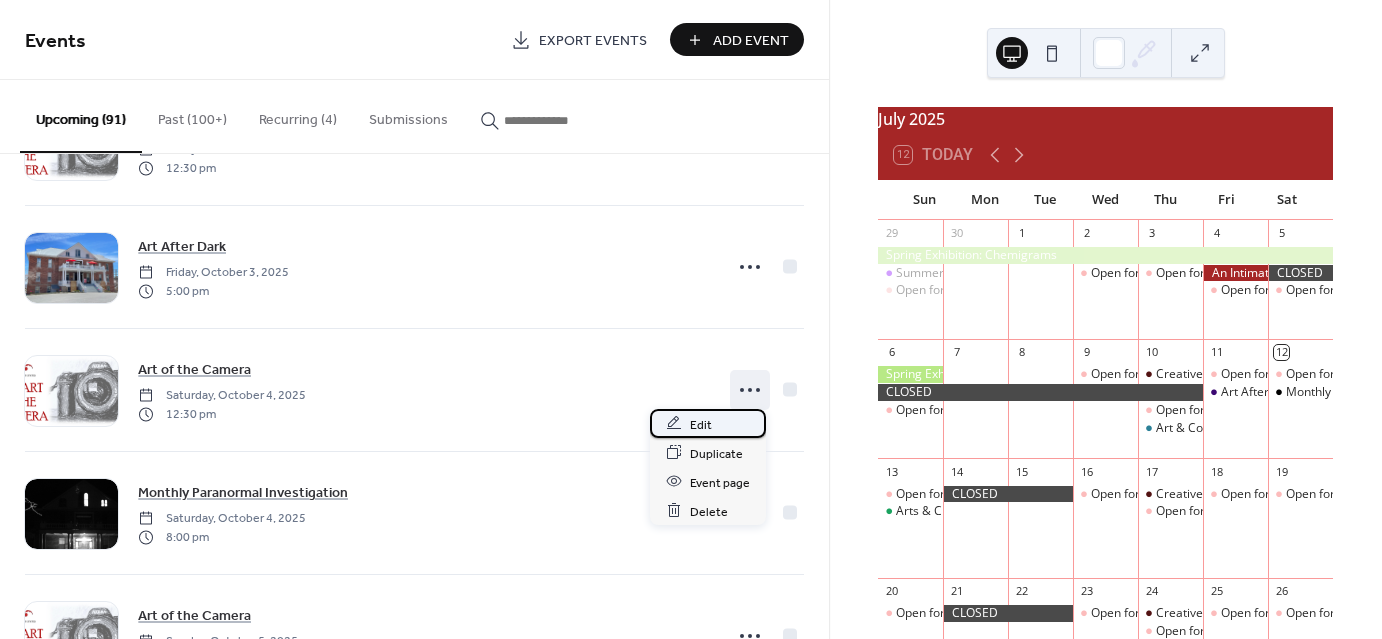 click on "Edit" at bounding box center [701, 424] 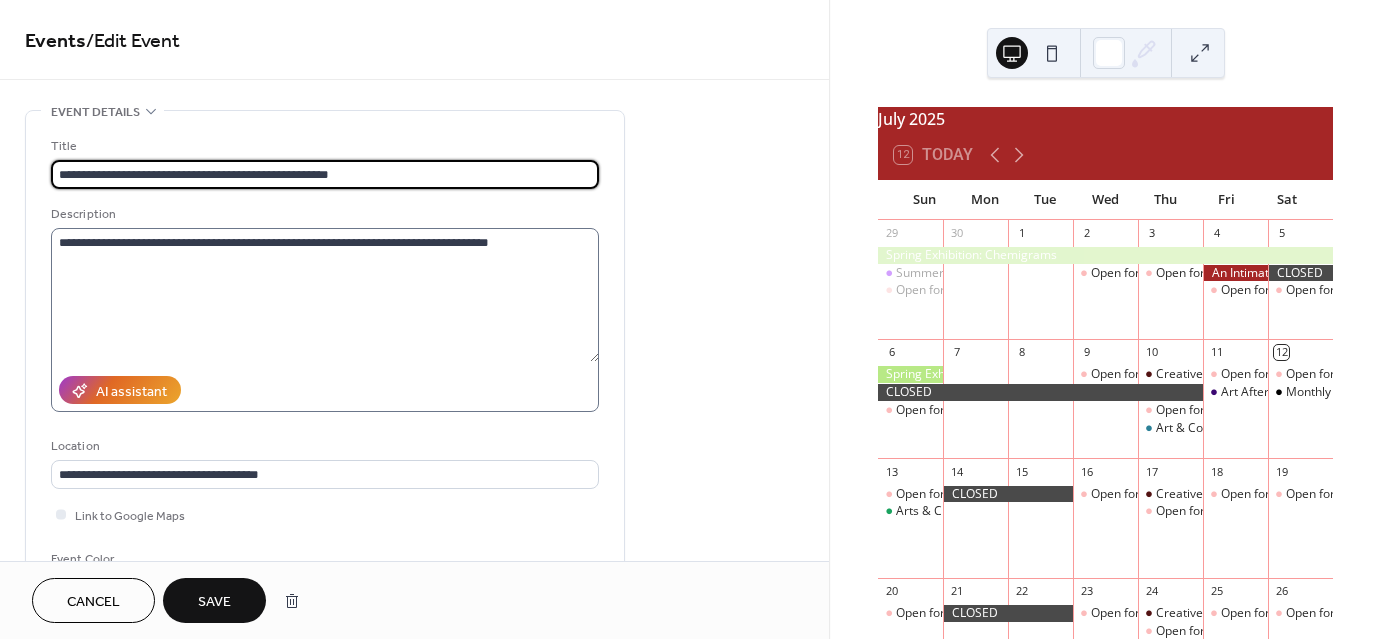 type on "**********" 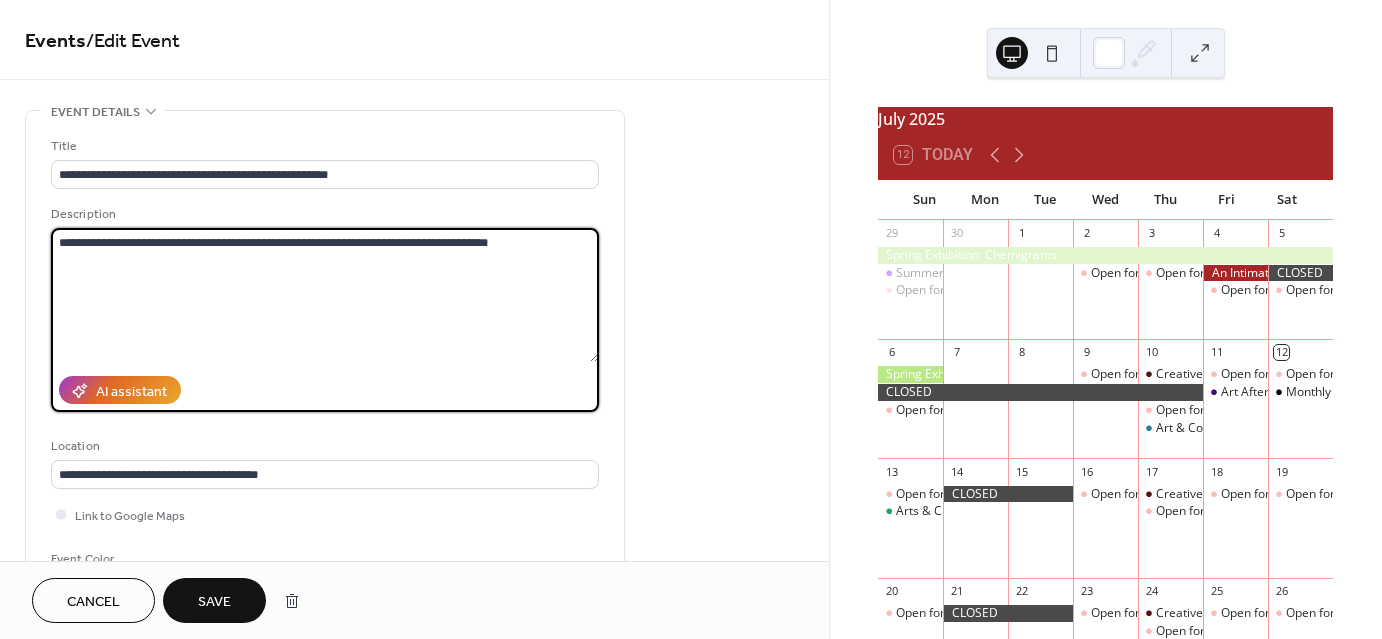 click on "**********" at bounding box center [325, 295] 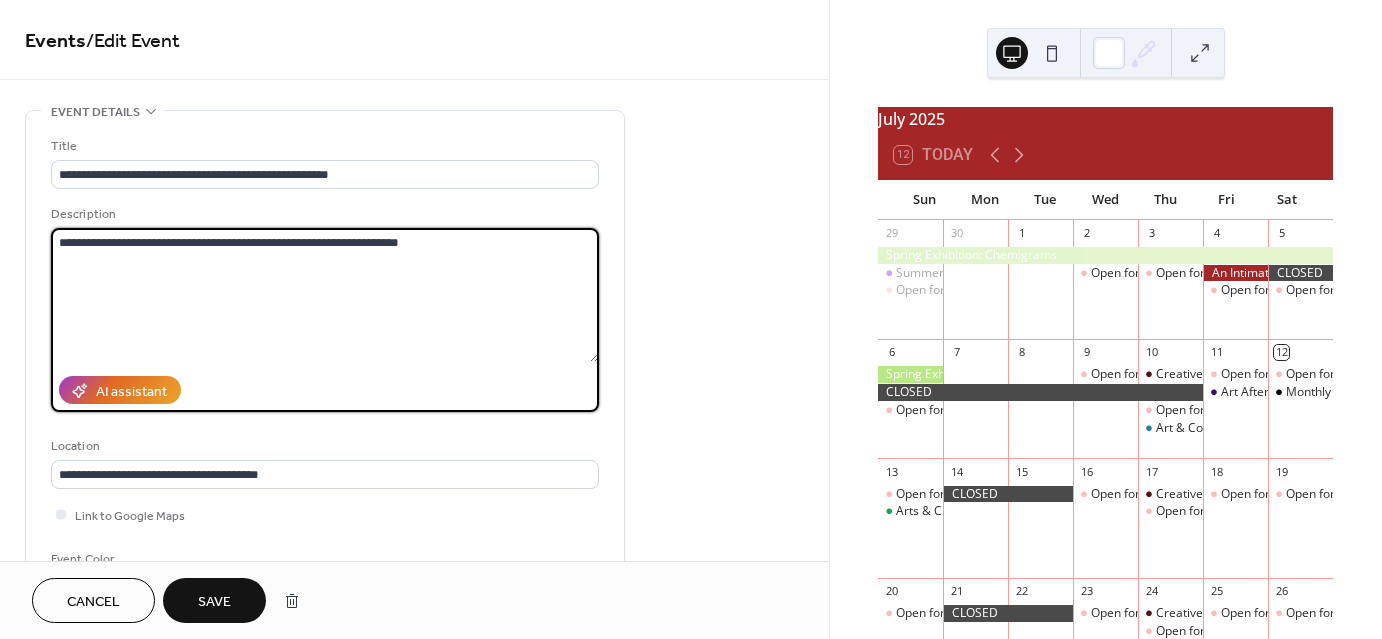 type on "**********" 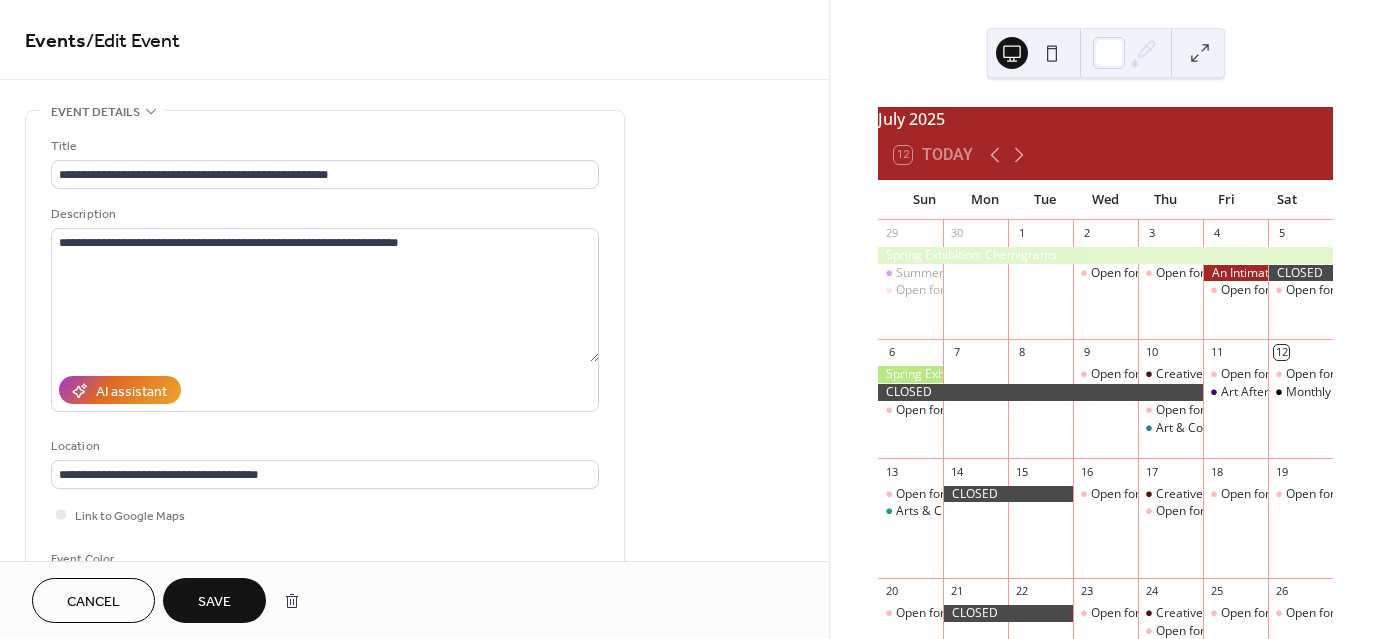 click on "Save" at bounding box center (214, 602) 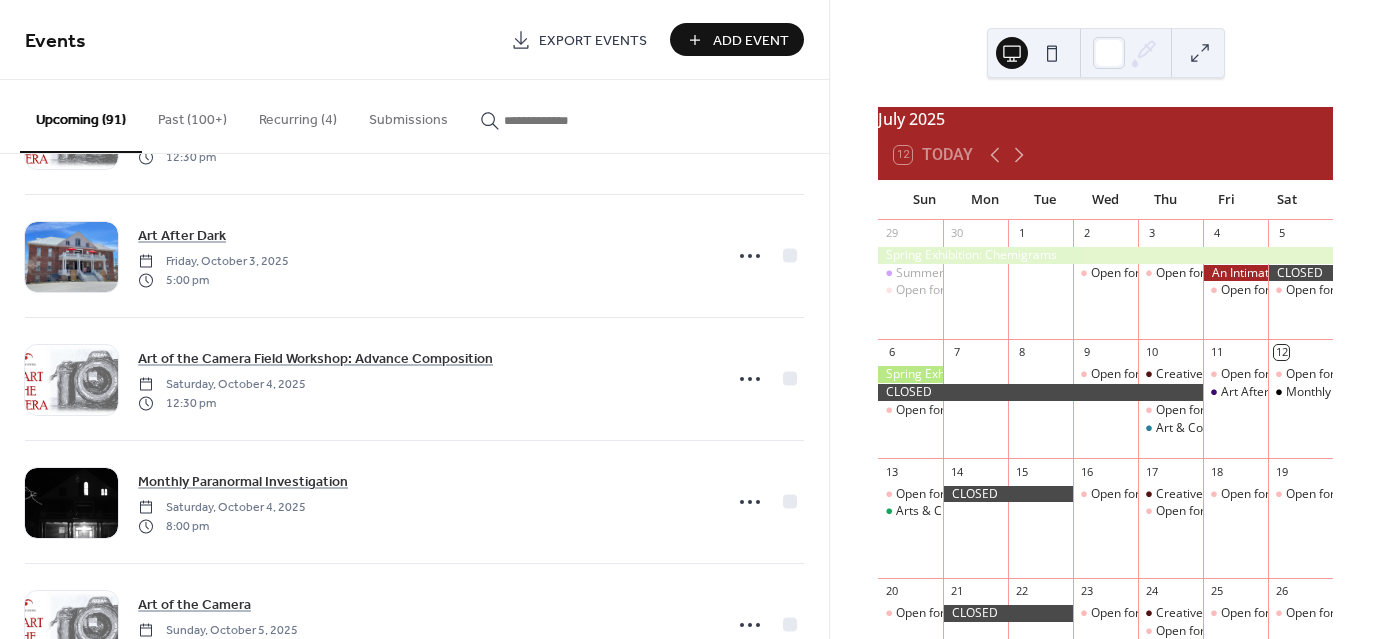 scroll, scrollTop: 2699, scrollLeft: 0, axis: vertical 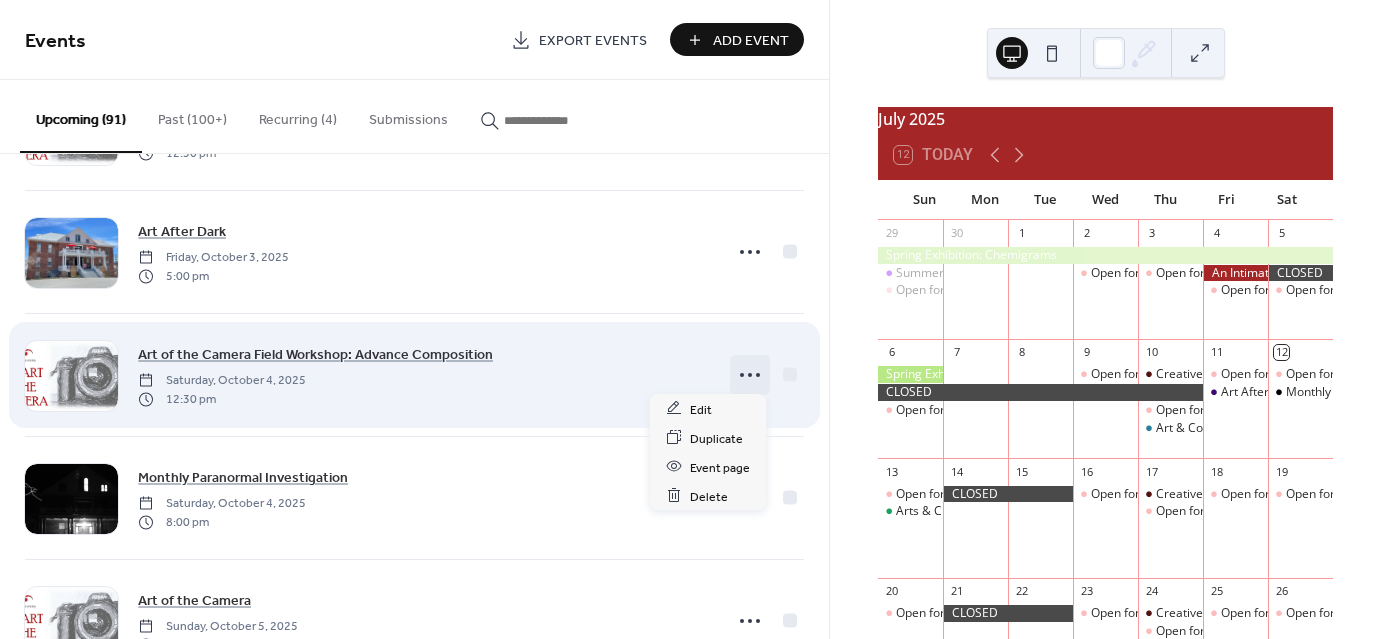 click 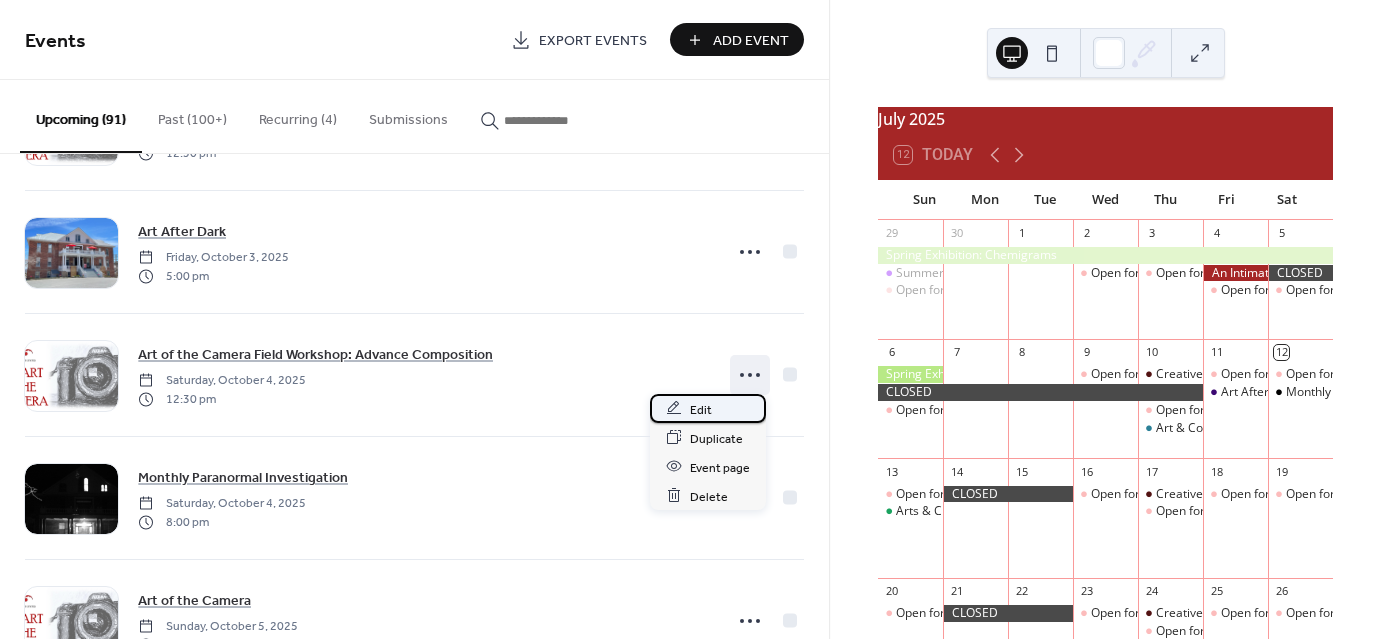 click on "Edit" at bounding box center (701, 409) 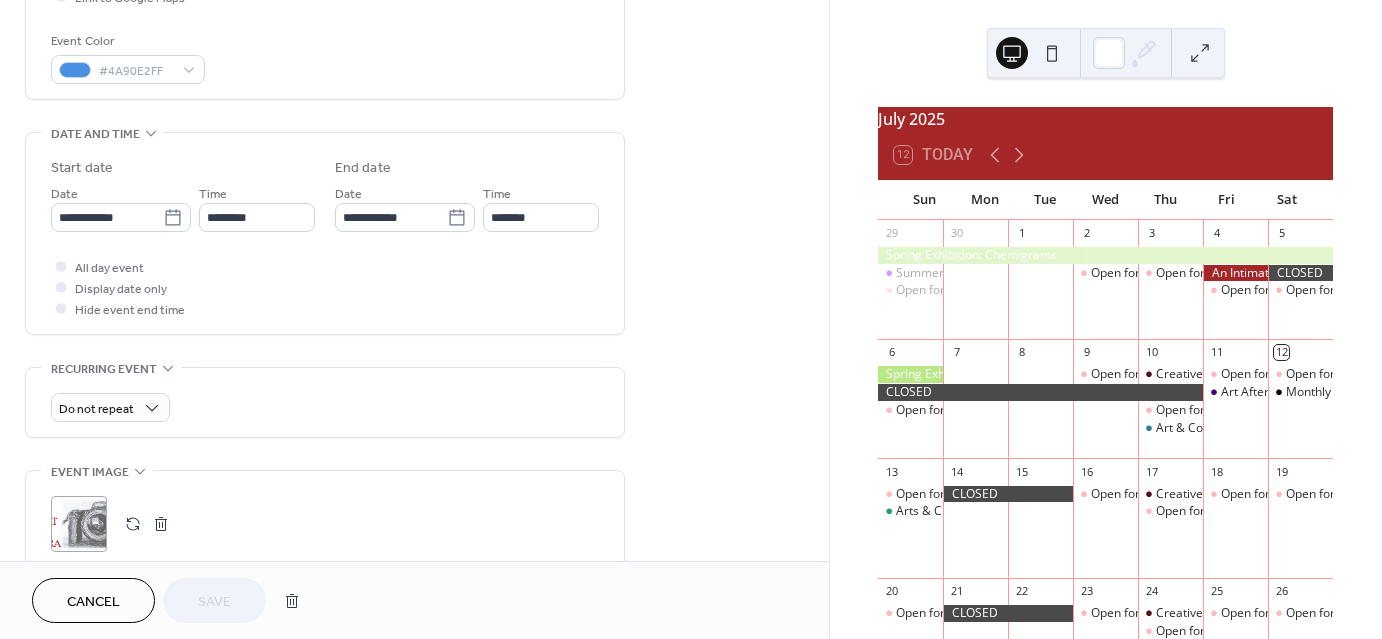 scroll, scrollTop: 520, scrollLeft: 0, axis: vertical 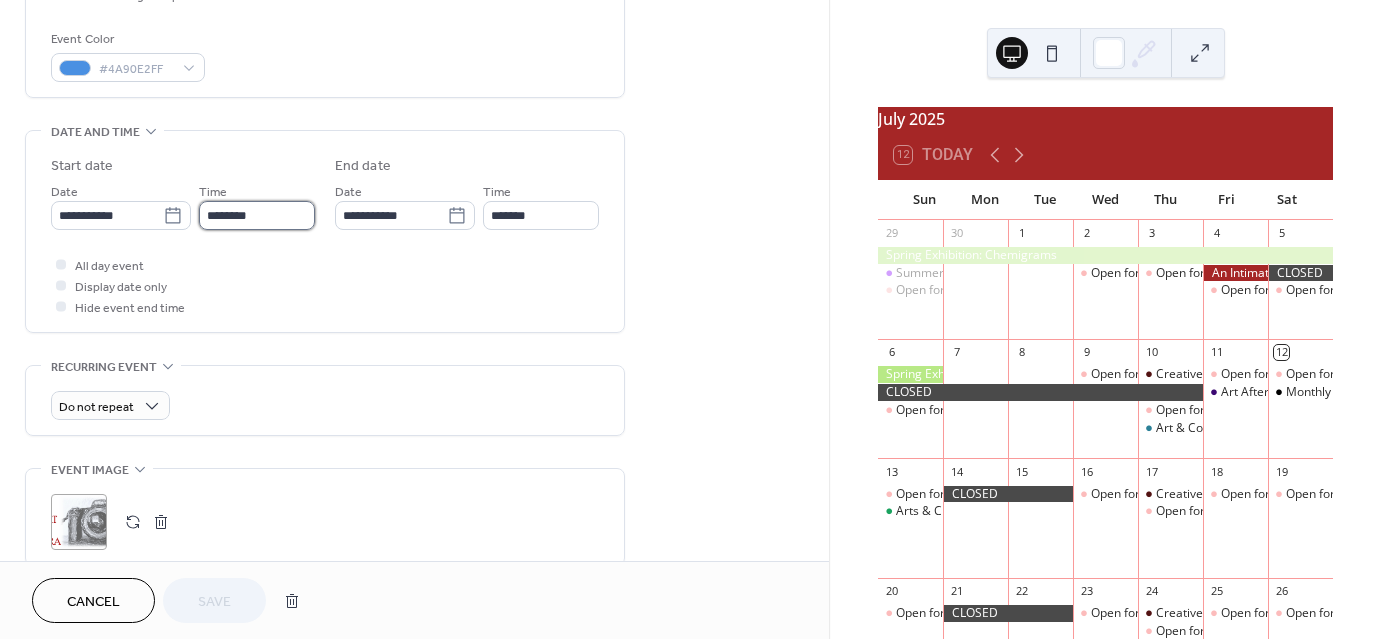 click on "********" at bounding box center (257, 215) 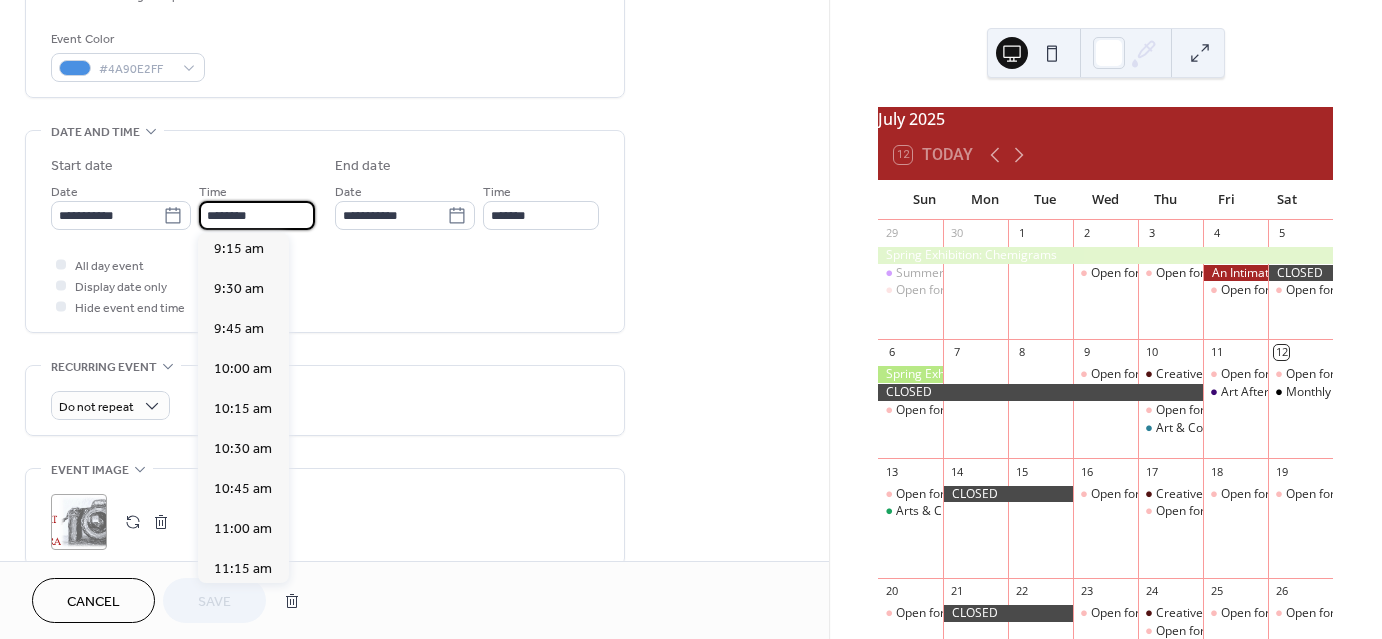 scroll, scrollTop: 1476, scrollLeft: 0, axis: vertical 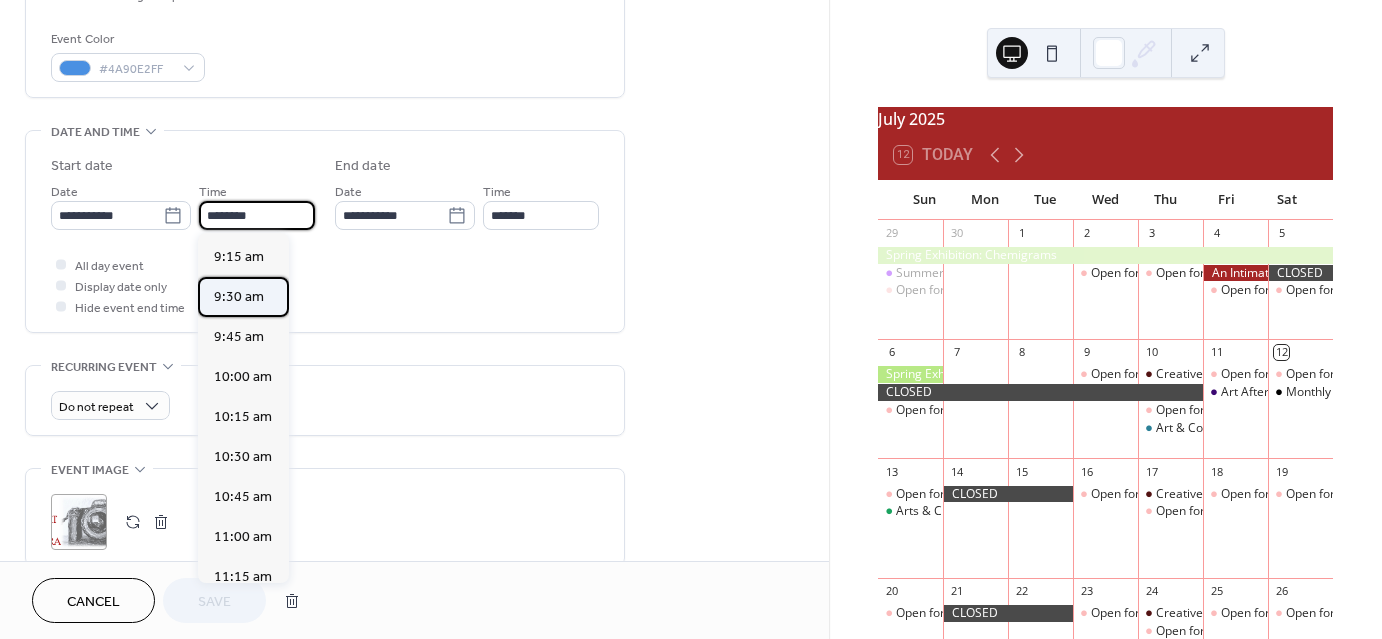click on "9:30 am" at bounding box center [239, 297] 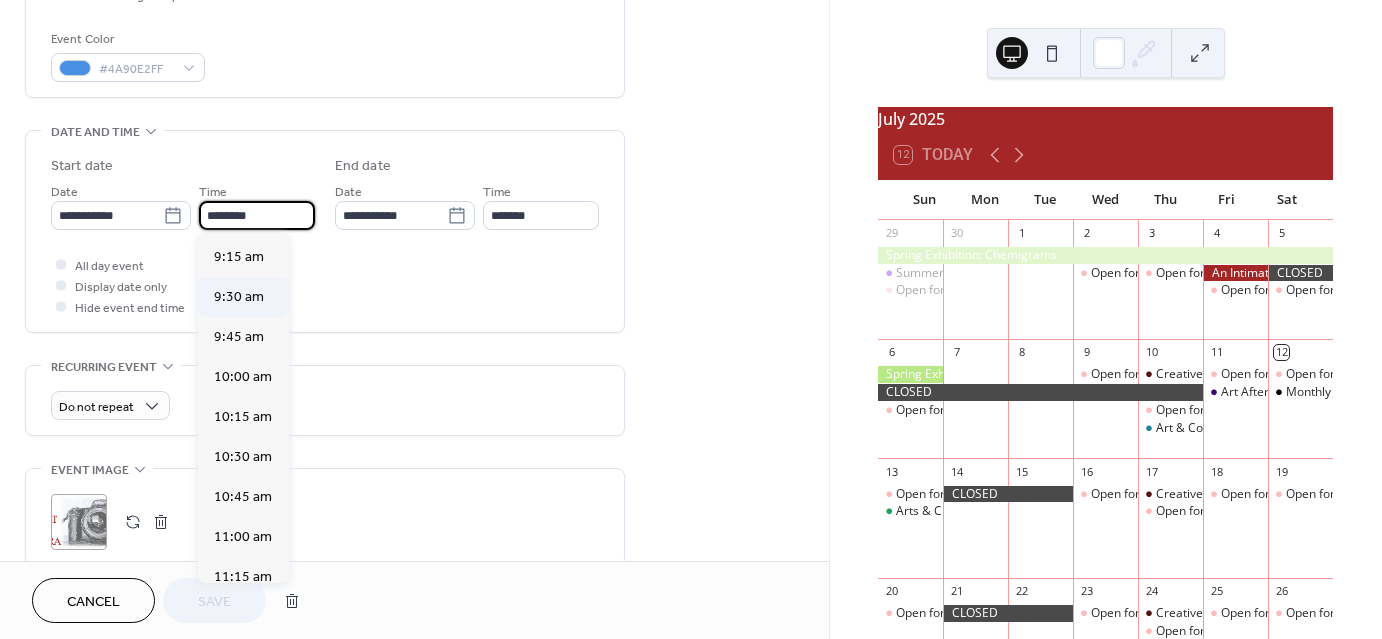 type on "*******" 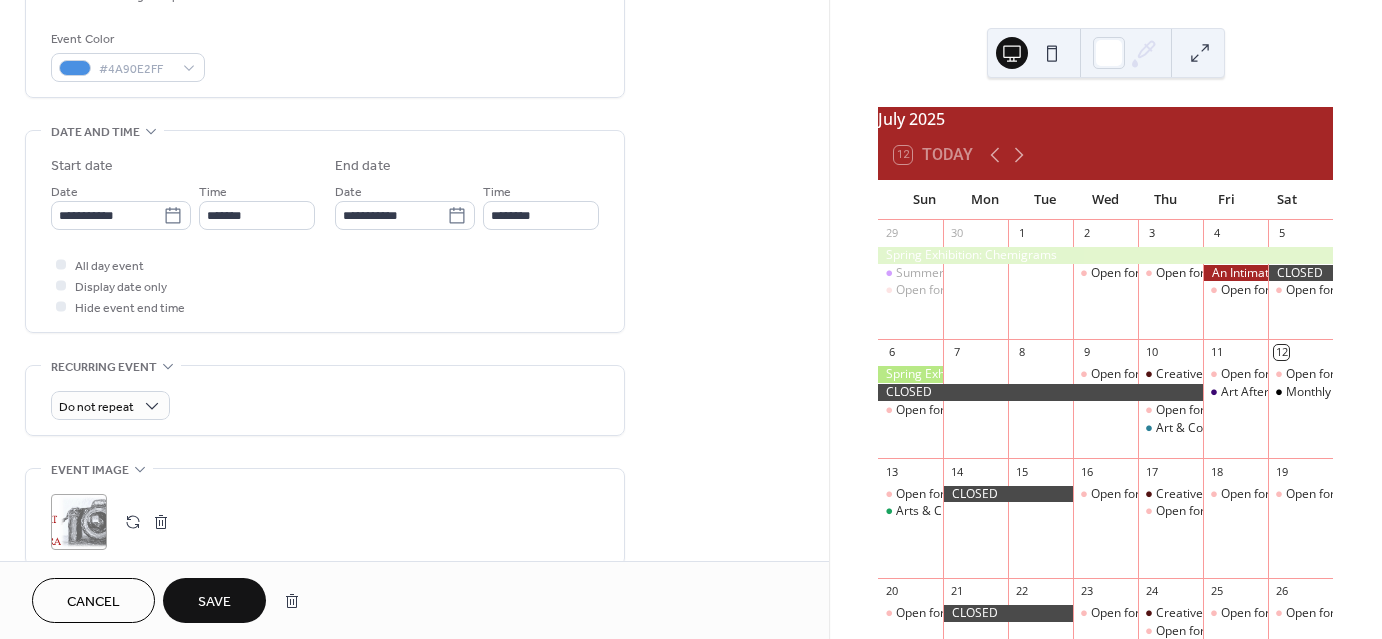 click on "Save" at bounding box center [214, 602] 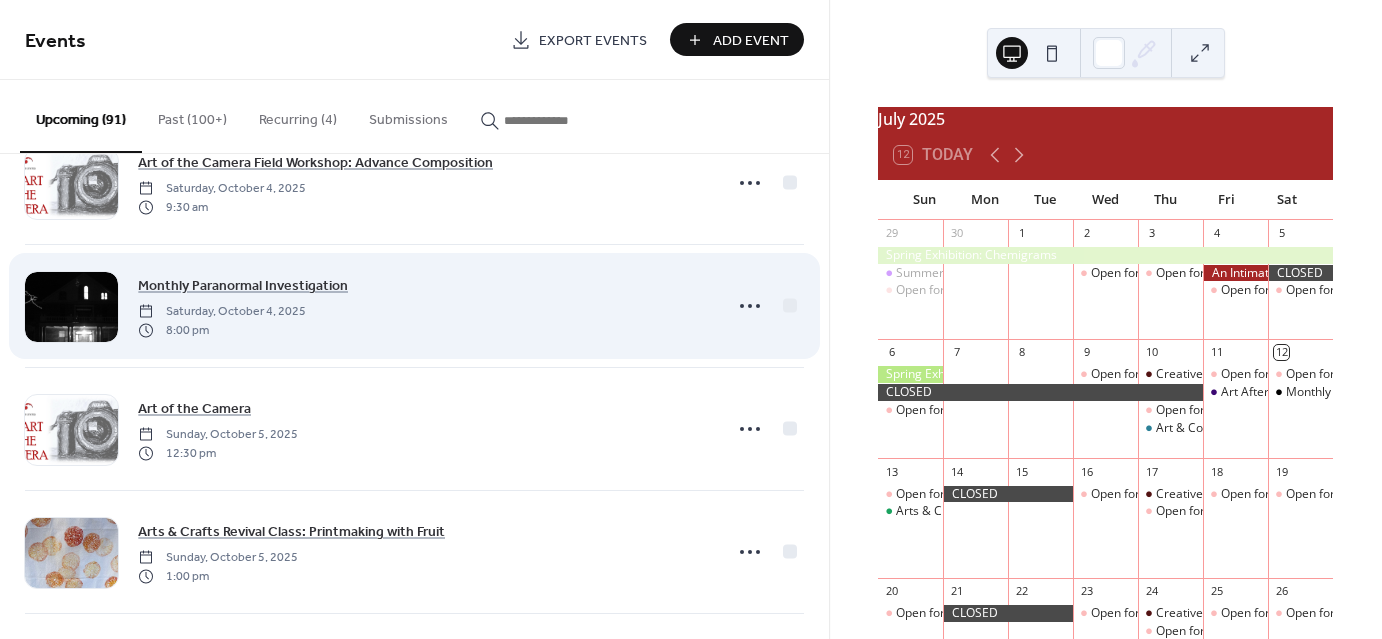 scroll, scrollTop: 2894, scrollLeft: 0, axis: vertical 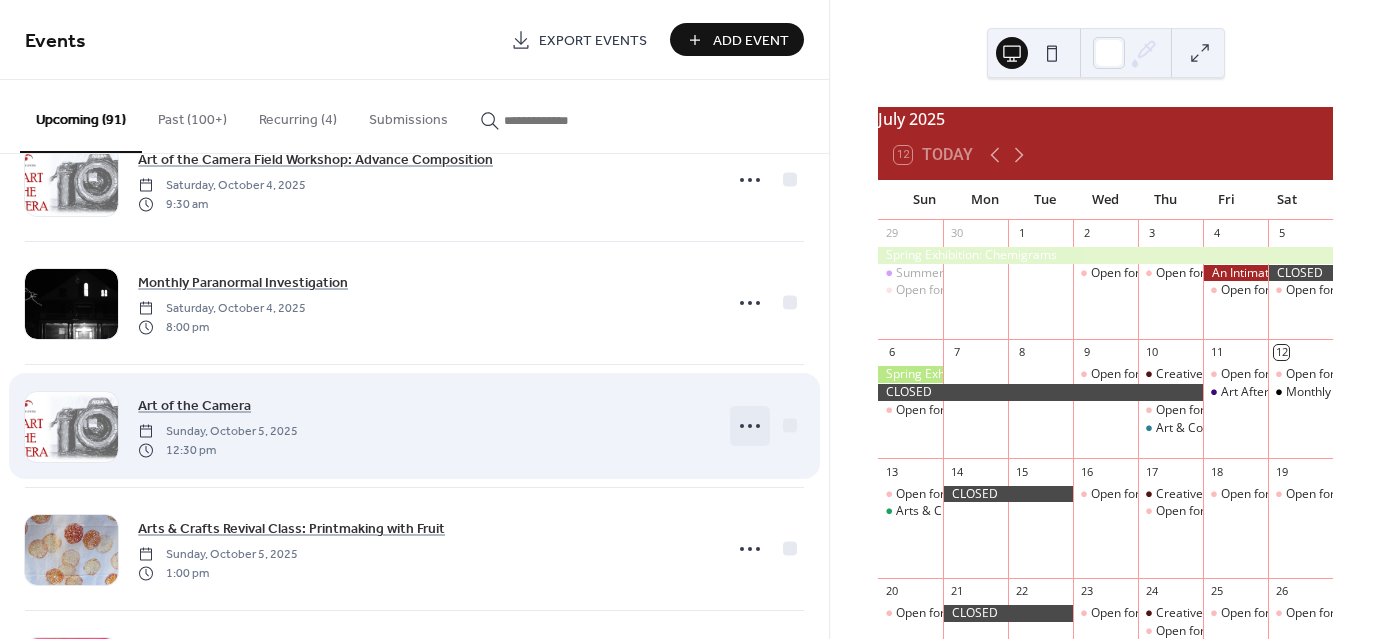 click 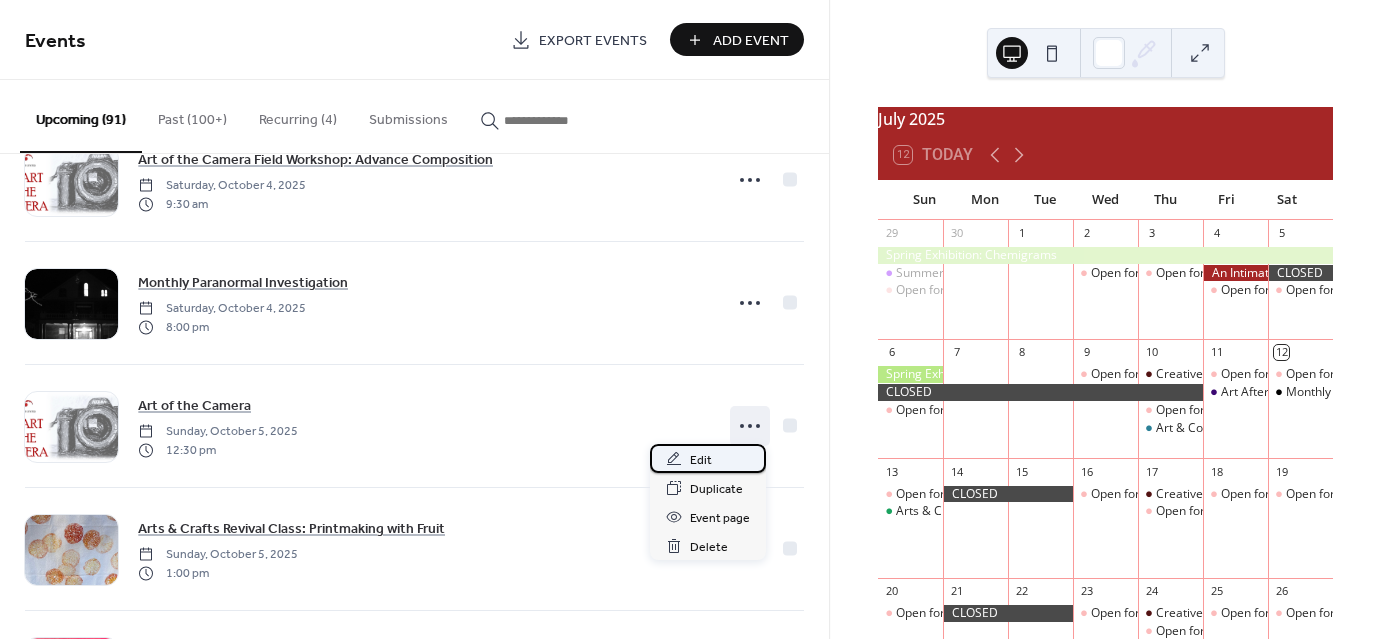 click on "Edit" at bounding box center [701, 460] 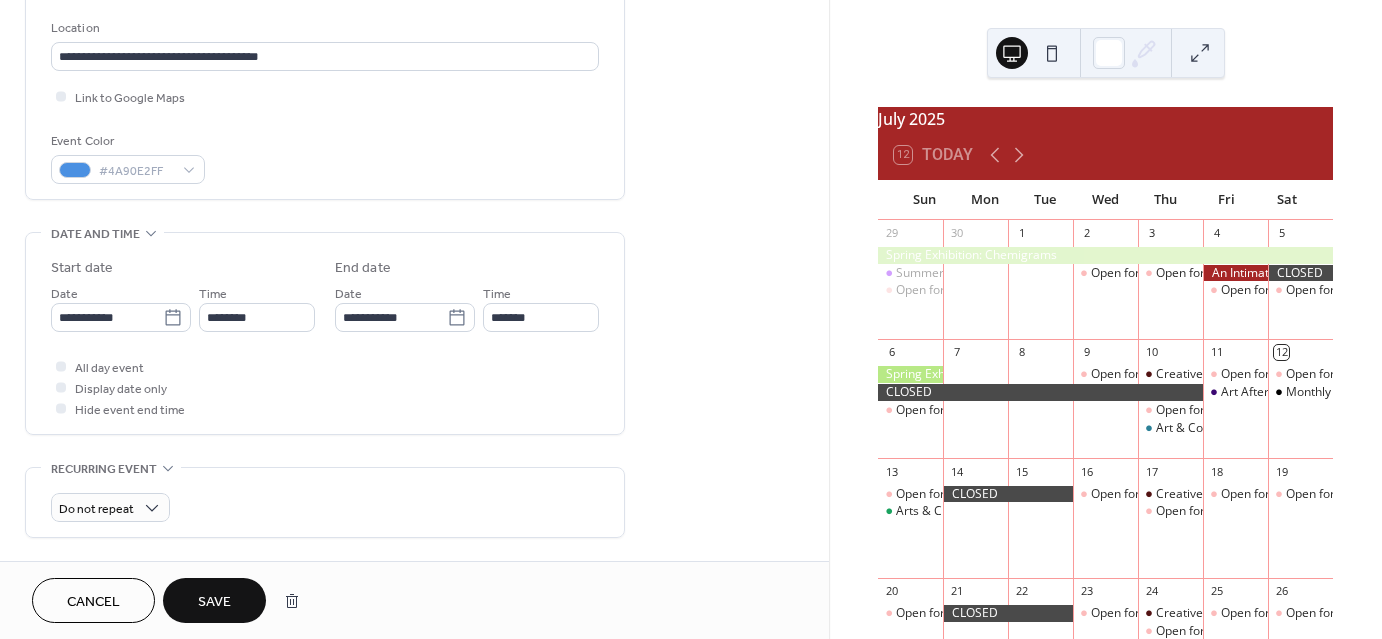 scroll, scrollTop: 420, scrollLeft: 0, axis: vertical 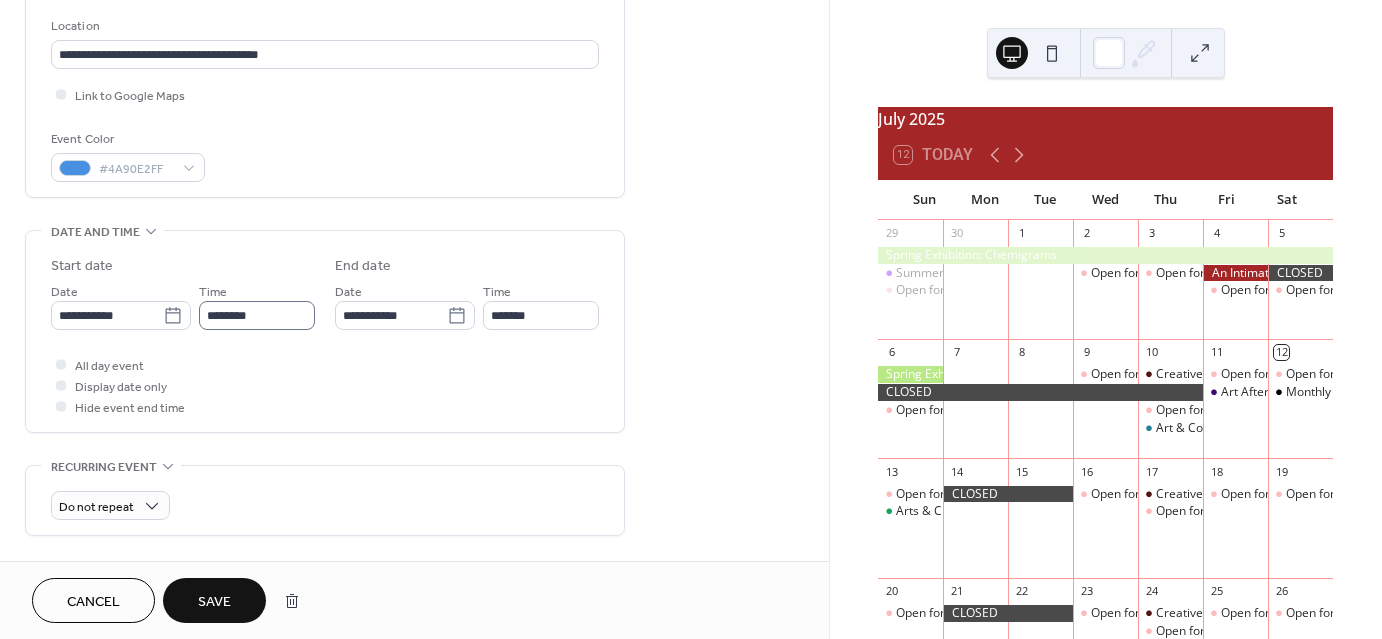 type on "**********" 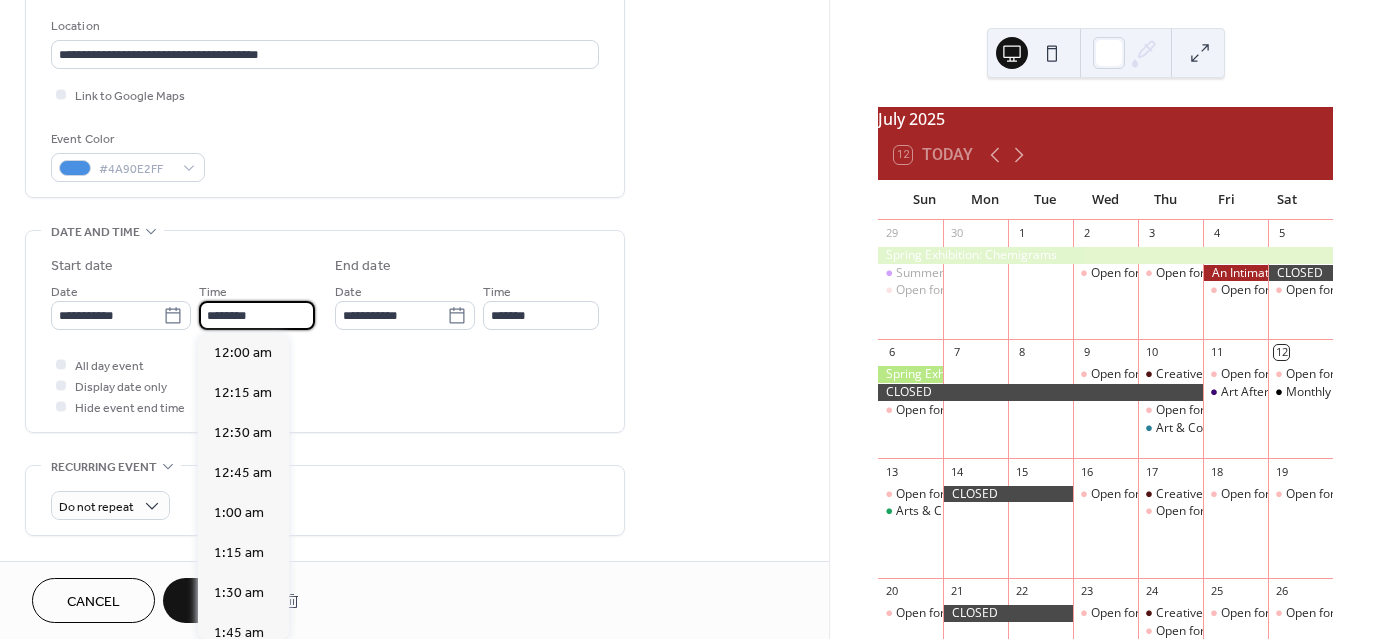 scroll, scrollTop: 2010, scrollLeft: 0, axis: vertical 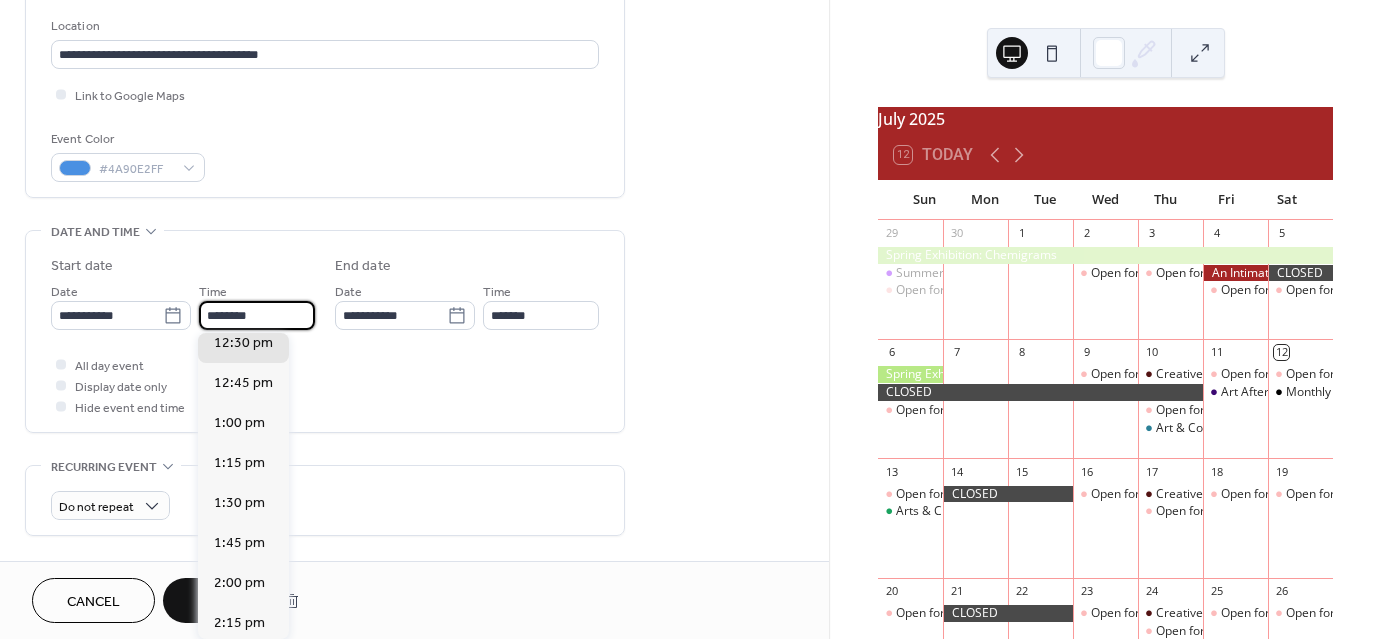 click on "********" at bounding box center [257, 315] 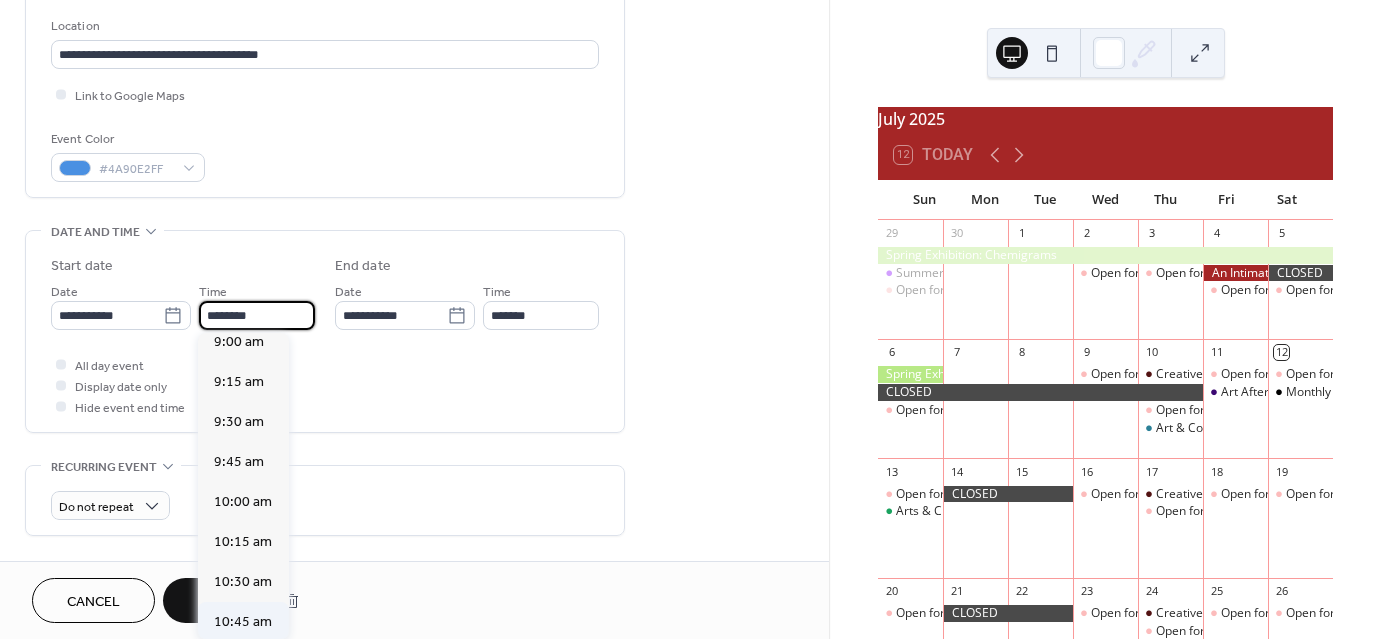 scroll, scrollTop: 1450, scrollLeft: 0, axis: vertical 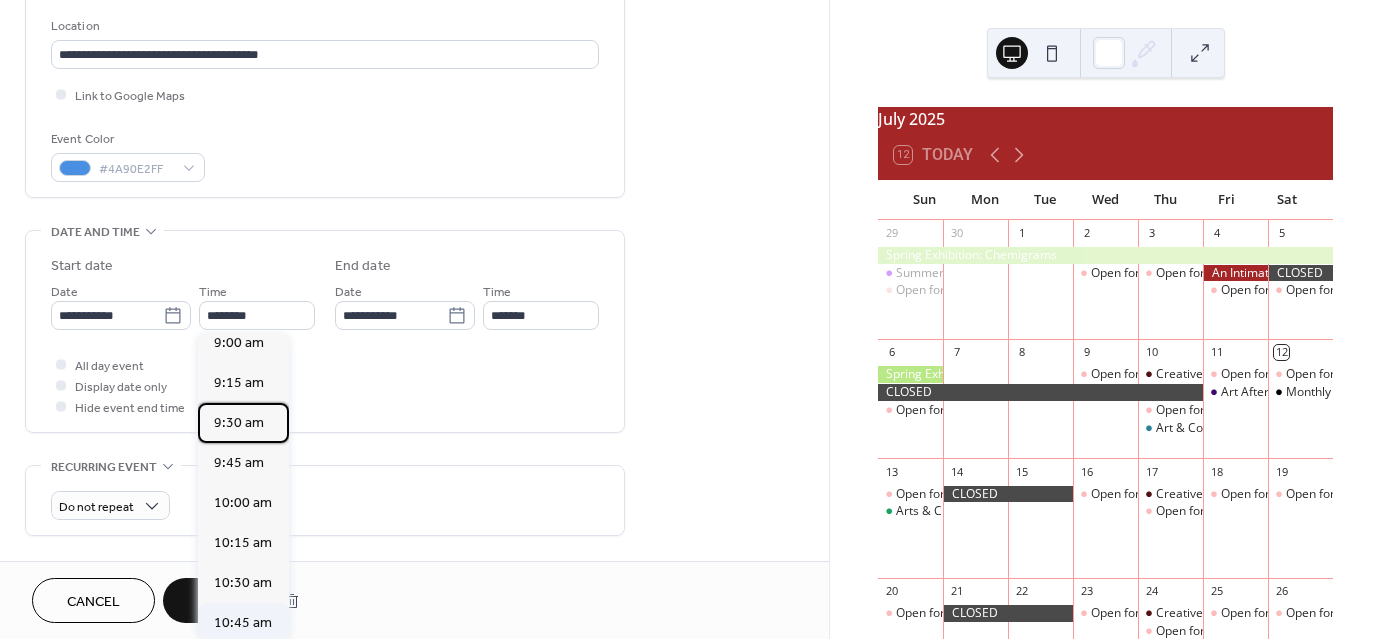 click on "9:30 am" at bounding box center (239, 422) 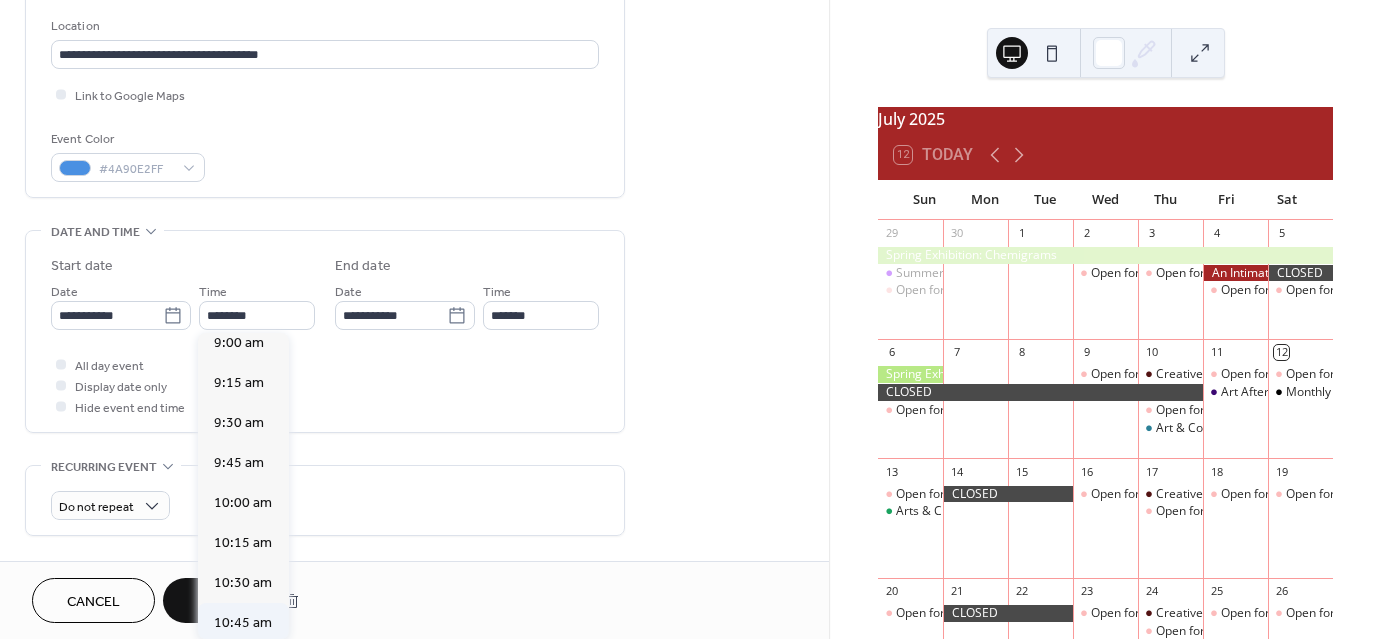 type on "*******" 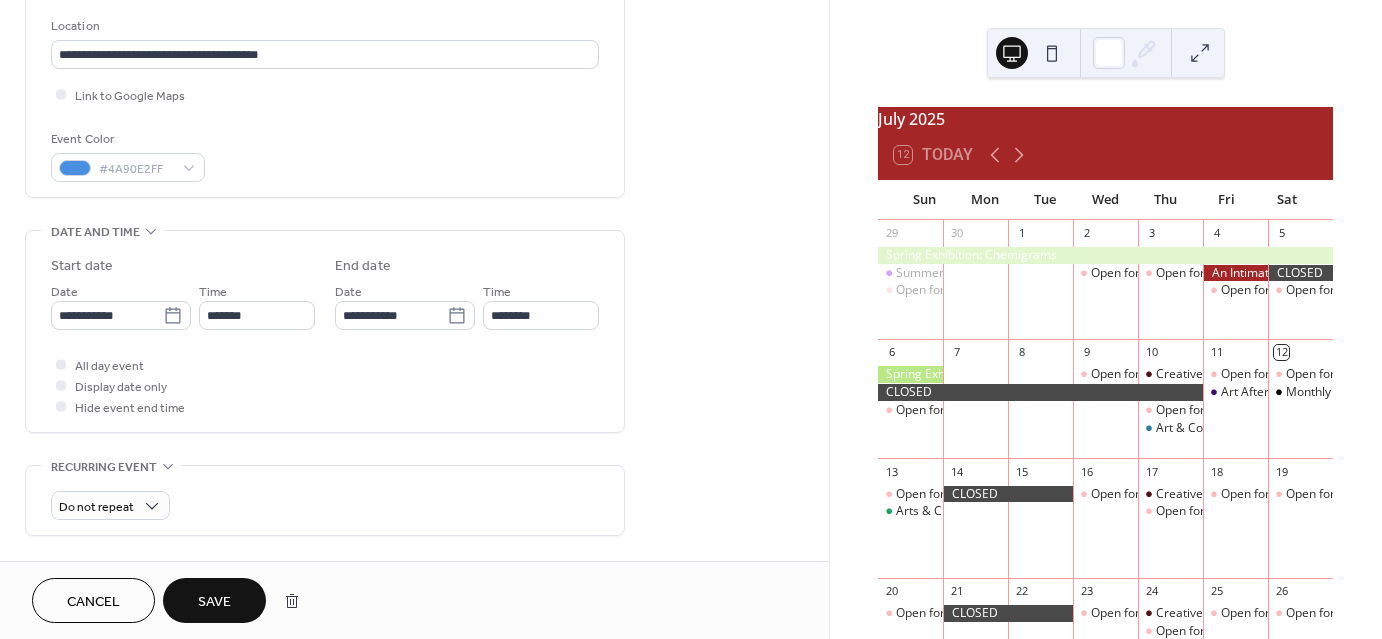 click on "Save" at bounding box center (214, 602) 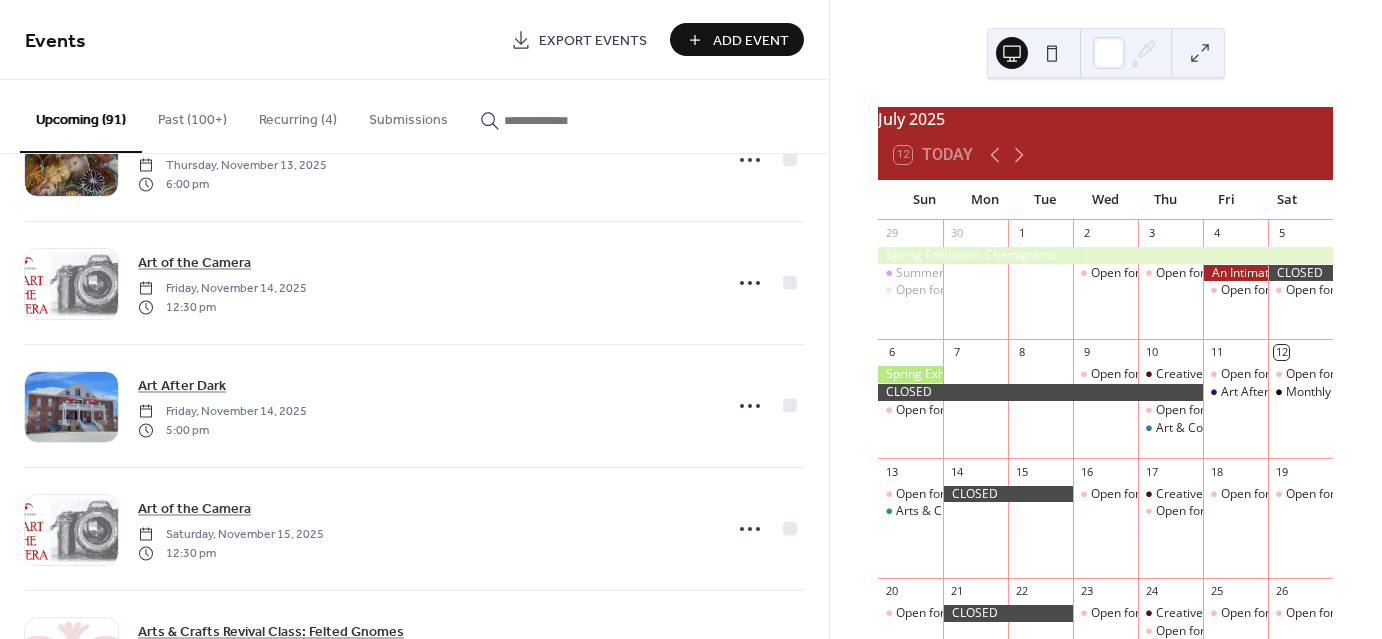 scroll, scrollTop: 4640, scrollLeft: 0, axis: vertical 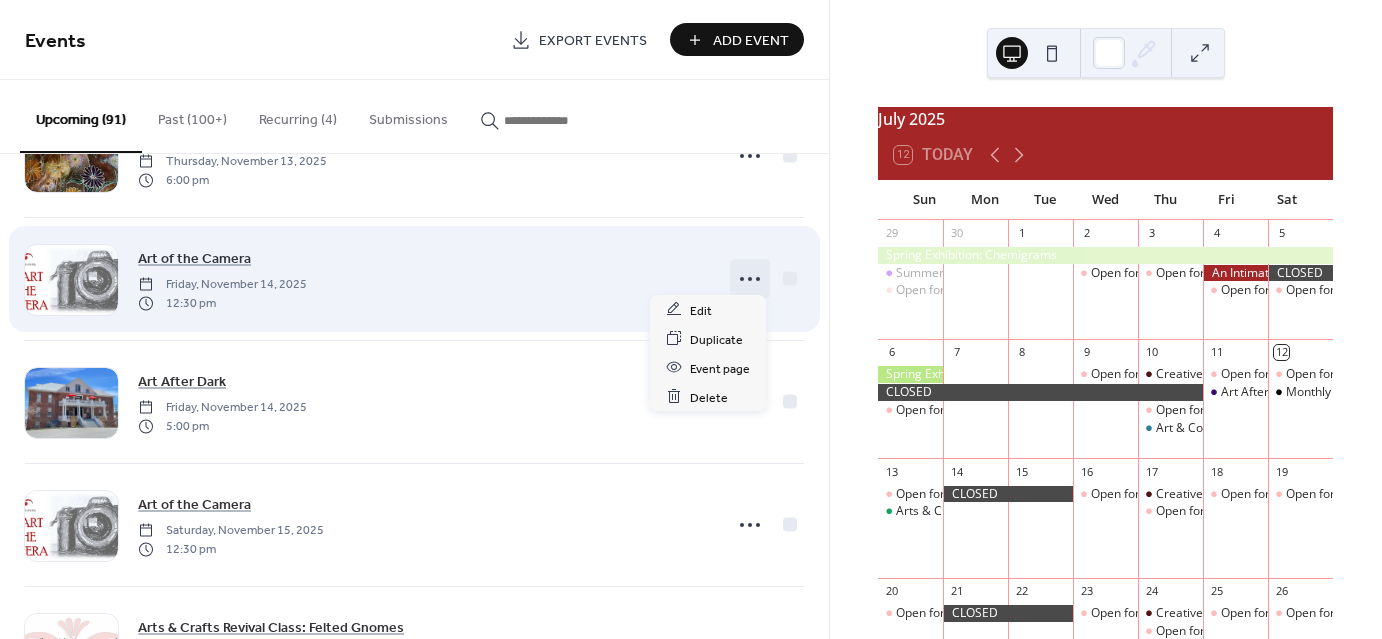click 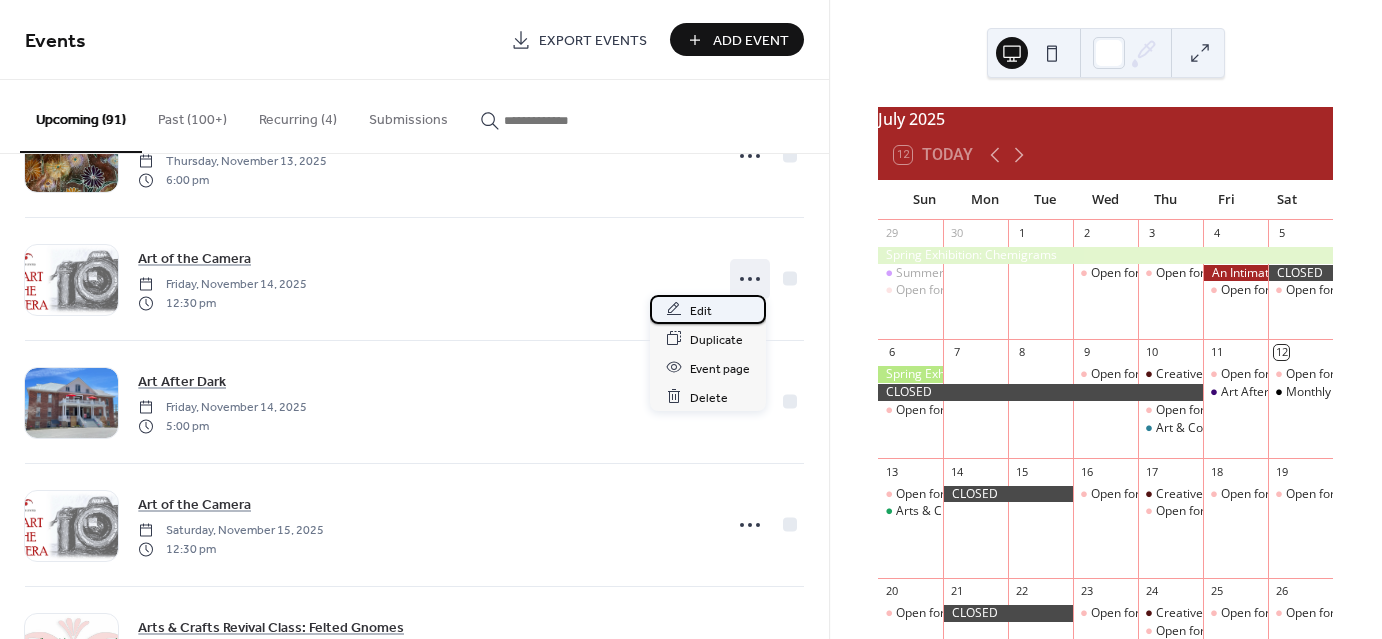 click on "Edit" at bounding box center [701, 310] 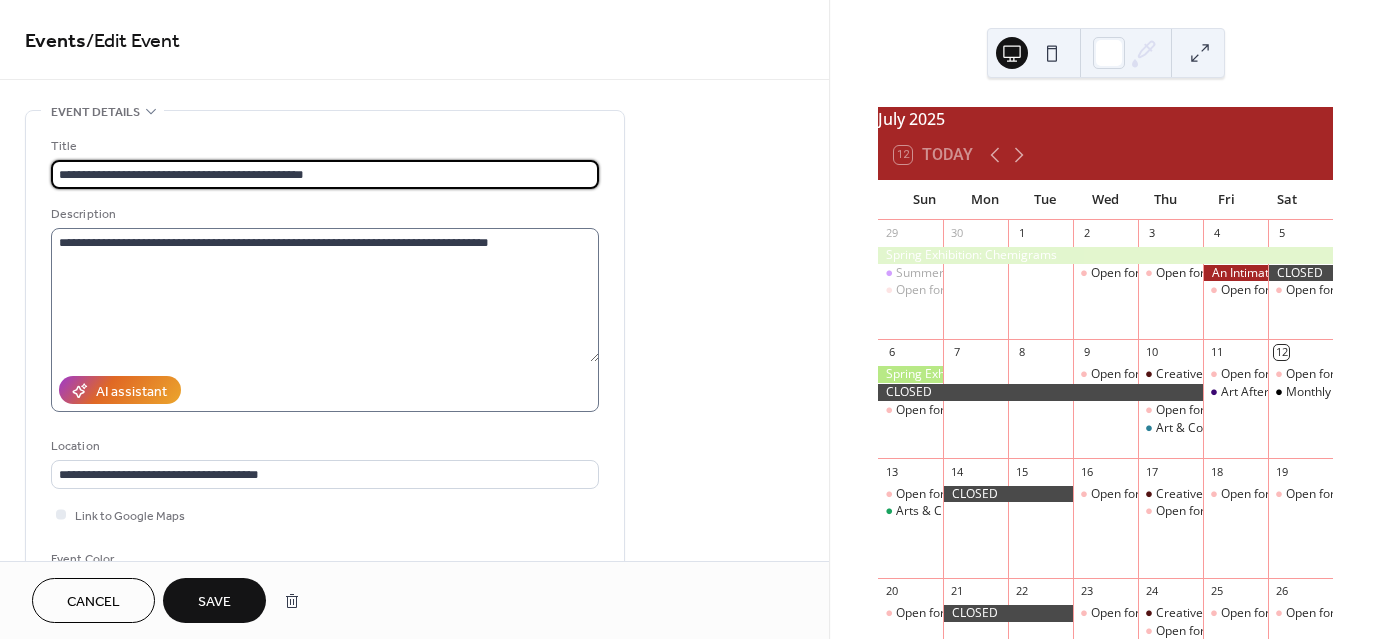 type on "**********" 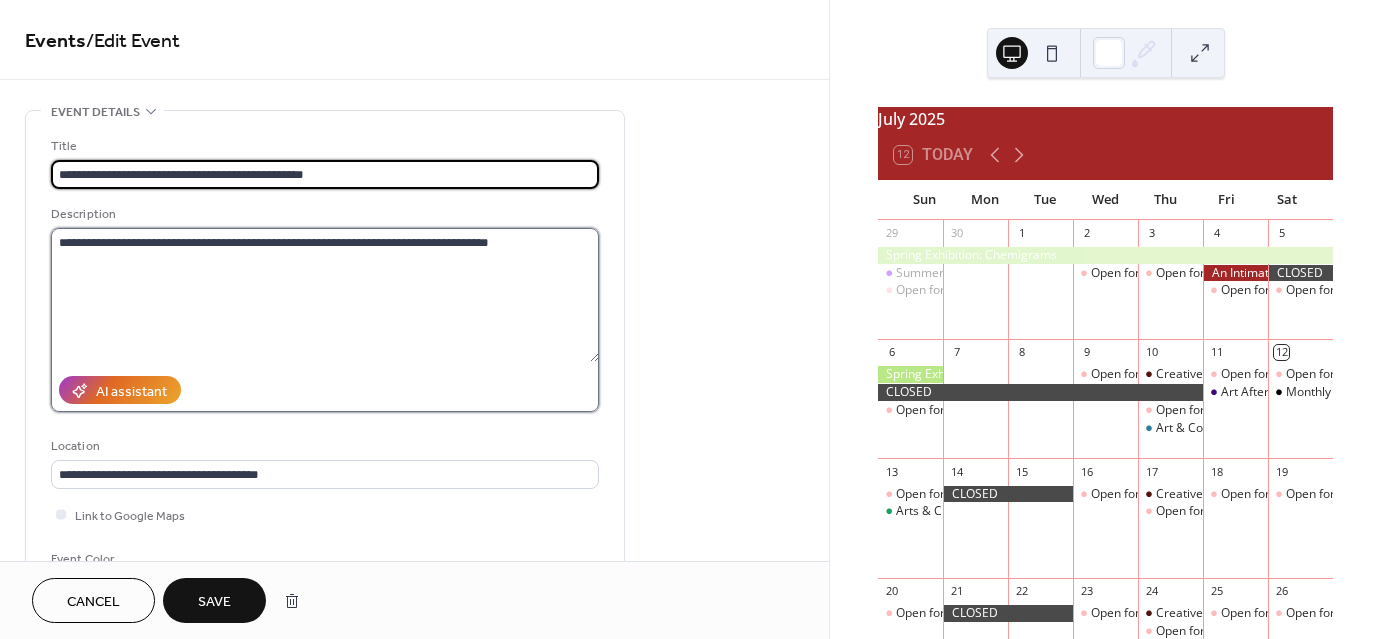 click on "**********" at bounding box center [325, 295] 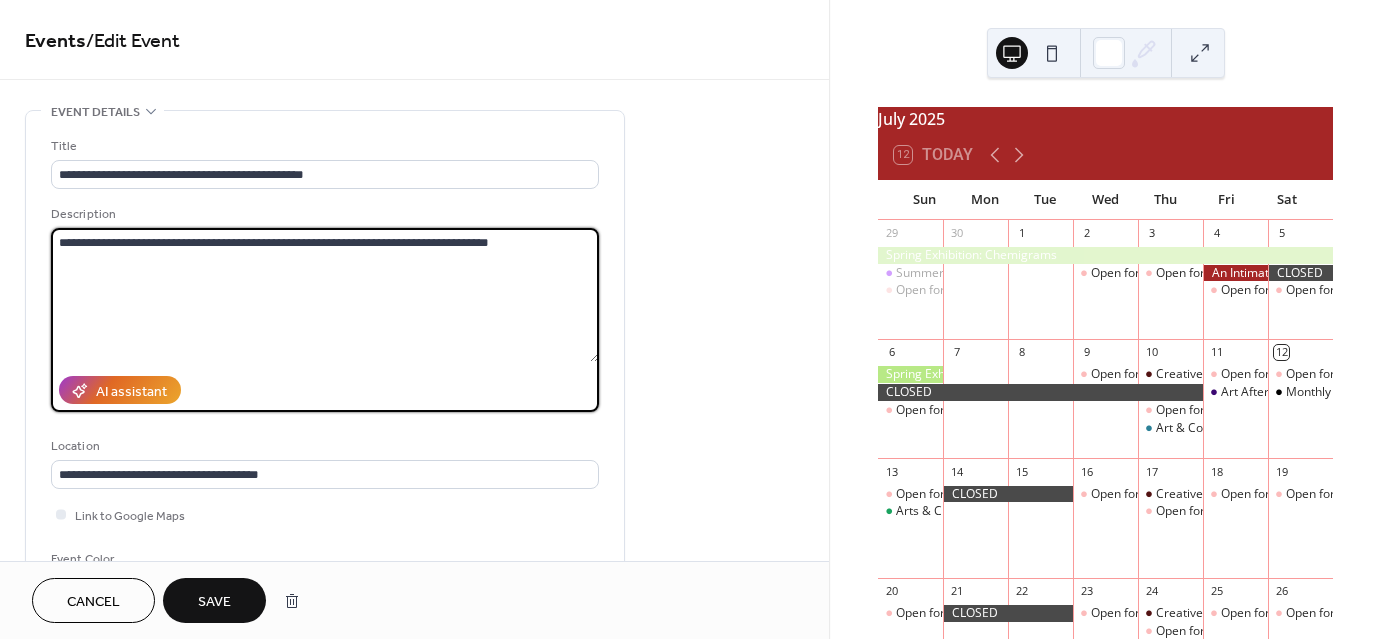 click on "**********" at bounding box center [325, 295] 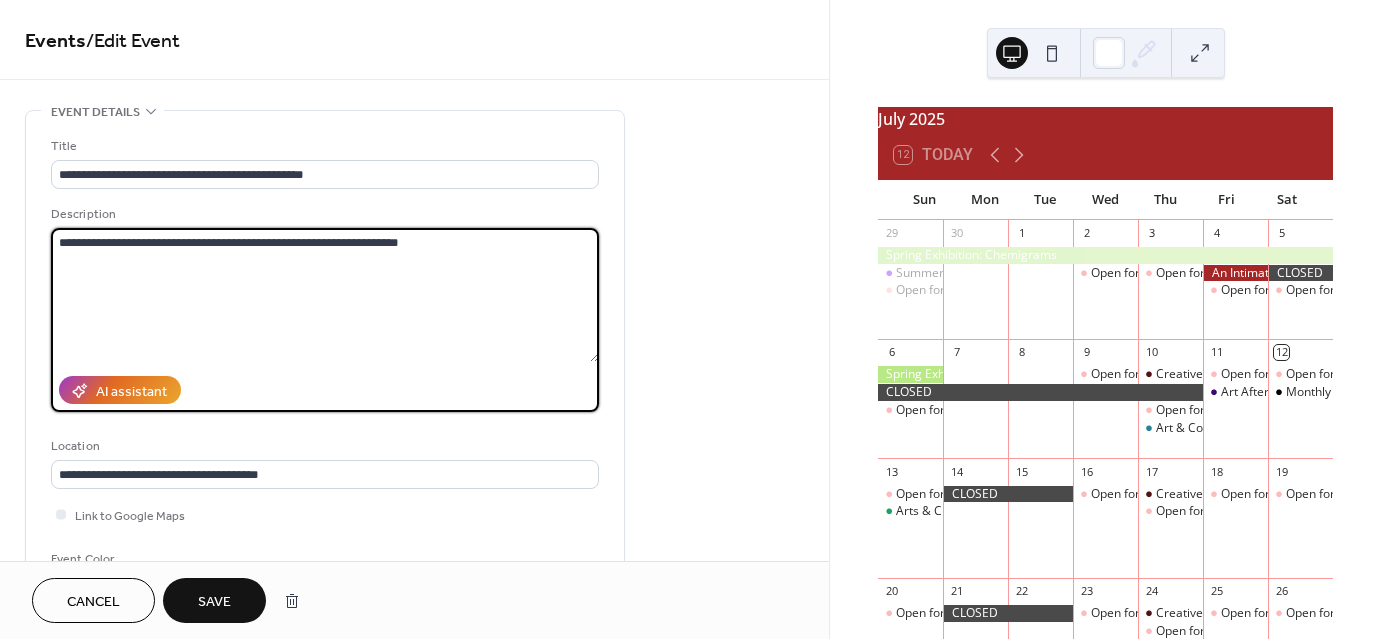 click on "**********" at bounding box center [325, 295] 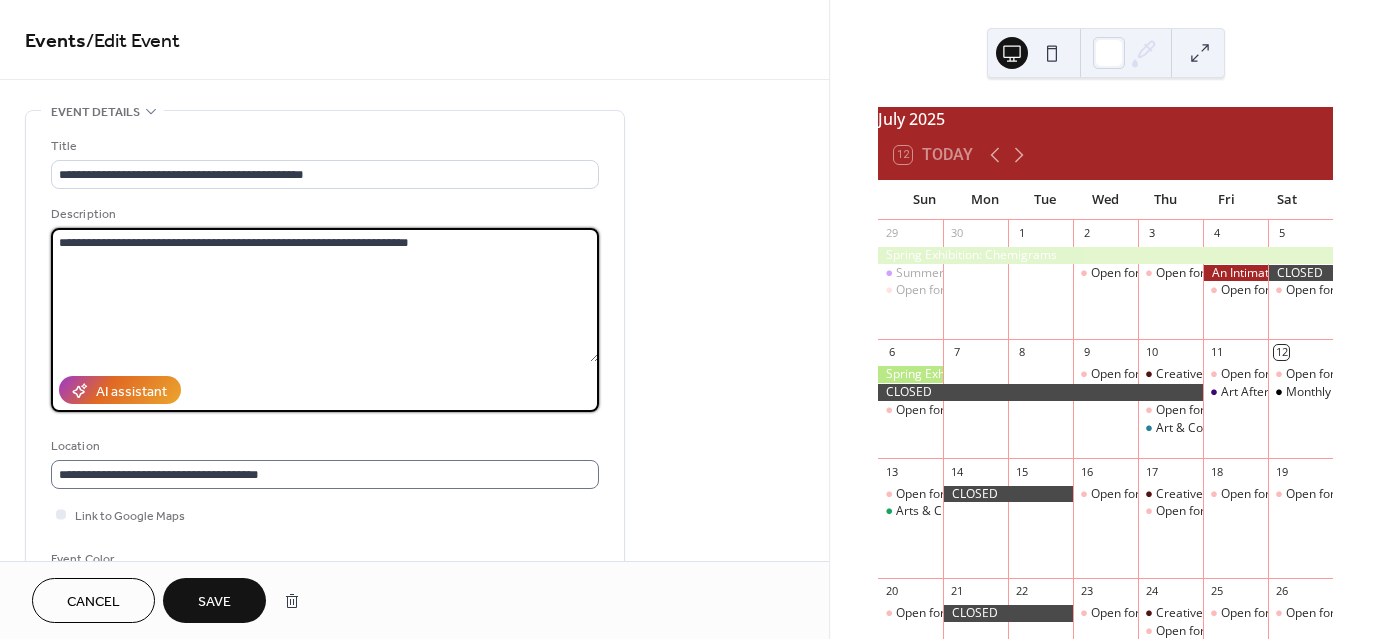 scroll, scrollTop: 1, scrollLeft: 0, axis: vertical 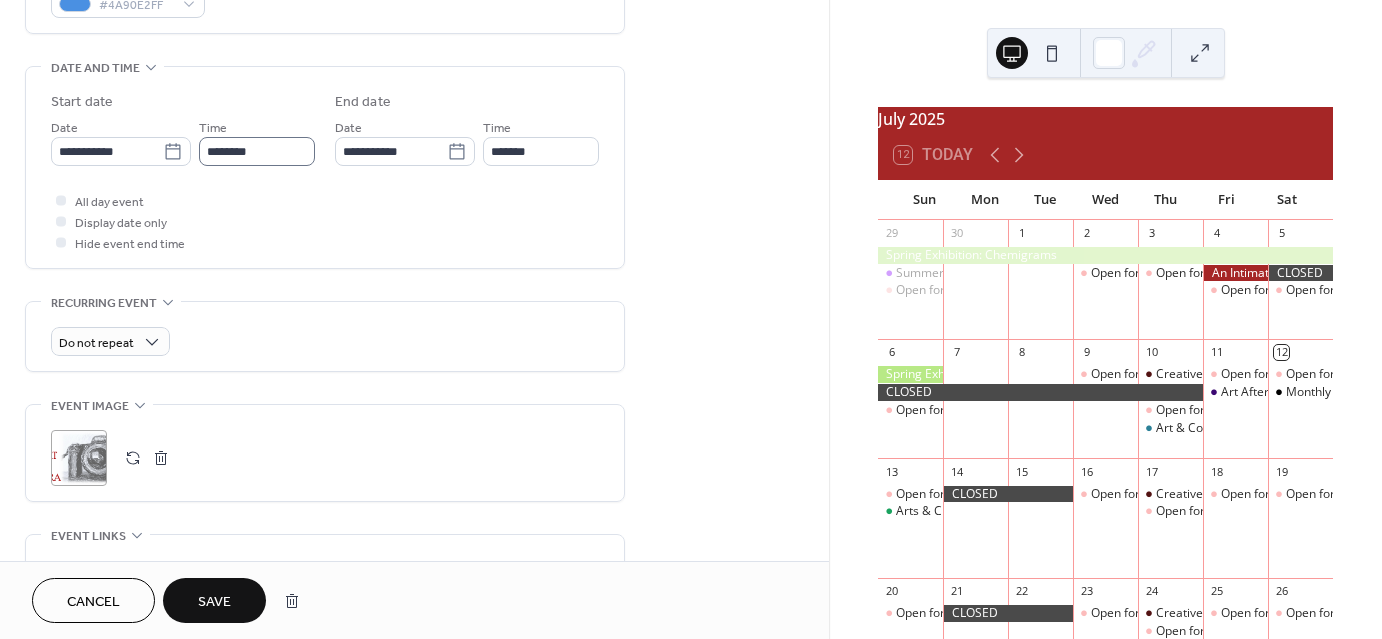 type on "**********" 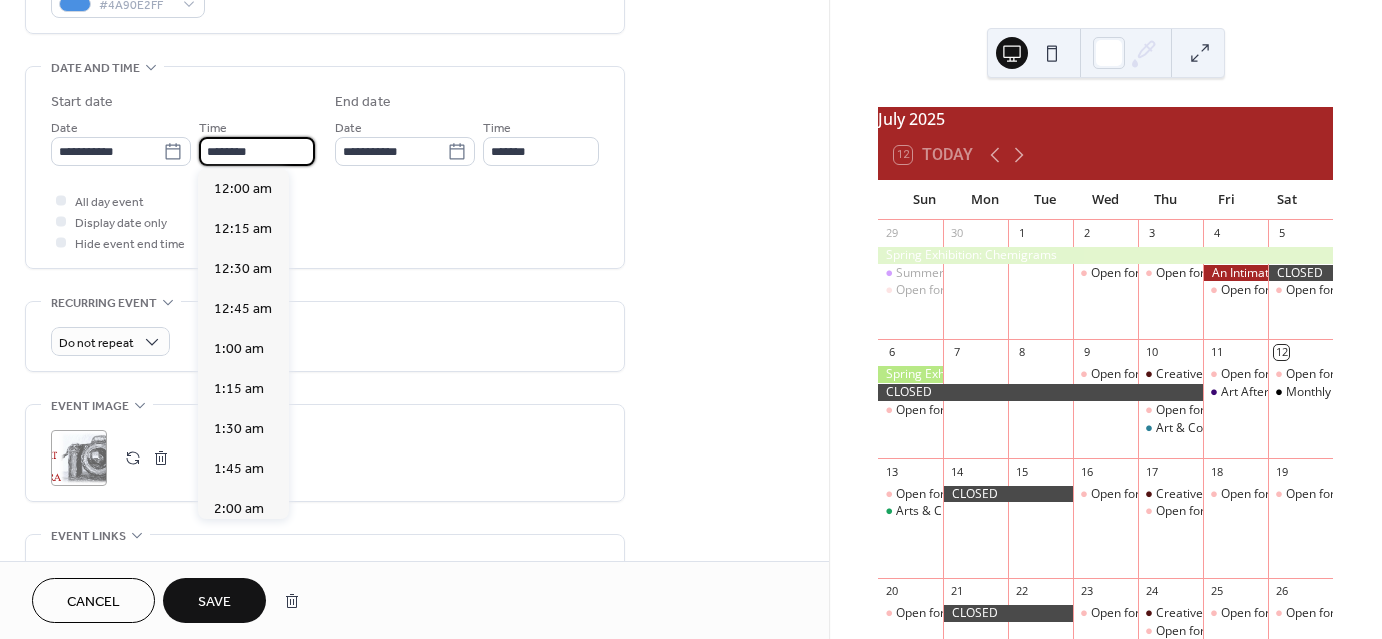 click on "********" at bounding box center [257, 151] 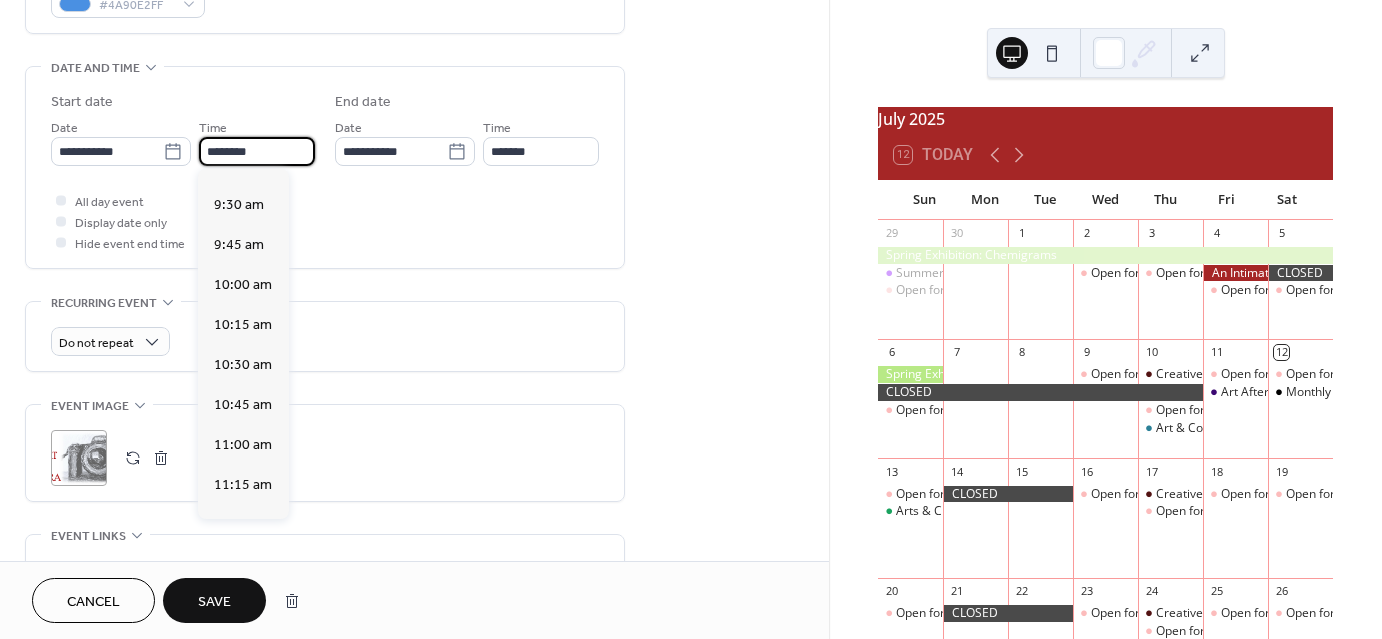 scroll, scrollTop: 1502, scrollLeft: 0, axis: vertical 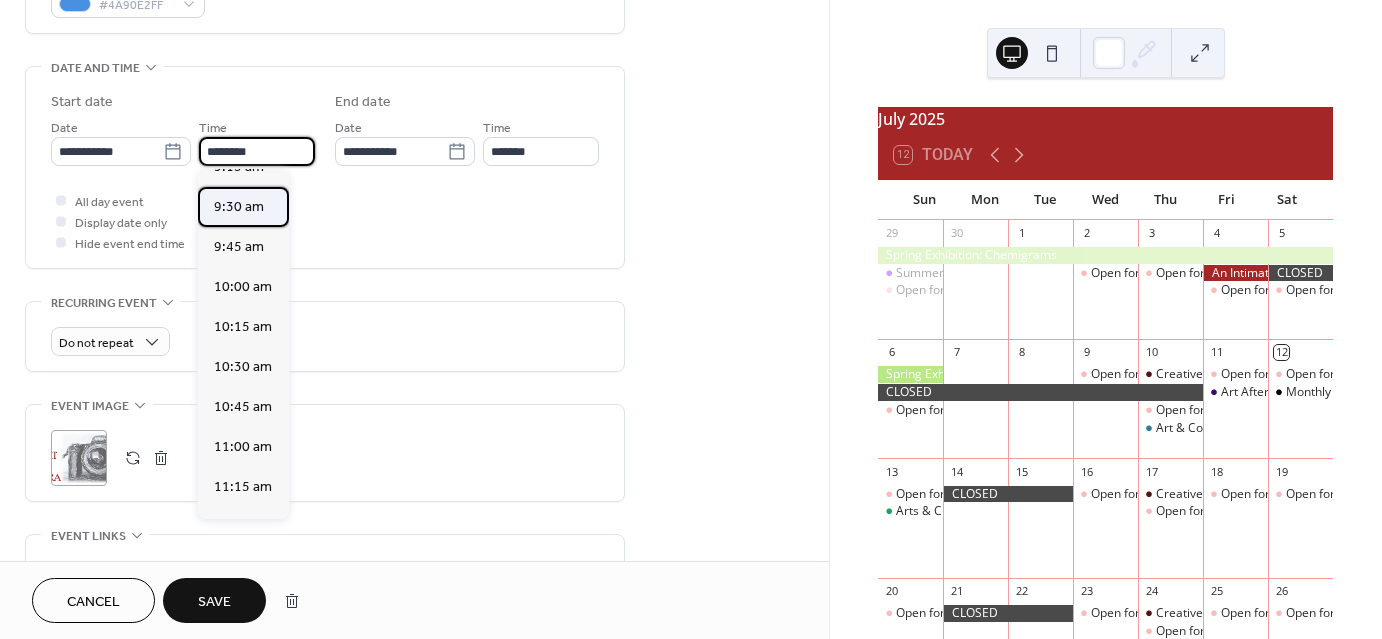 click on "9:30 am" at bounding box center [239, 207] 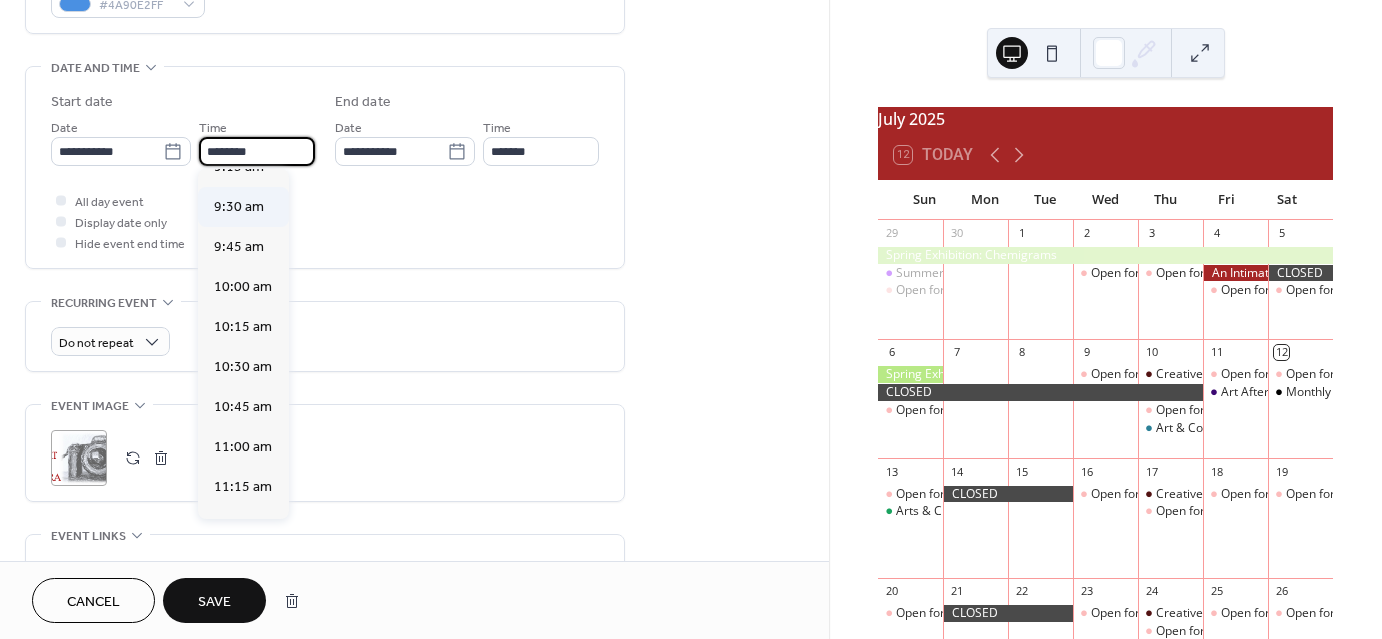 type on "*******" 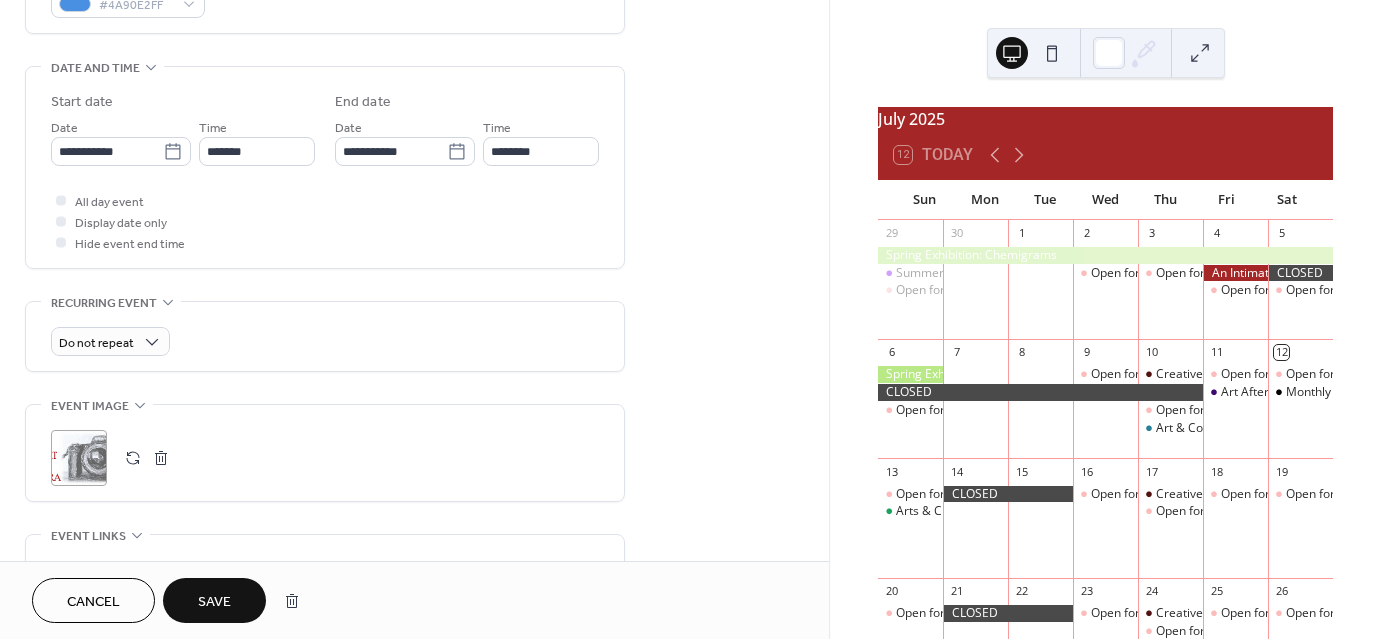 click on "Save" at bounding box center [214, 600] 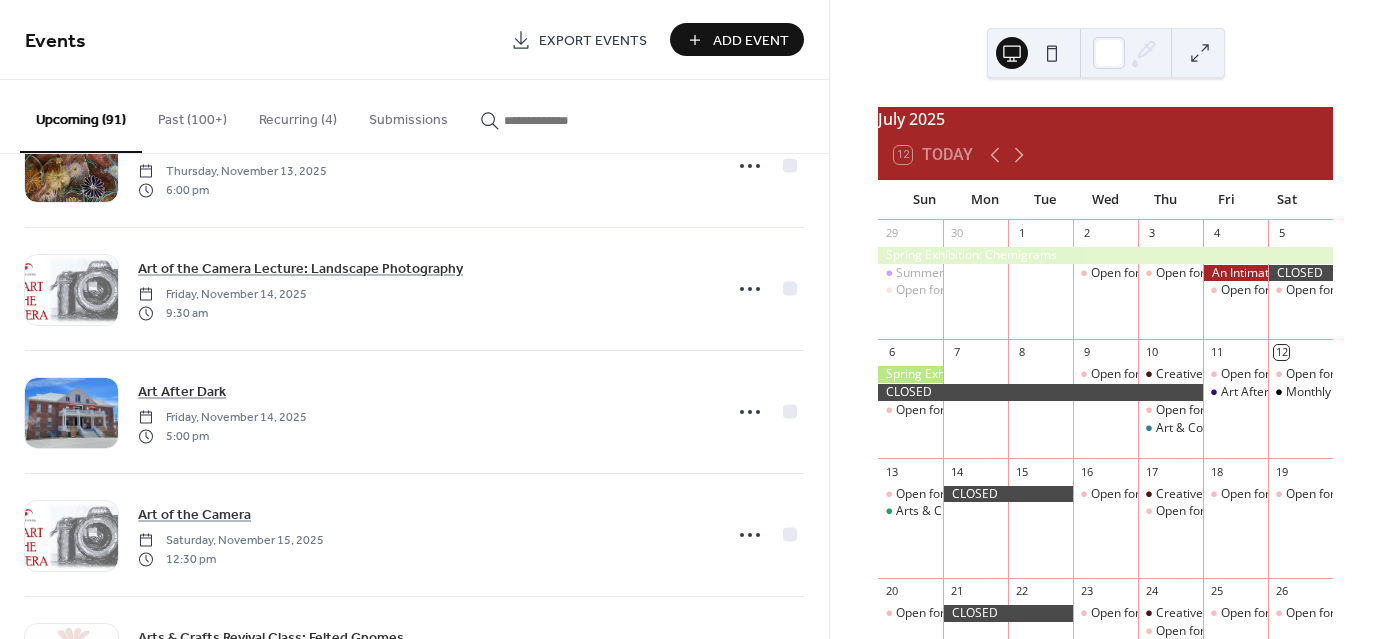 scroll, scrollTop: 4628, scrollLeft: 0, axis: vertical 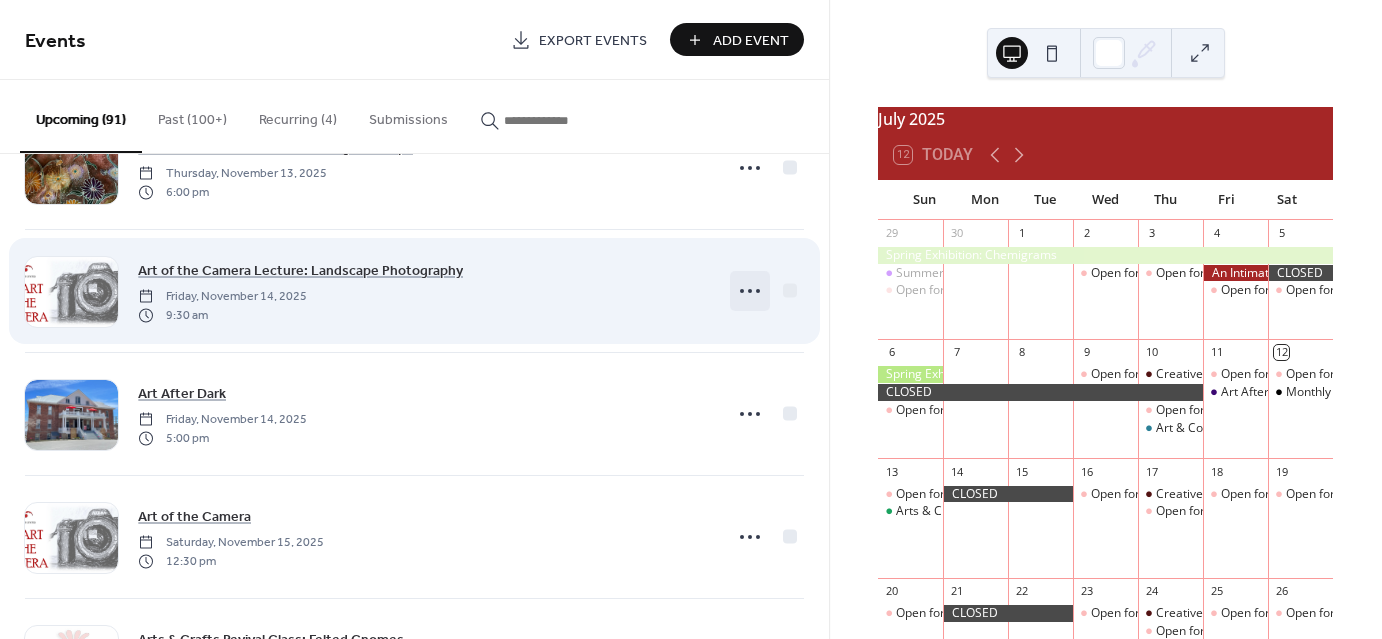 click 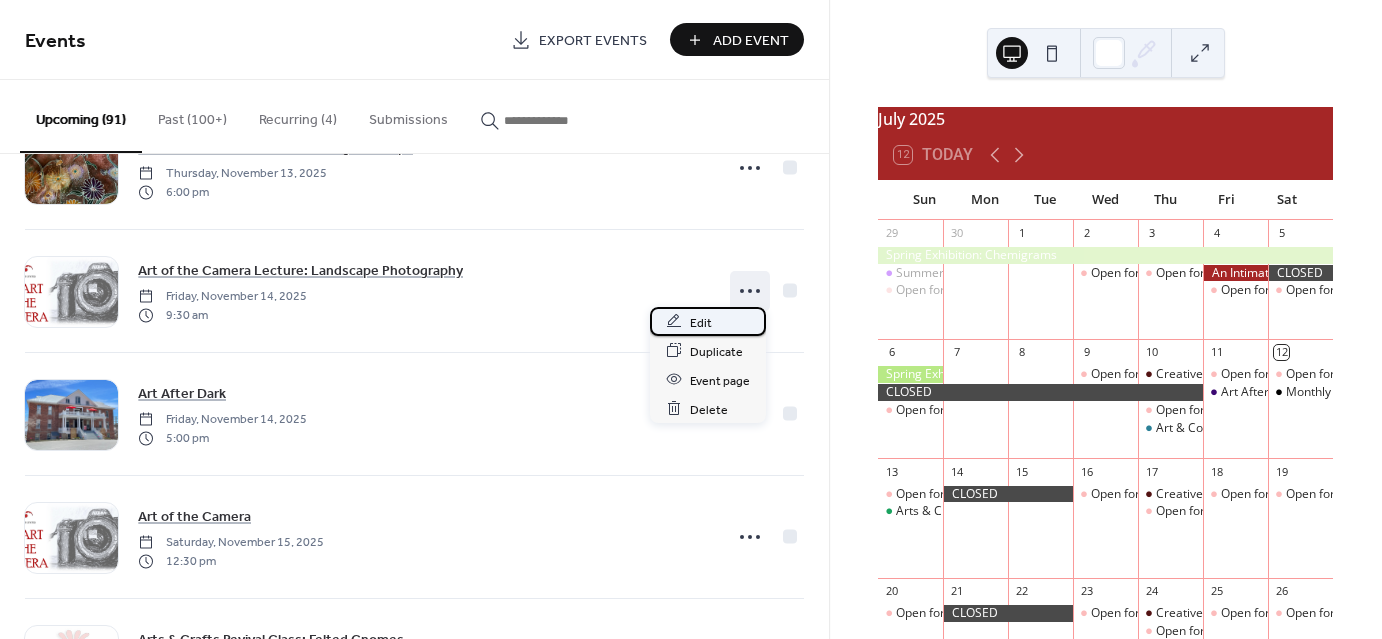 click on "Edit" at bounding box center [701, 322] 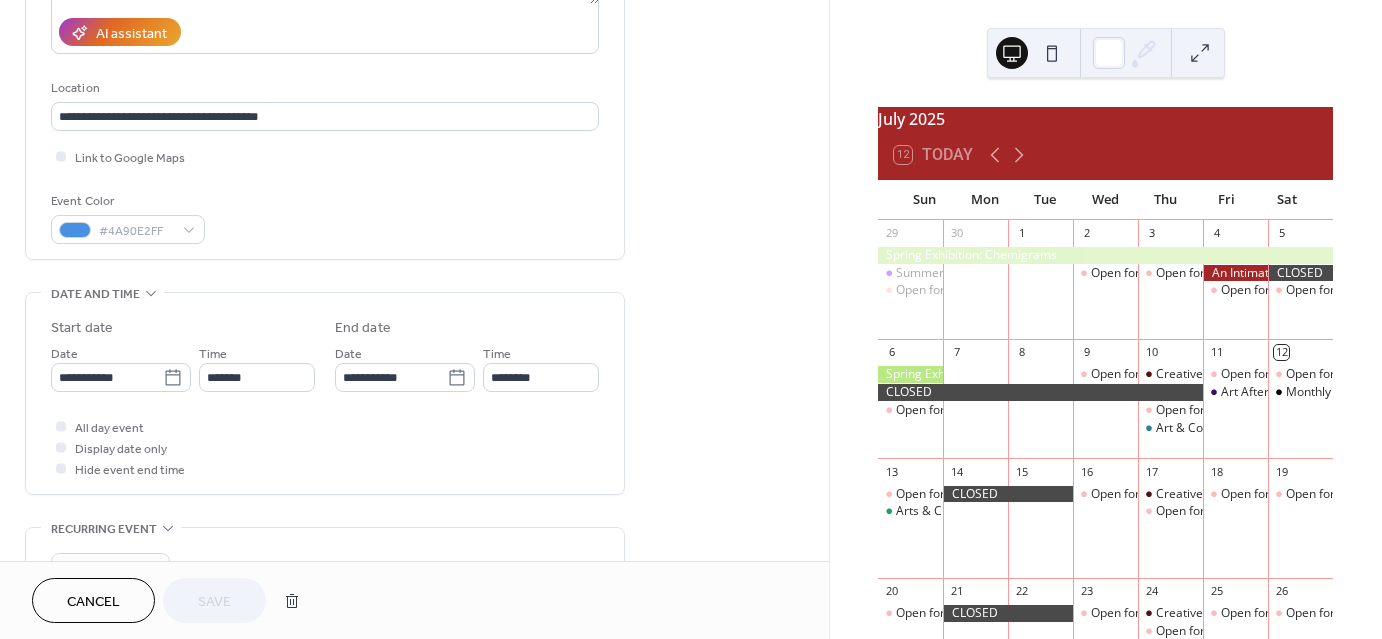 scroll, scrollTop: 380, scrollLeft: 0, axis: vertical 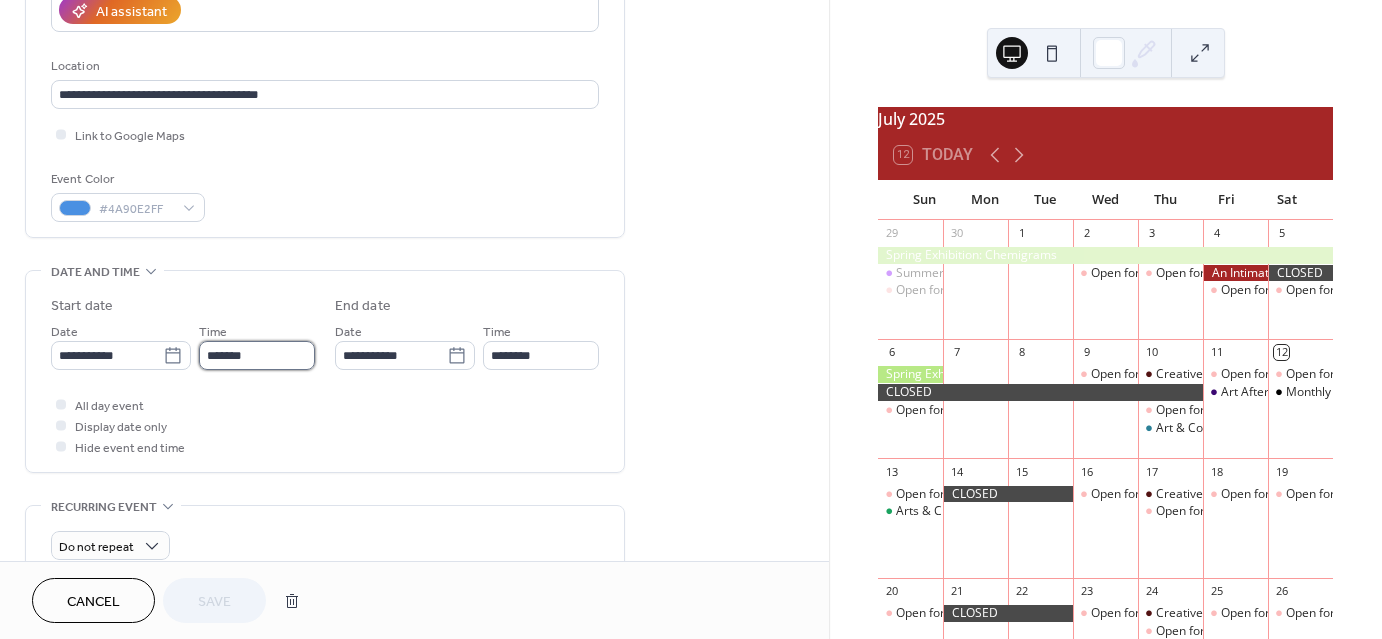 click on "*******" at bounding box center [257, 355] 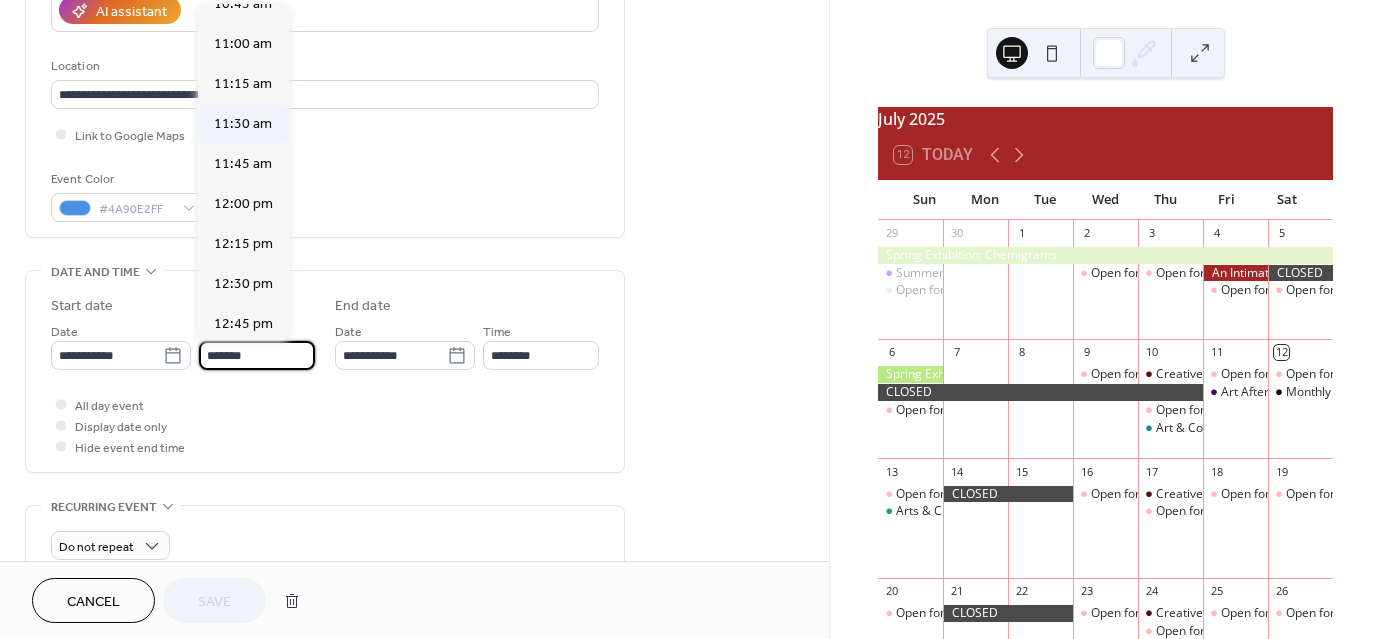 scroll, scrollTop: 1742, scrollLeft: 0, axis: vertical 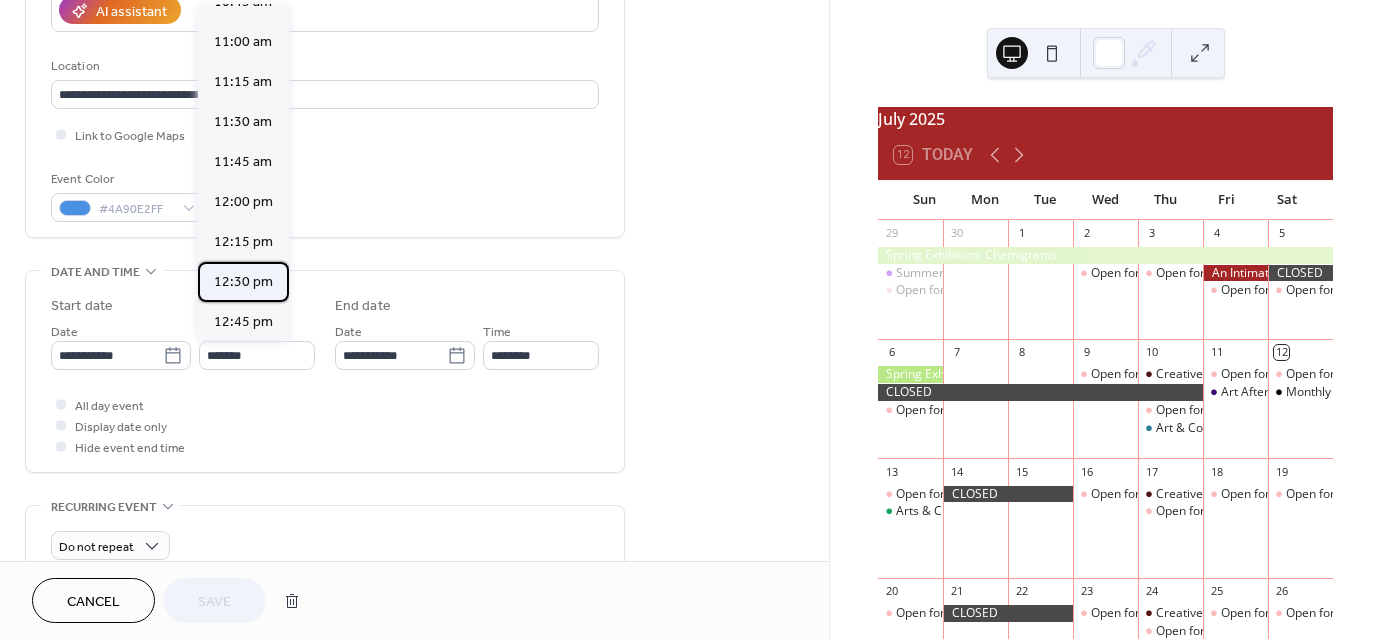 click on "12:30 pm" at bounding box center [243, 282] 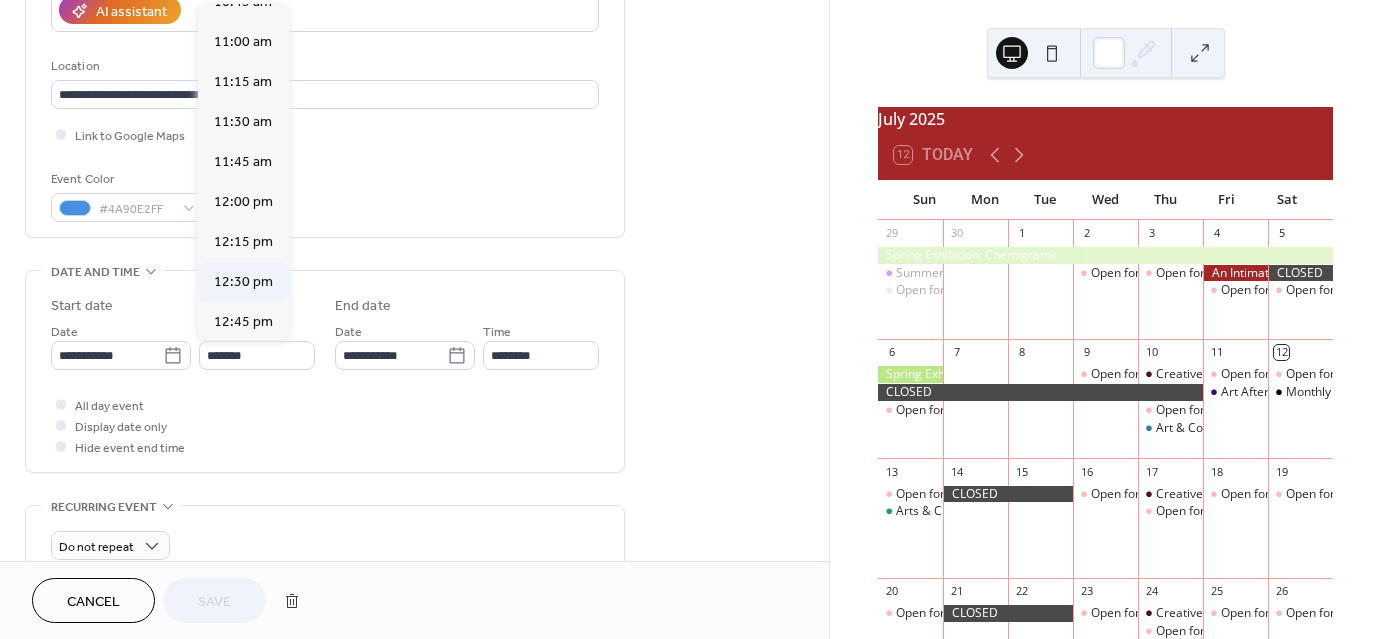 type on "********" 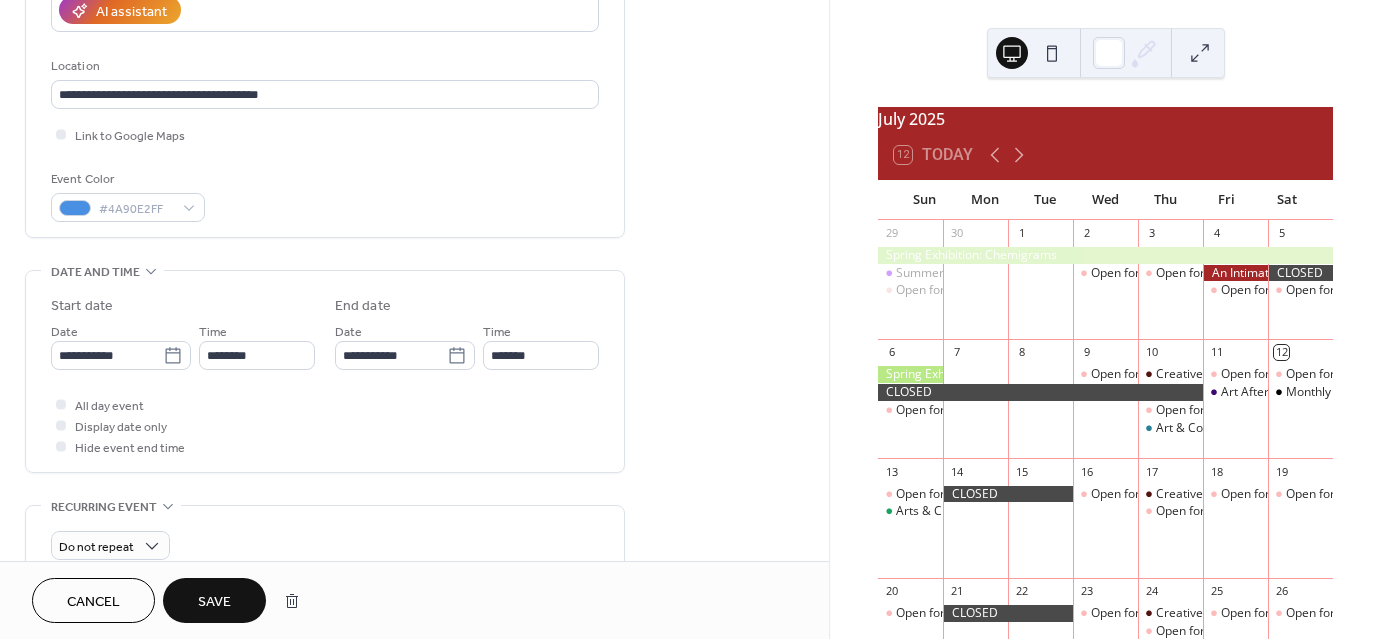 click on "Save" at bounding box center (214, 602) 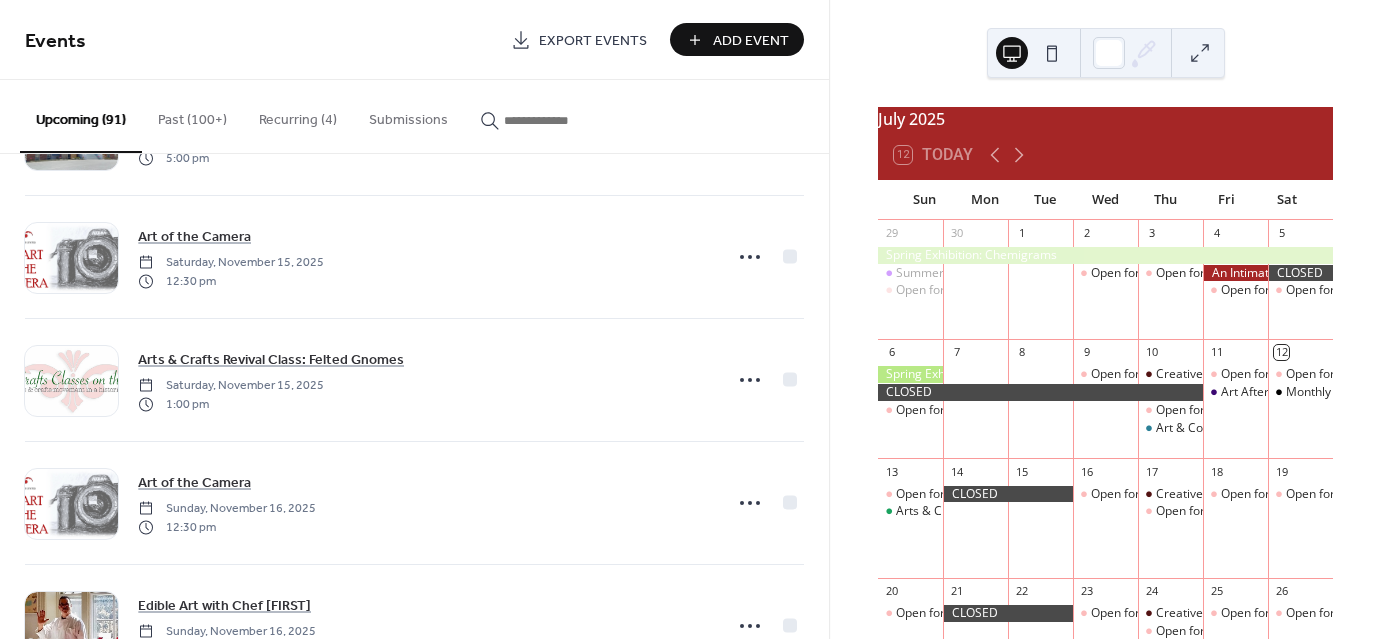 scroll, scrollTop: 4918, scrollLeft: 0, axis: vertical 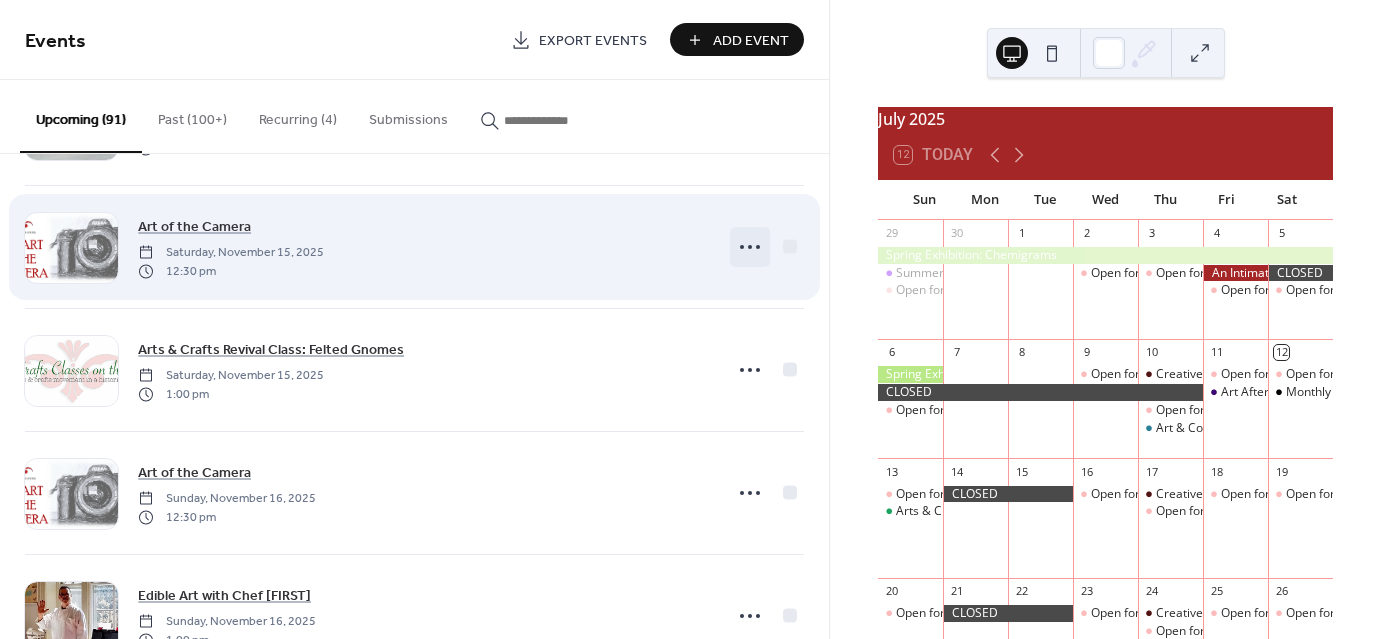 click 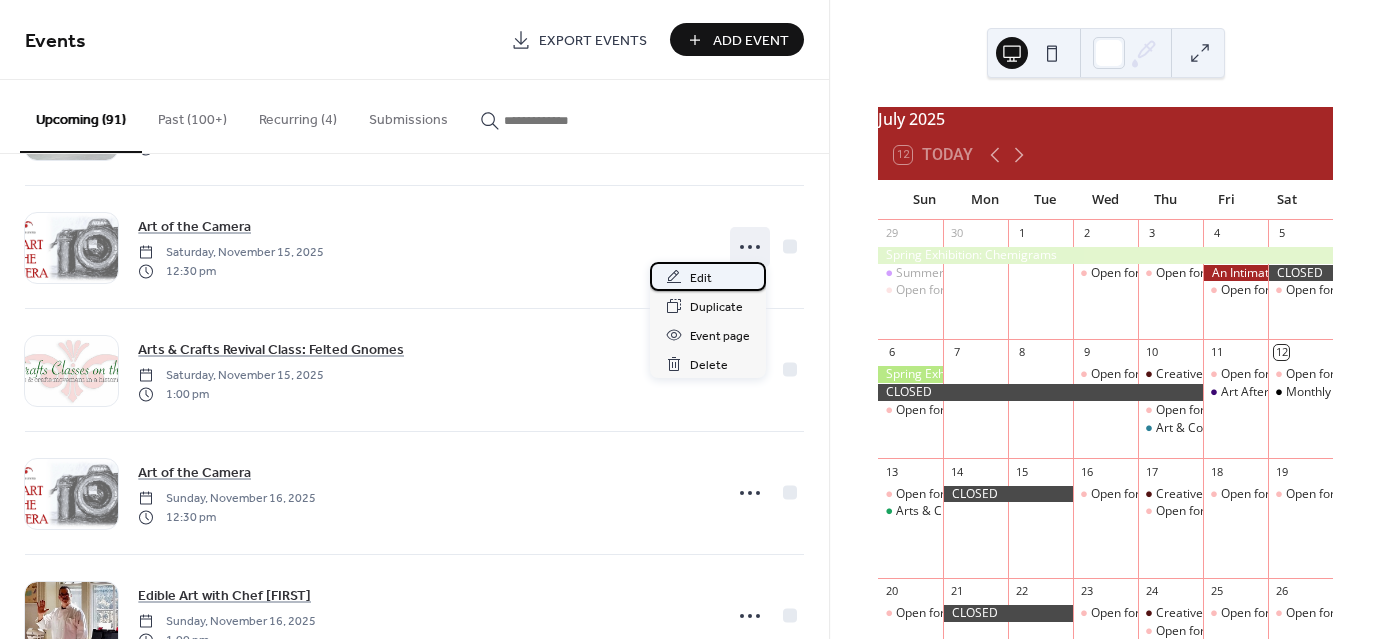 click on "Edit" at bounding box center [701, 278] 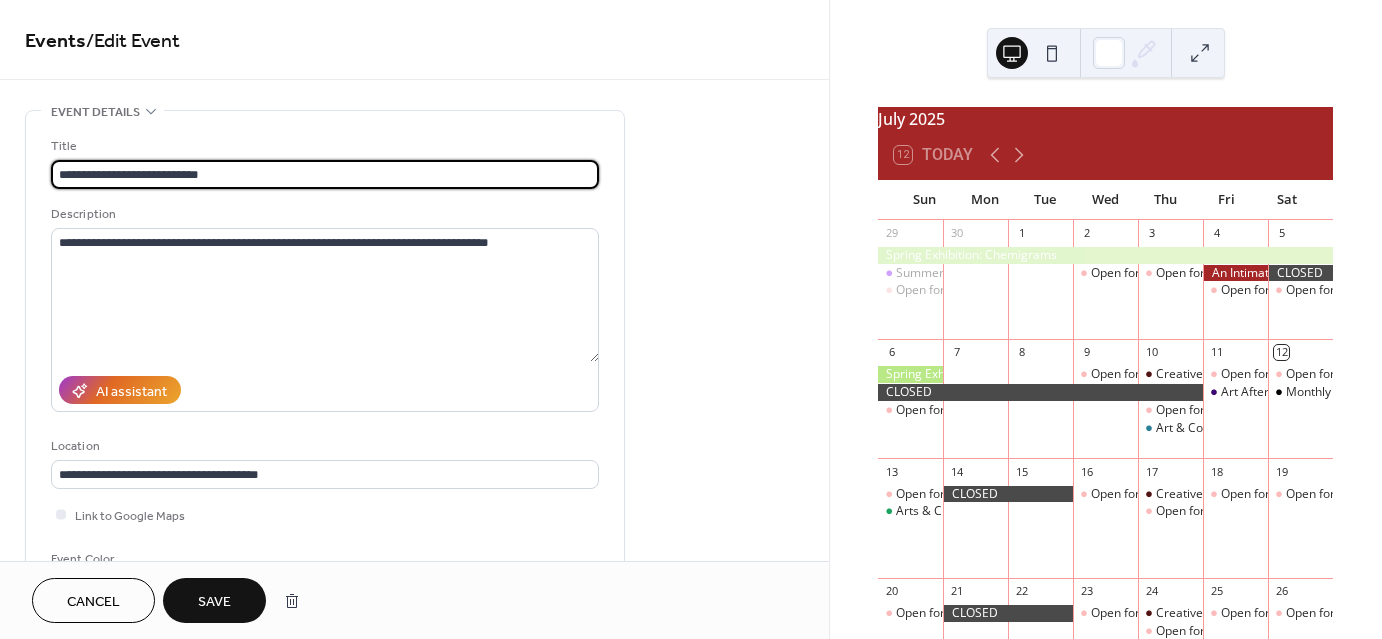 type on "**********" 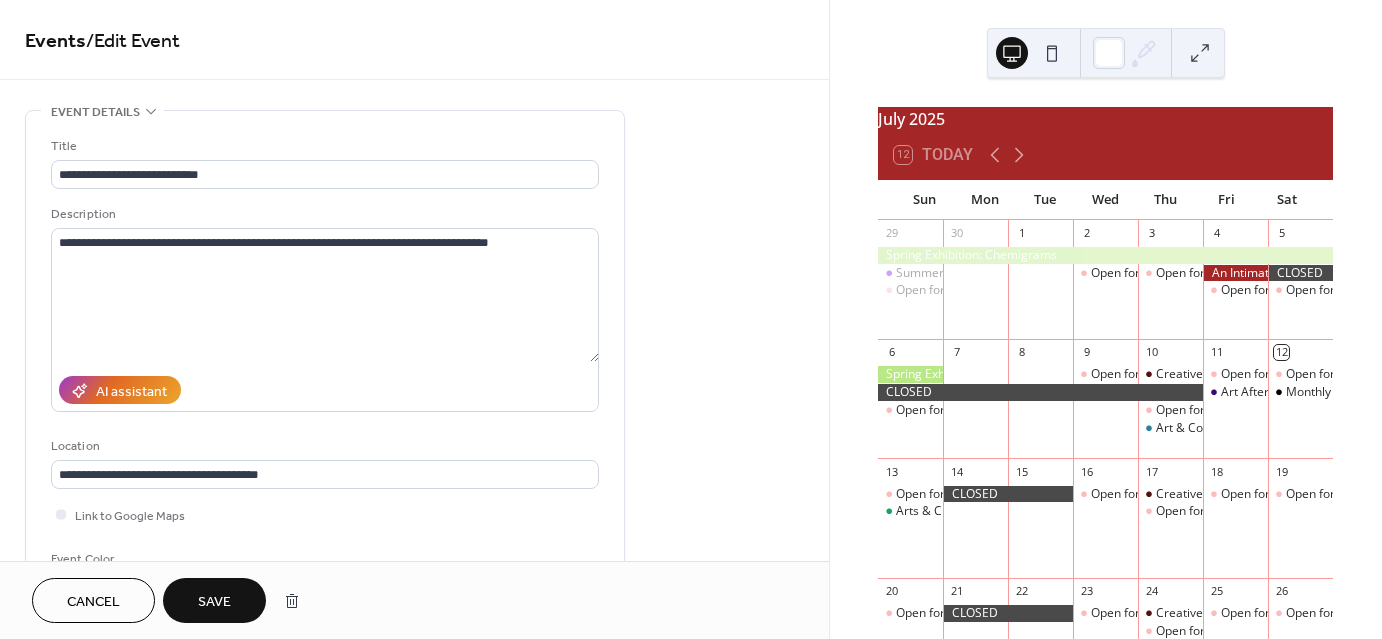 click on "Cancel" at bounding box center (93, 602) 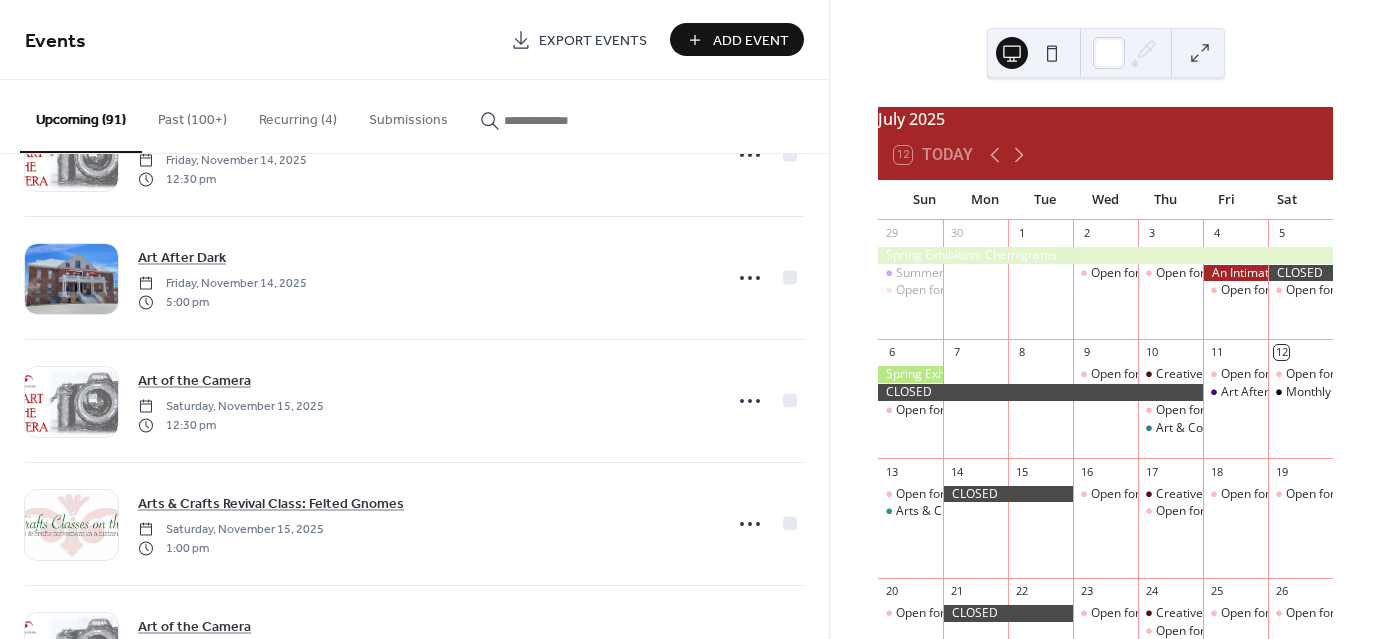 scroll, scrollTop: 4782, scrollLeft: 0, axis: vertical 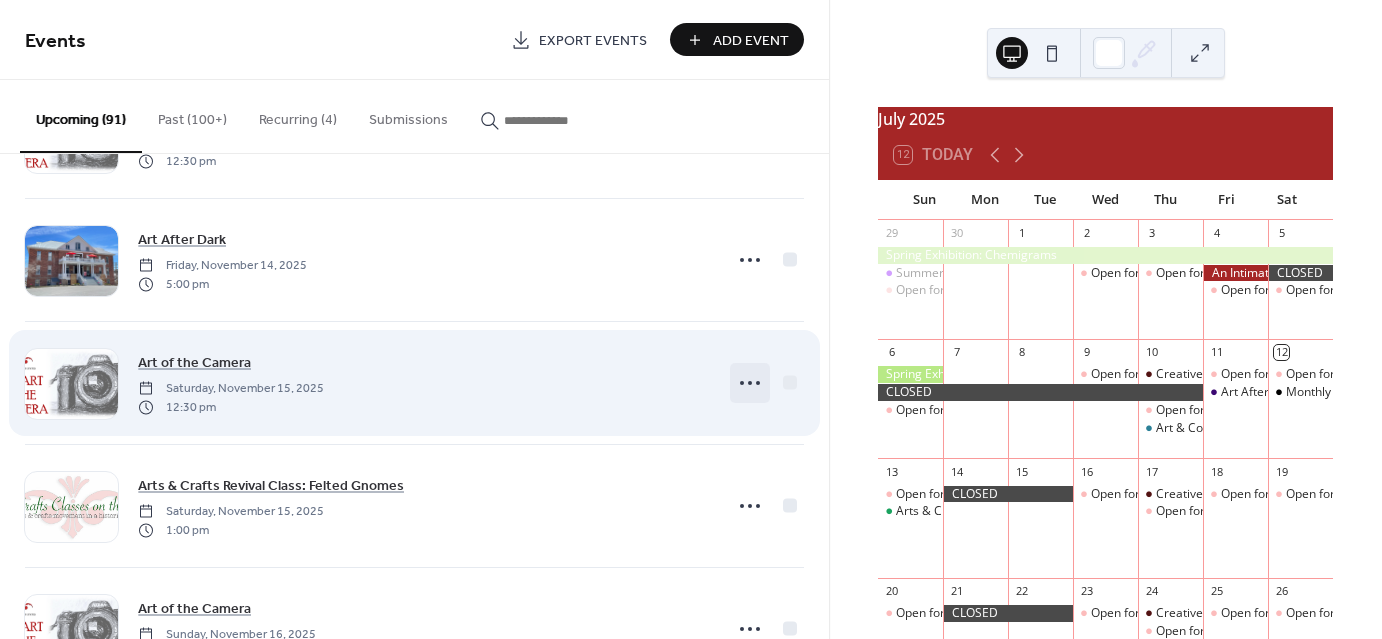 click 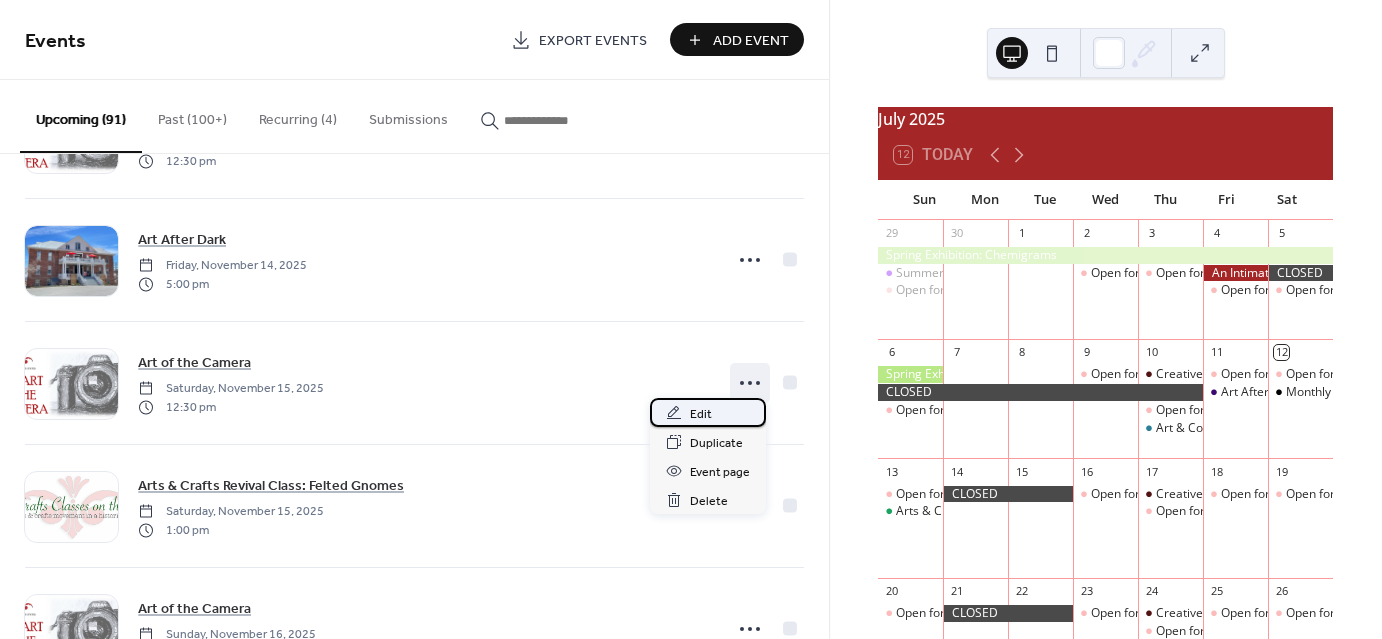 click on "Edit" at bounding box center (701, 414) 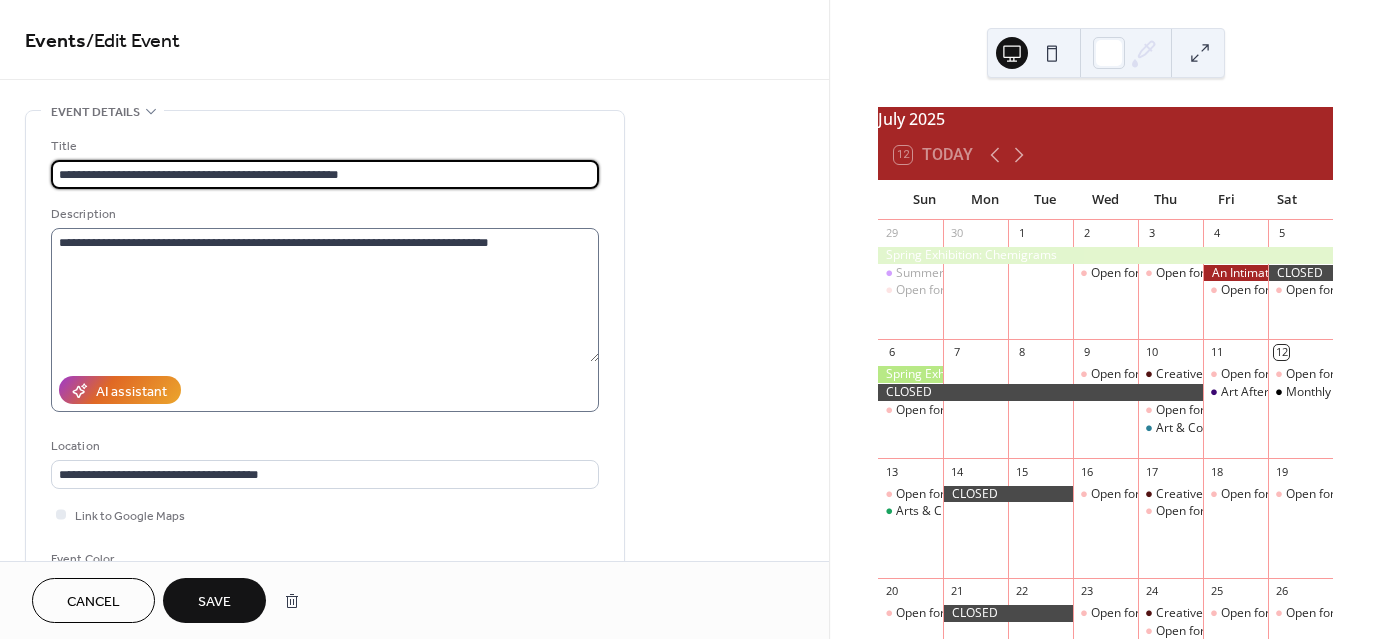 type on "**********" 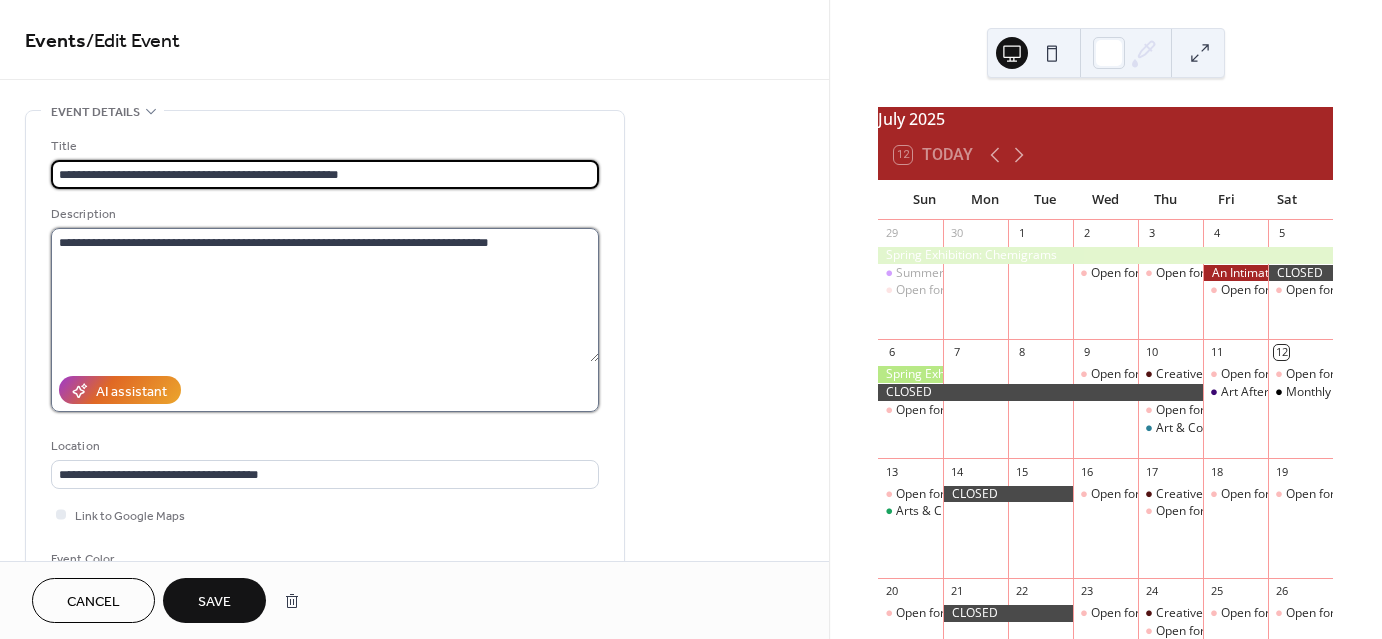 click on "**********" at bounding box center [325, 295] 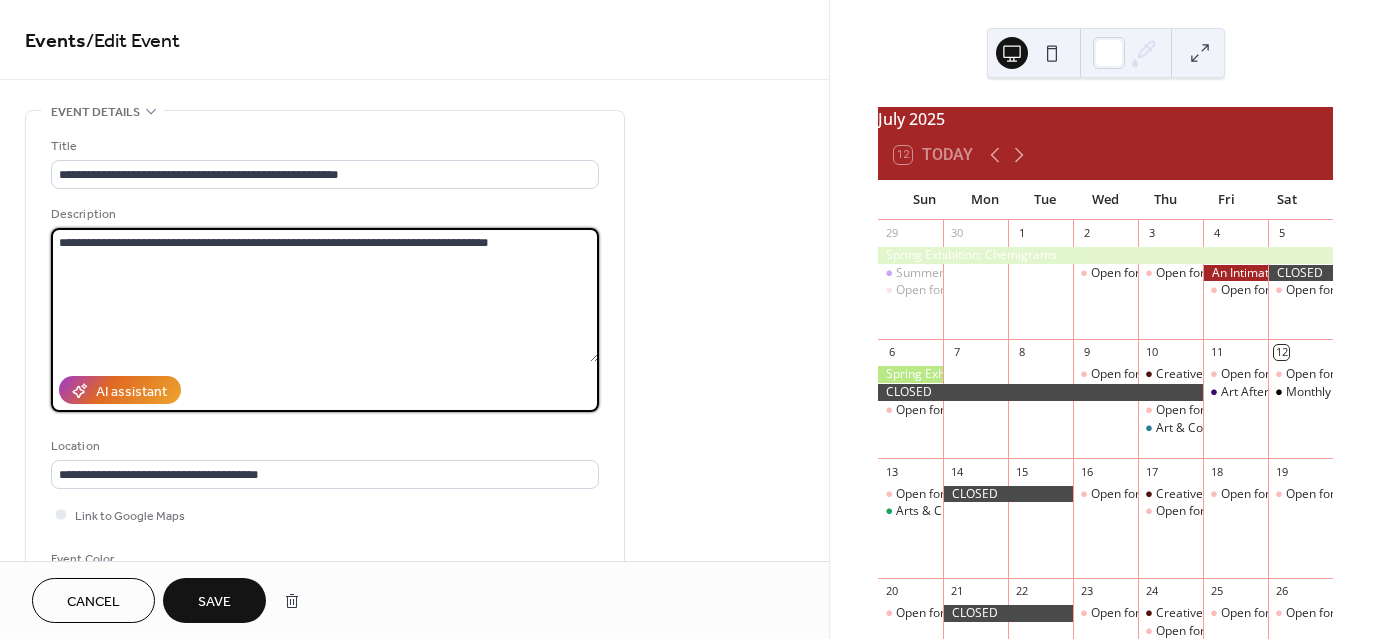 drag, startPoint x: 510, startPoint y: 235, endPoint x: 334, endPoint y: 233, distance: 176.01137 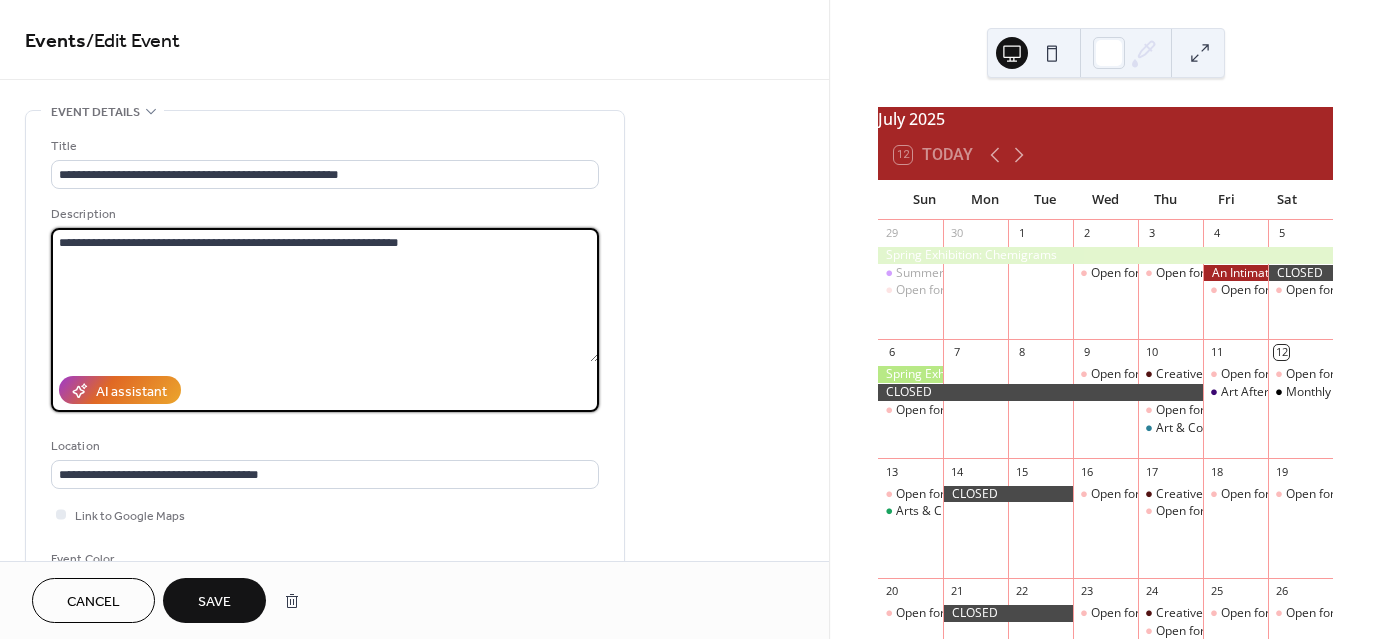 type on "**********" 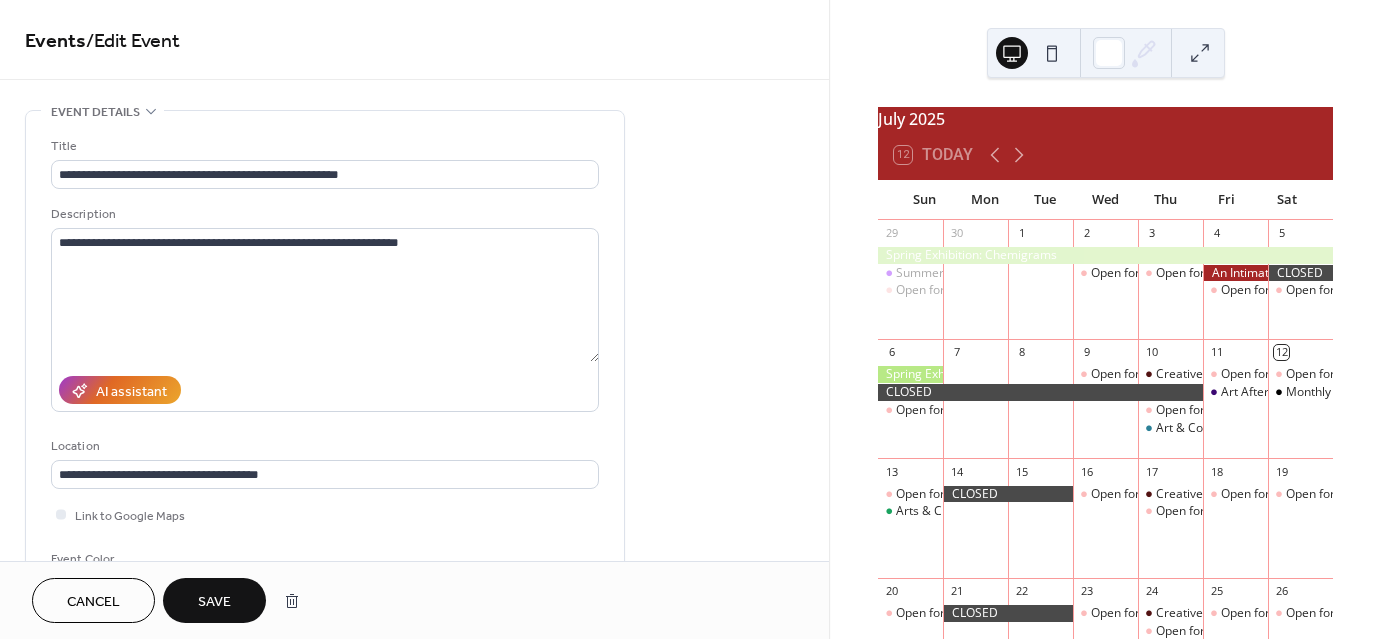 click on "Save" at bounding box center [214, 602] 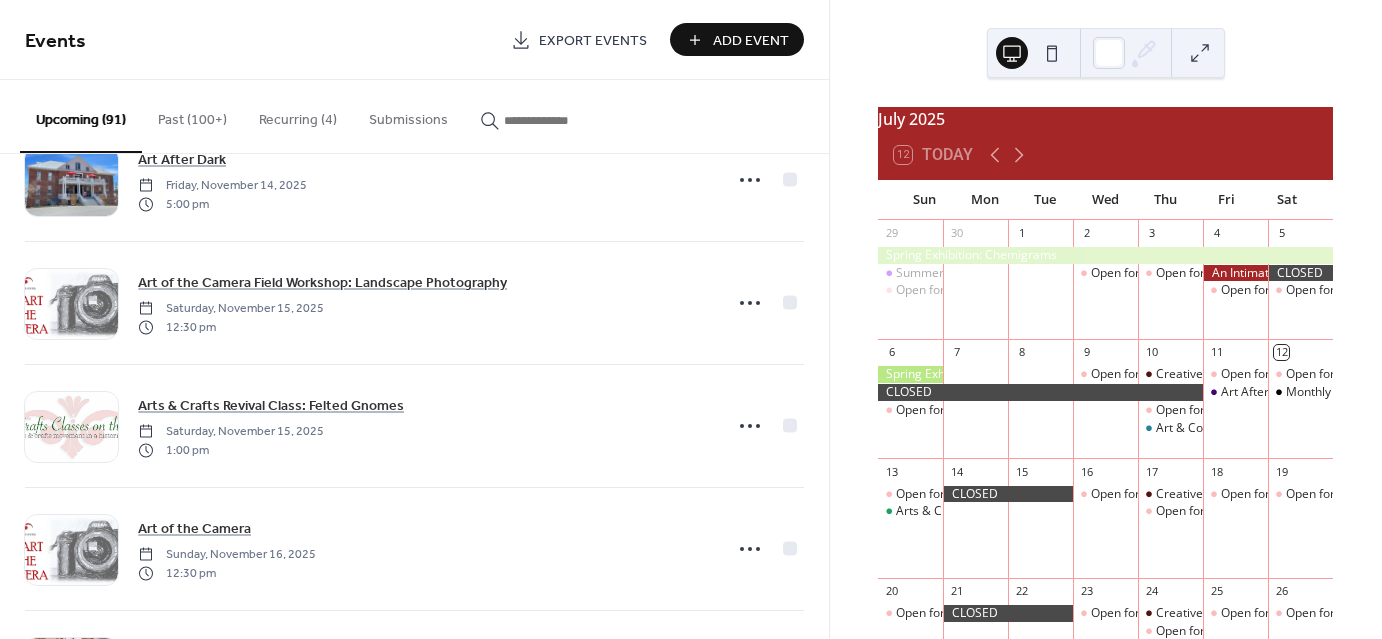 scroll, scrollTop: 4878, scrollLeft: 0, axis: vertical 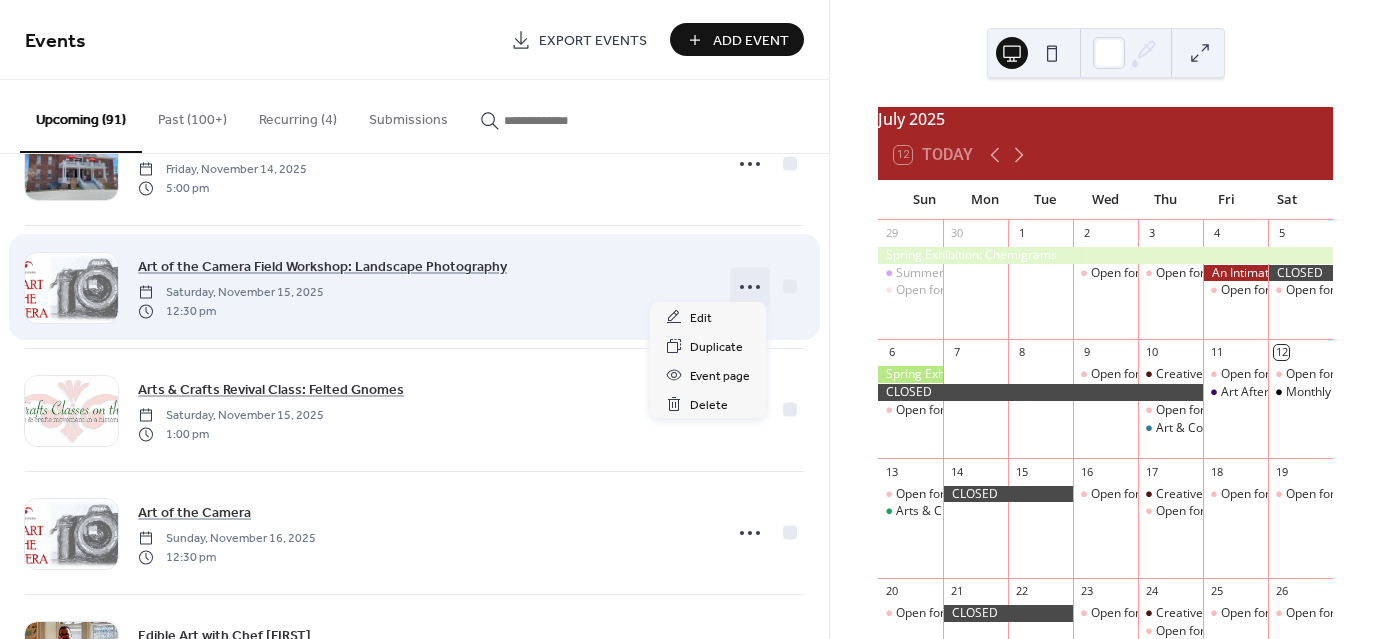 click 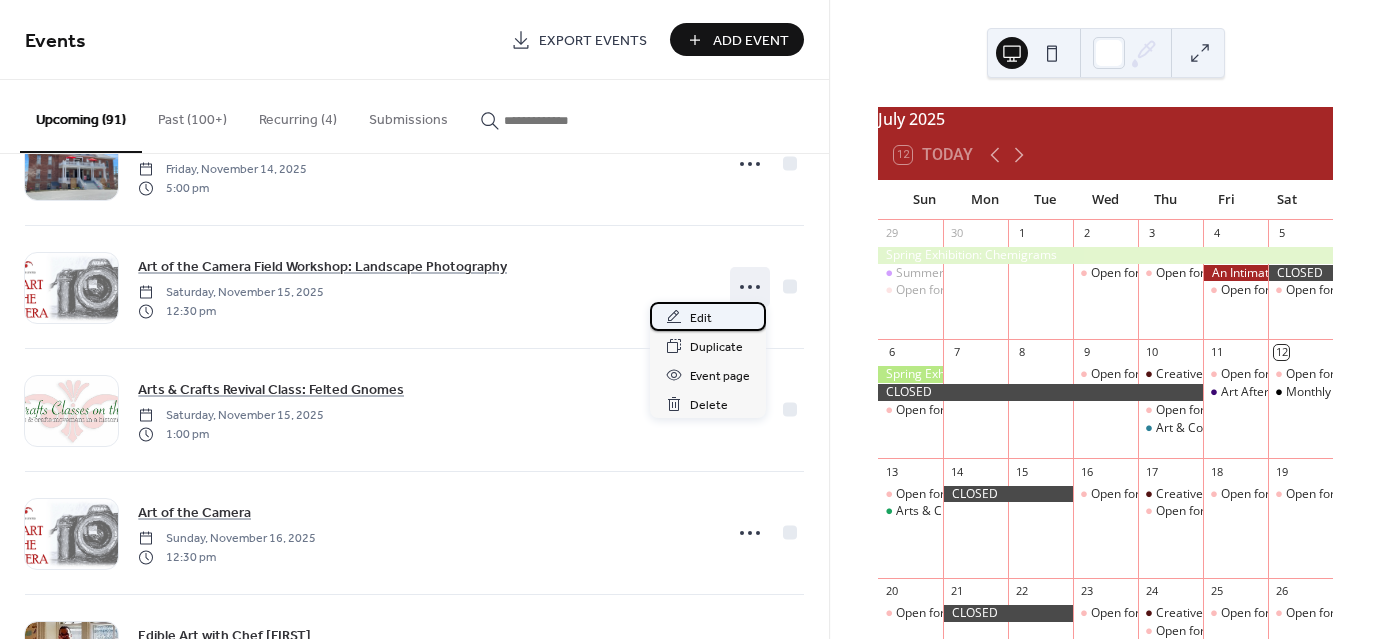 click on "Edit" at bounding box center (708, 316) 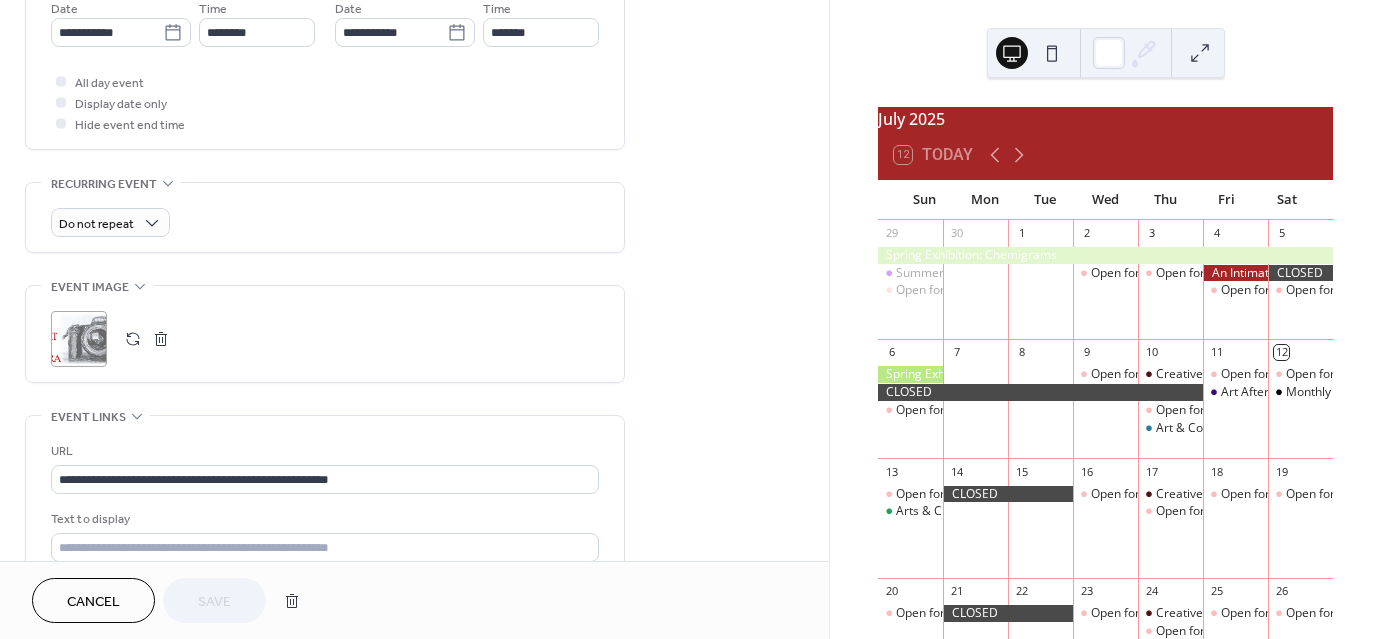 scroll, scrollTop: 700, scrollLeft: 0, axis: vertical 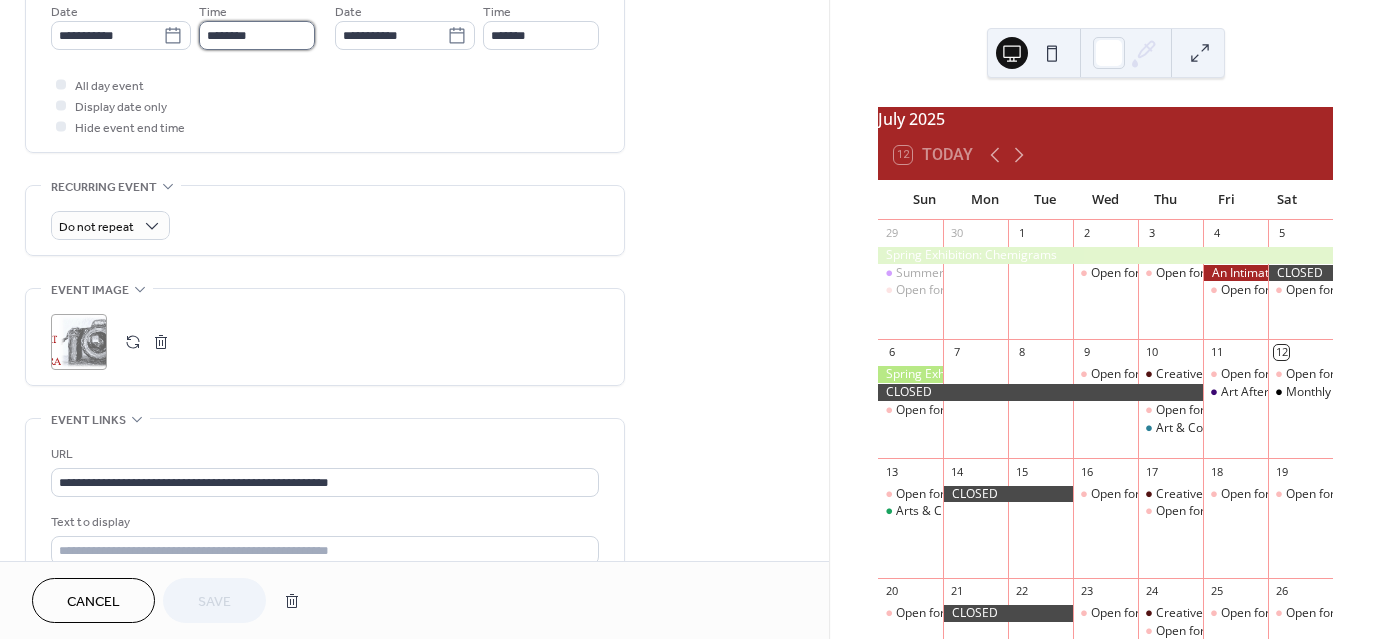 click on "********" at bounding box center (257, 35) 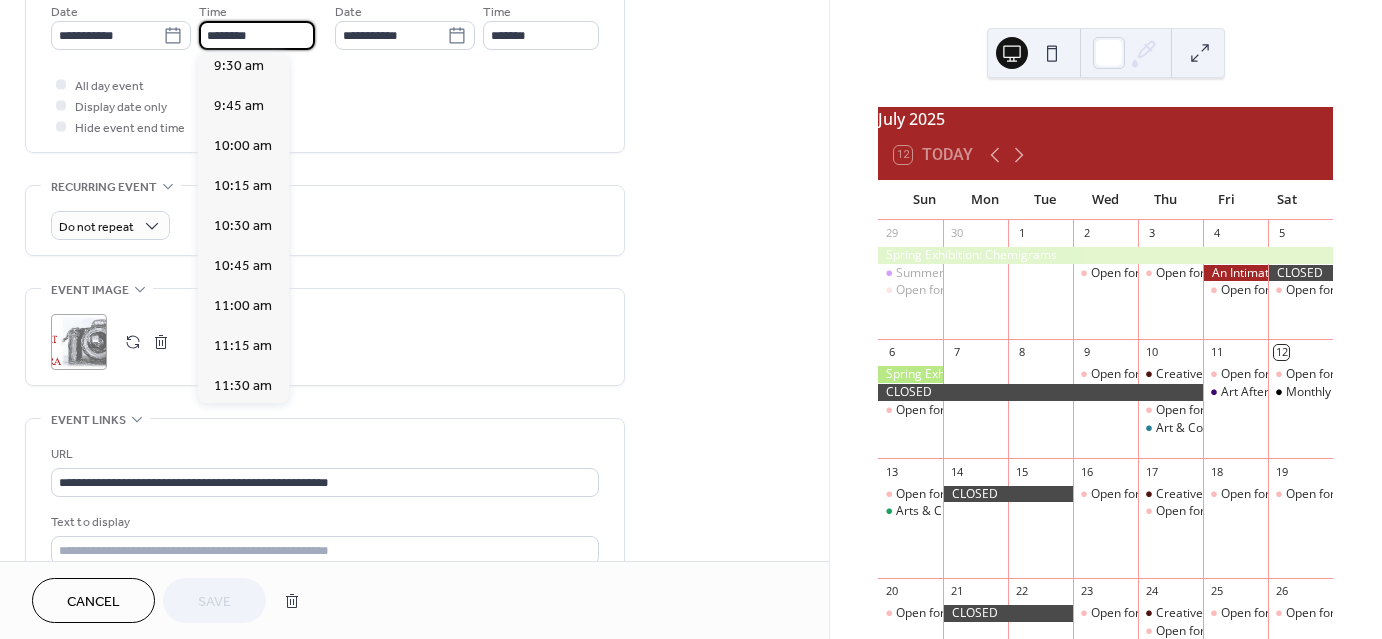 scroll, scrollTop: 1525, scrollLeft: 0, axis: vertical 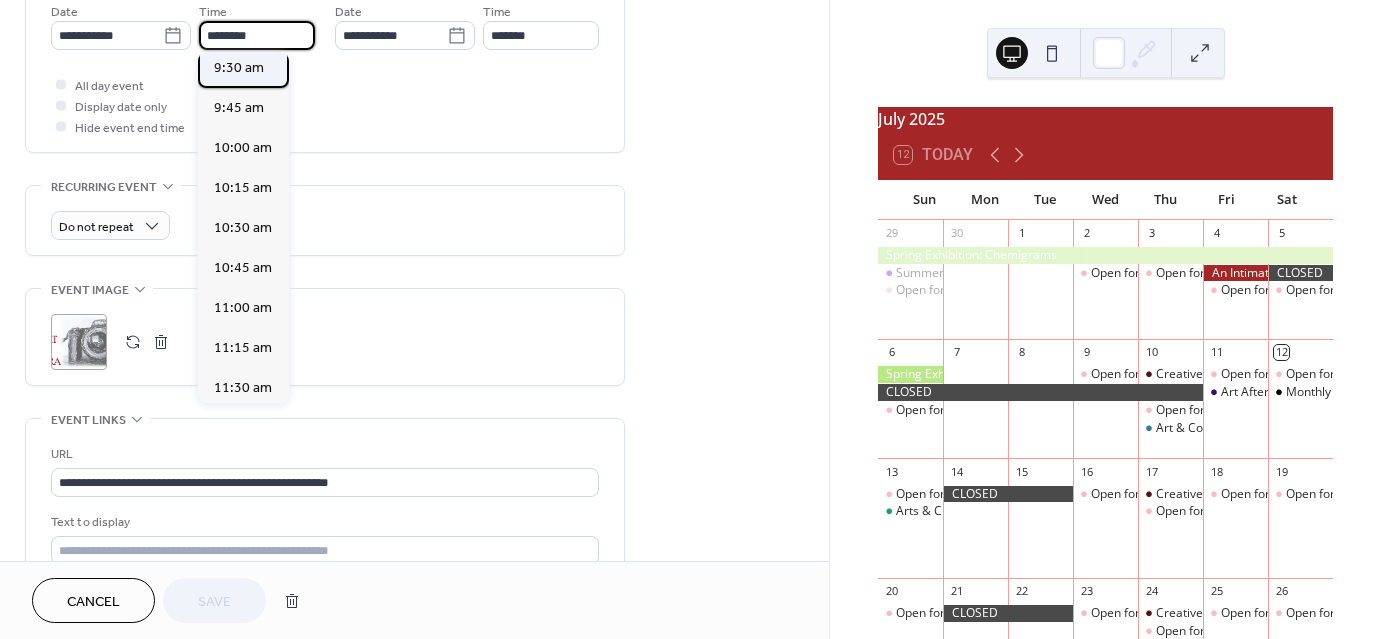 click on "9:30 am" at bounding box center [239, 68] 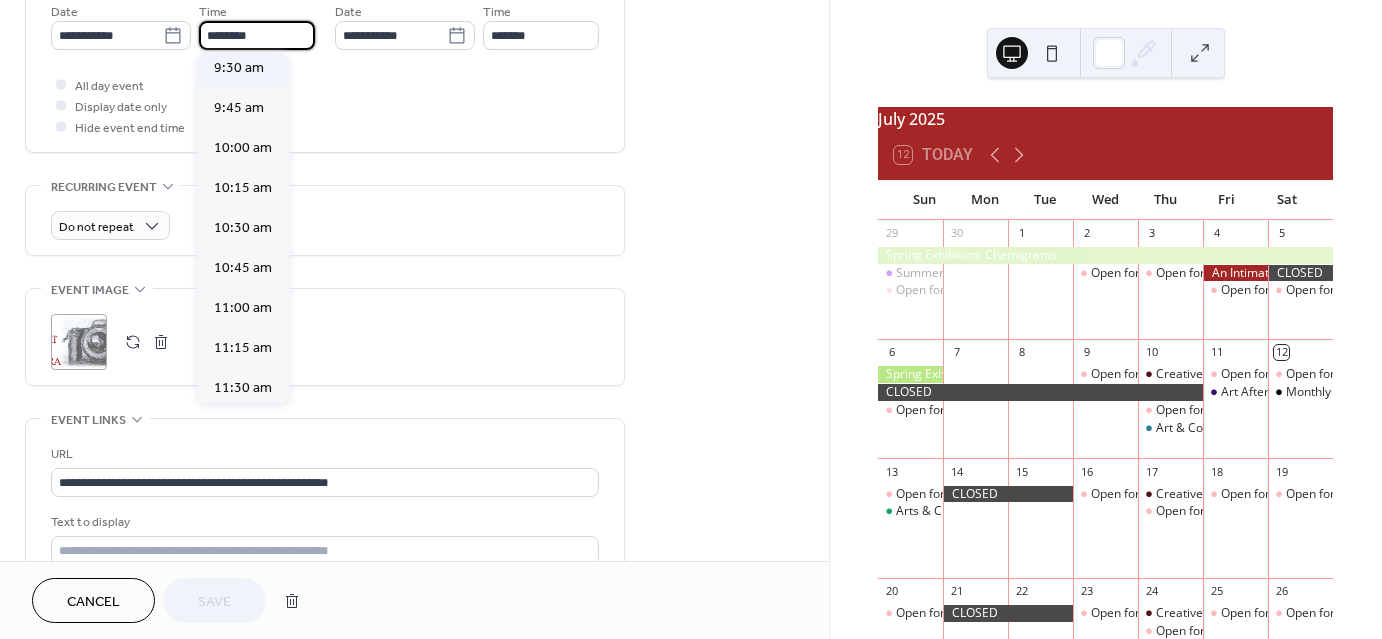 type on "*******" 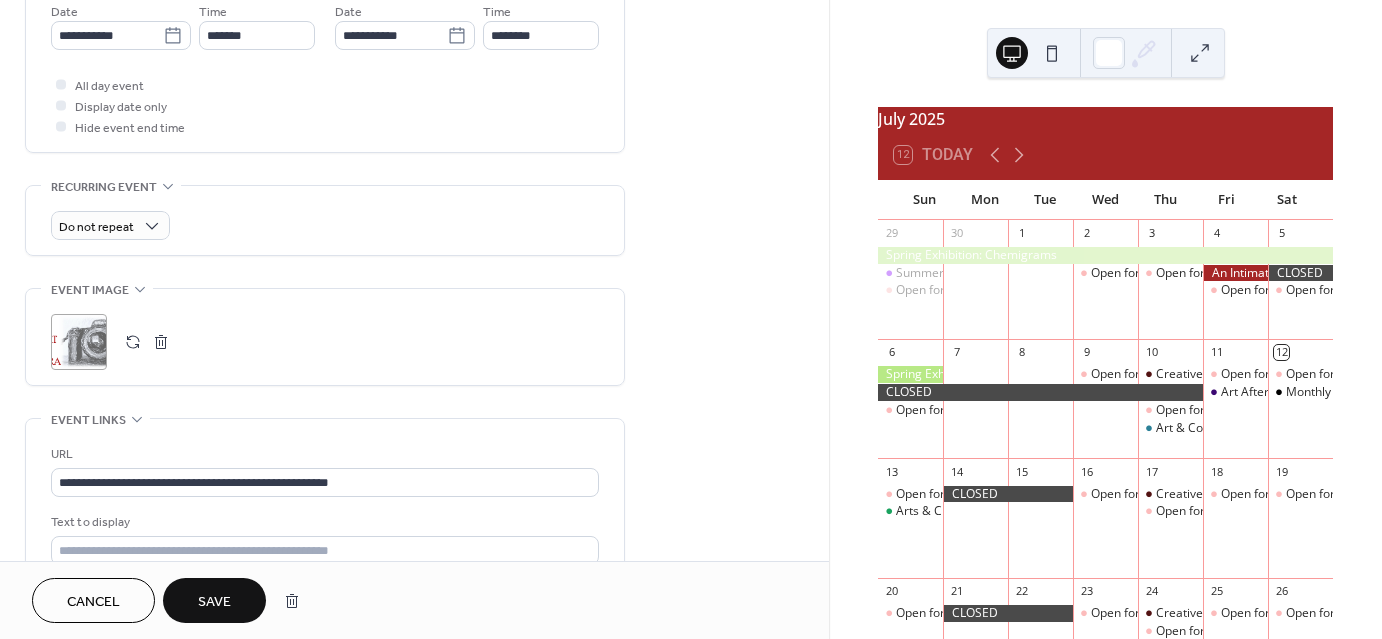 click on "Save" at bounding box center [214, 602] 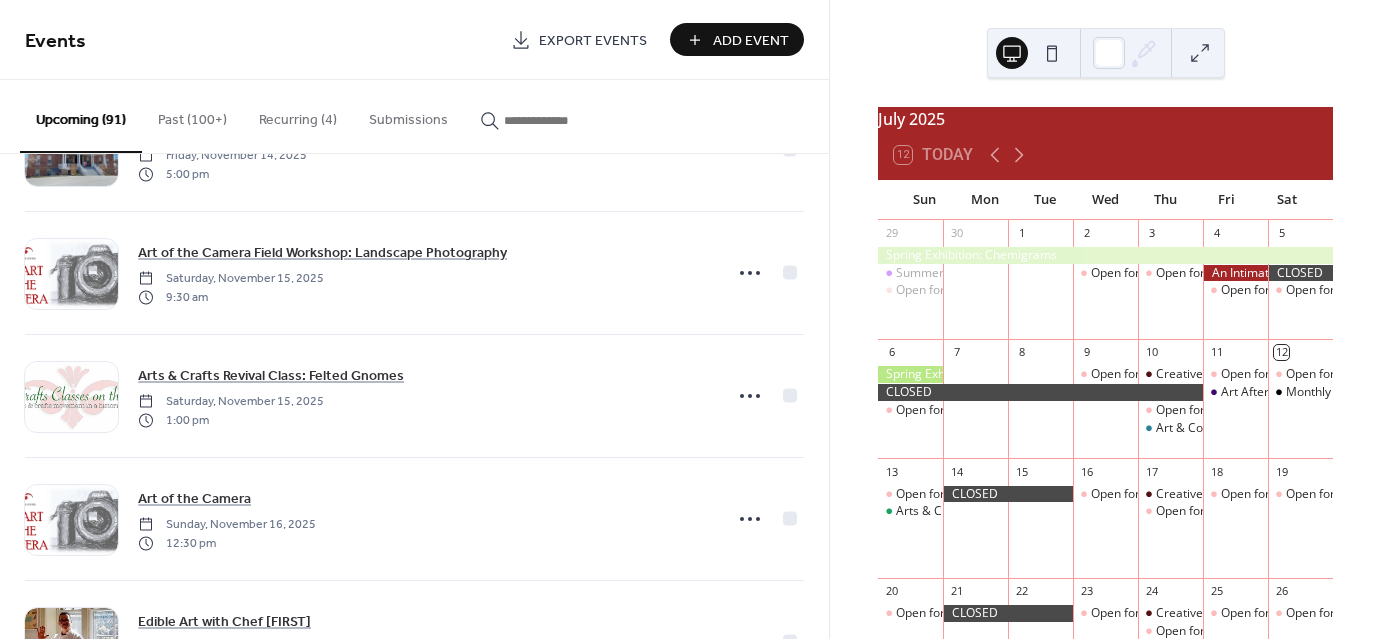 scroll, scrollTop: 4898, scrollLeft: 0, axis: vertical 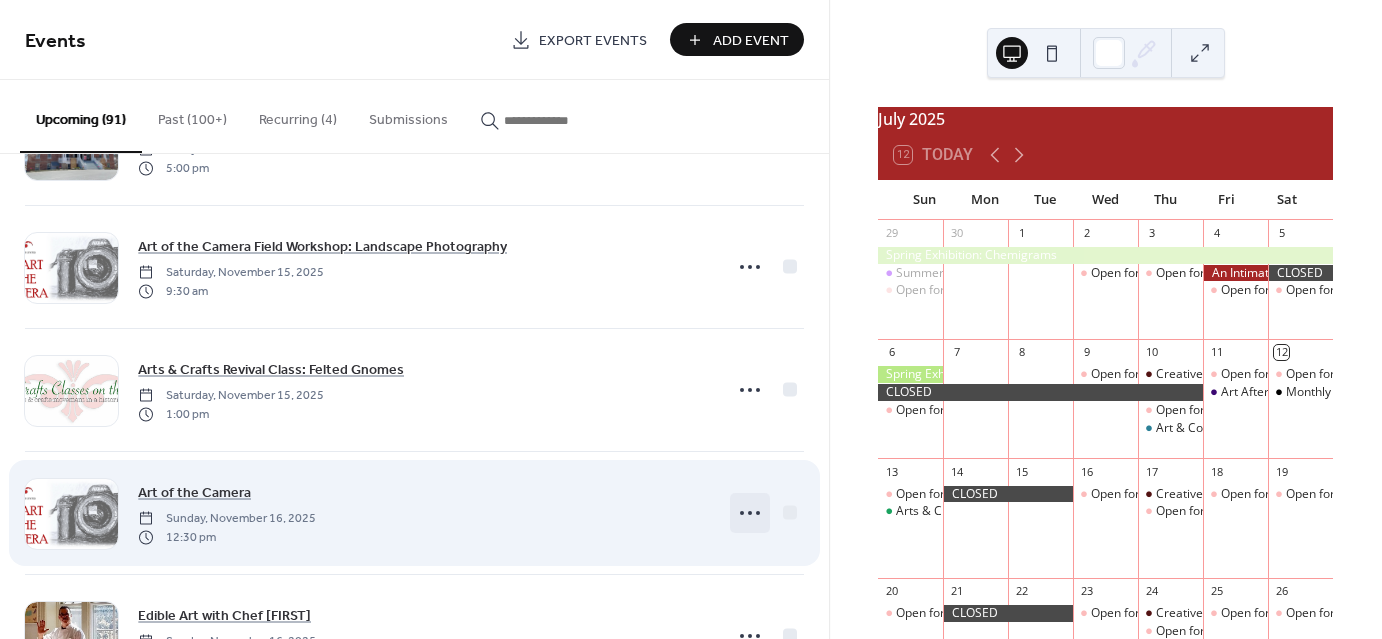 click 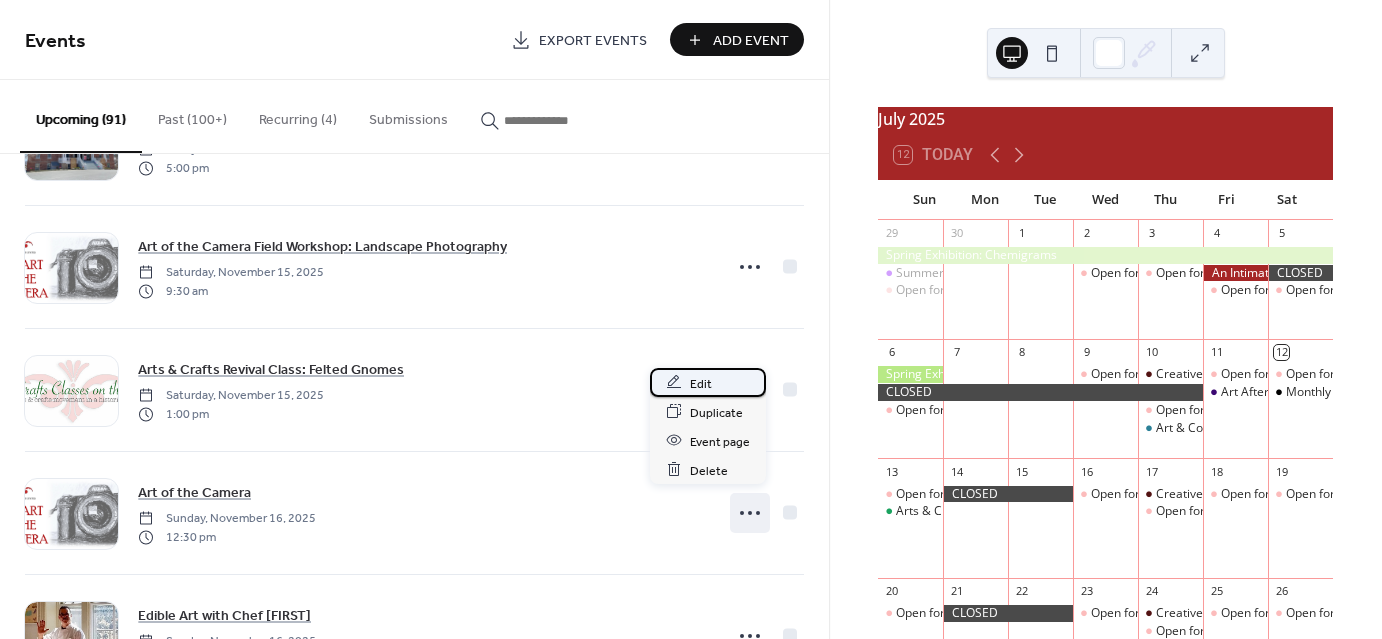 click on "Edit" at bounding box center (701, 383) 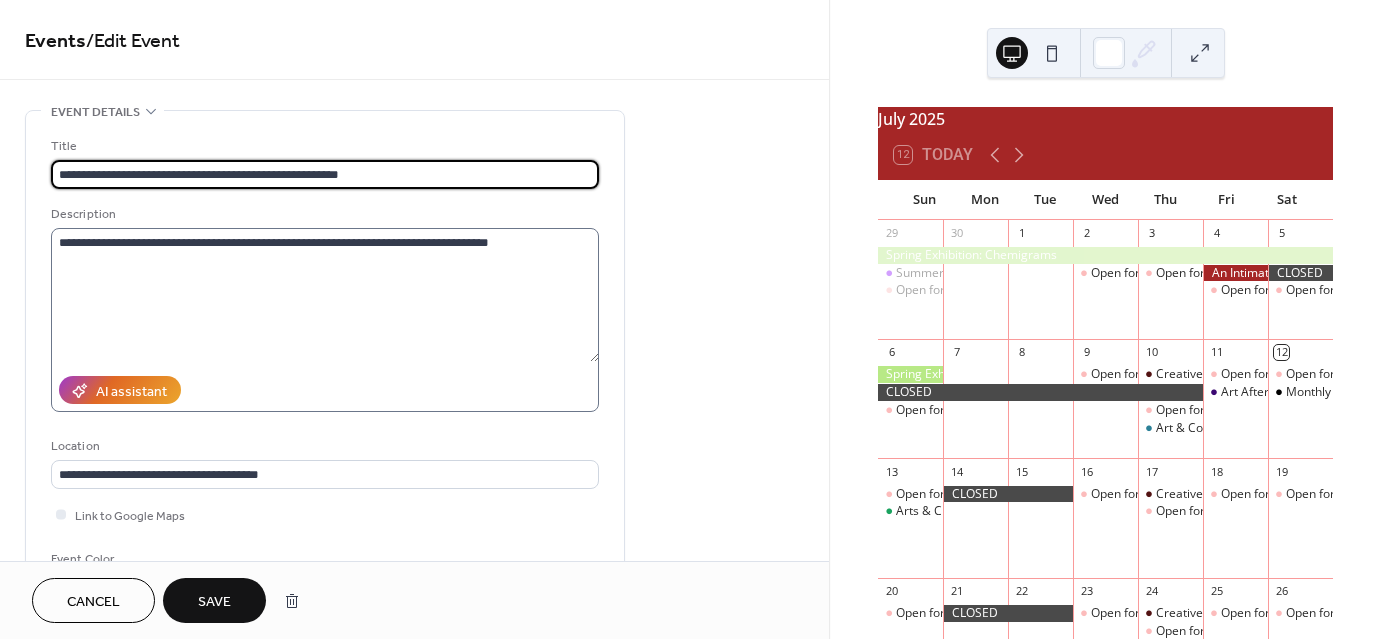 type on "**********" 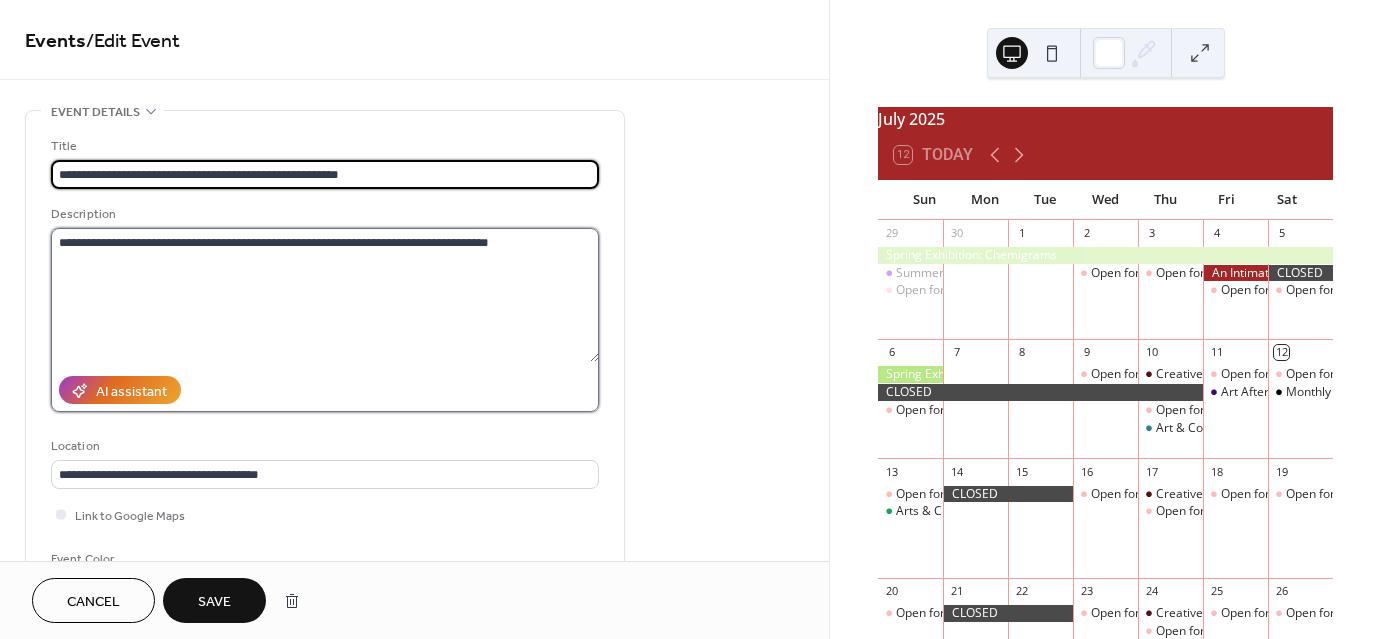 click on "**********" at bounding box center (325, 295) 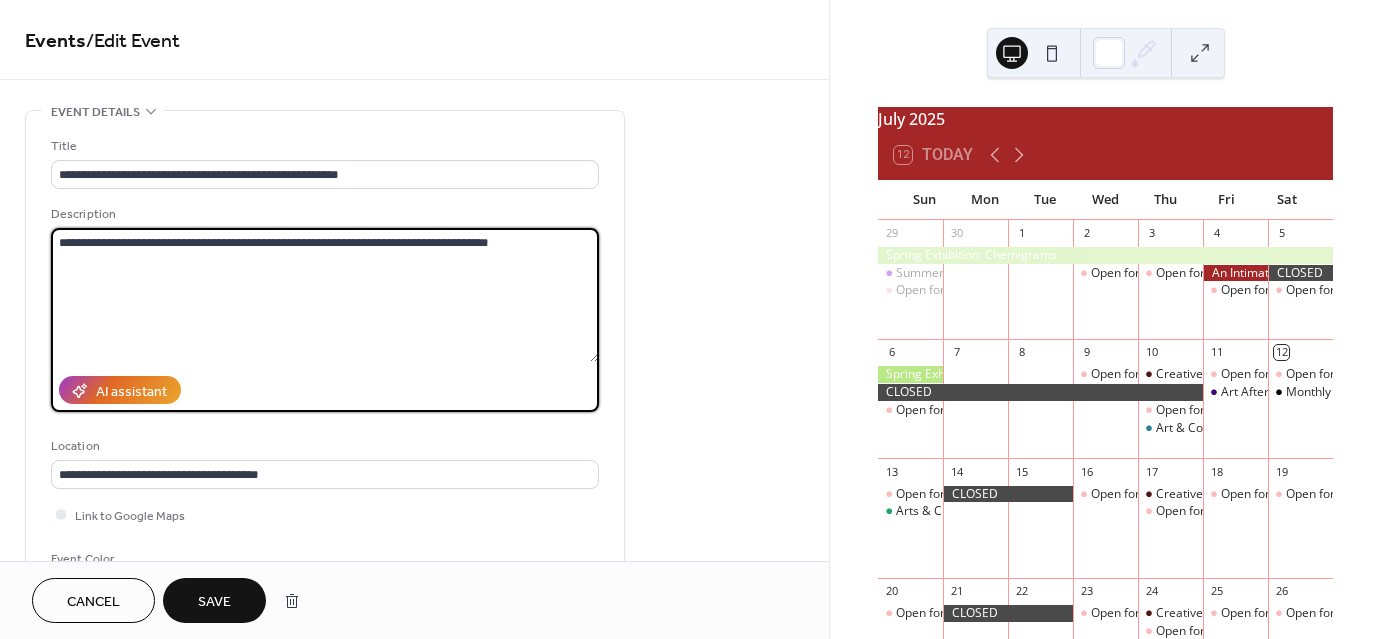 drag, startPoint x: 524, startPoint y: 239, endPoint x: 329, endPoint y: 237, distance: 195.01025 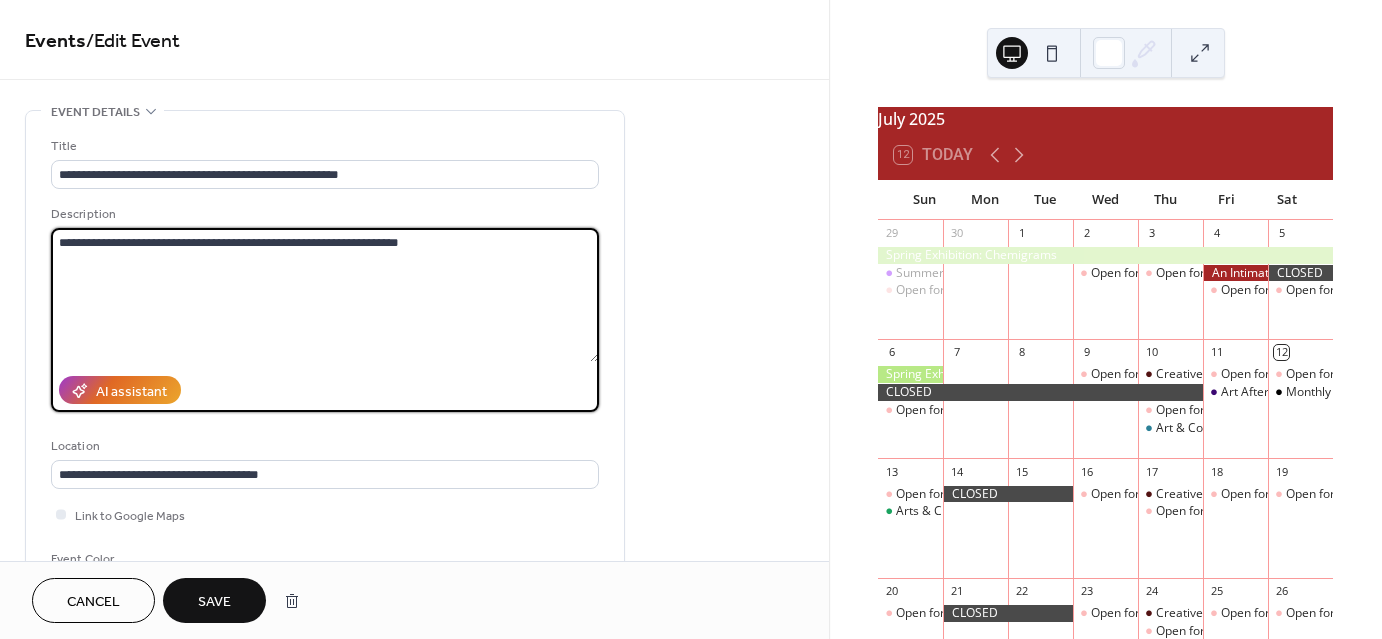 click on "**********" at bounding box center (325, 295) 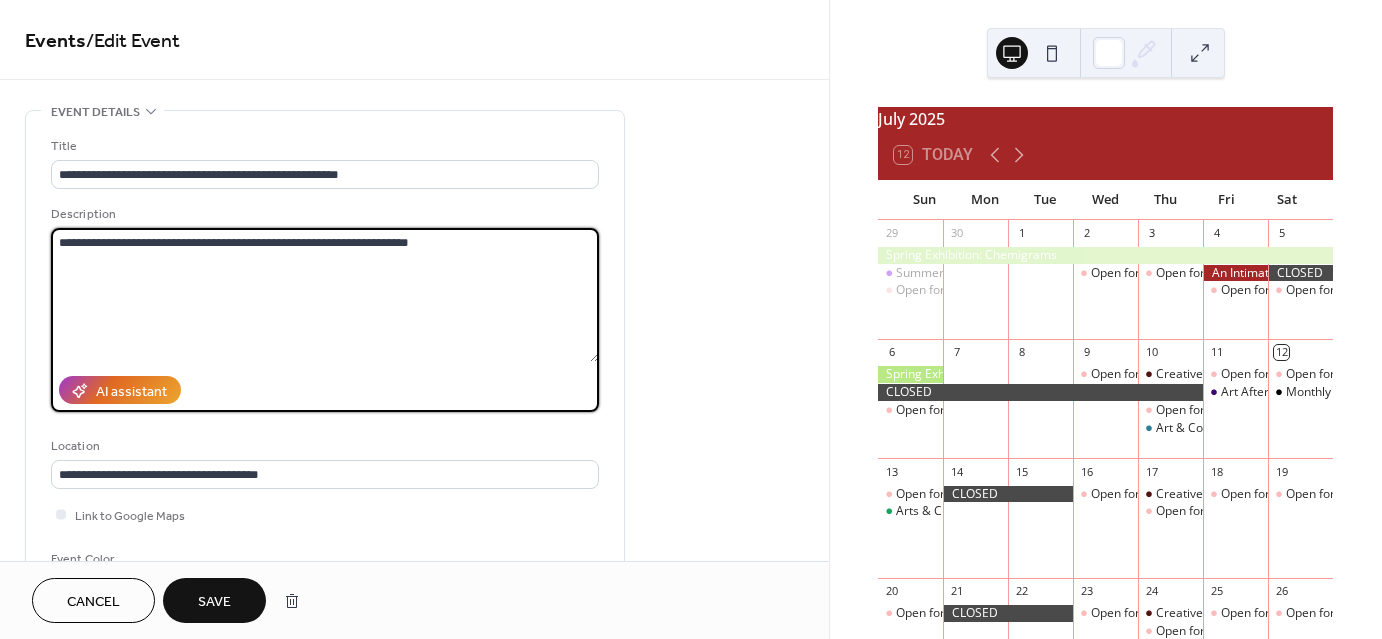 type on "**********" 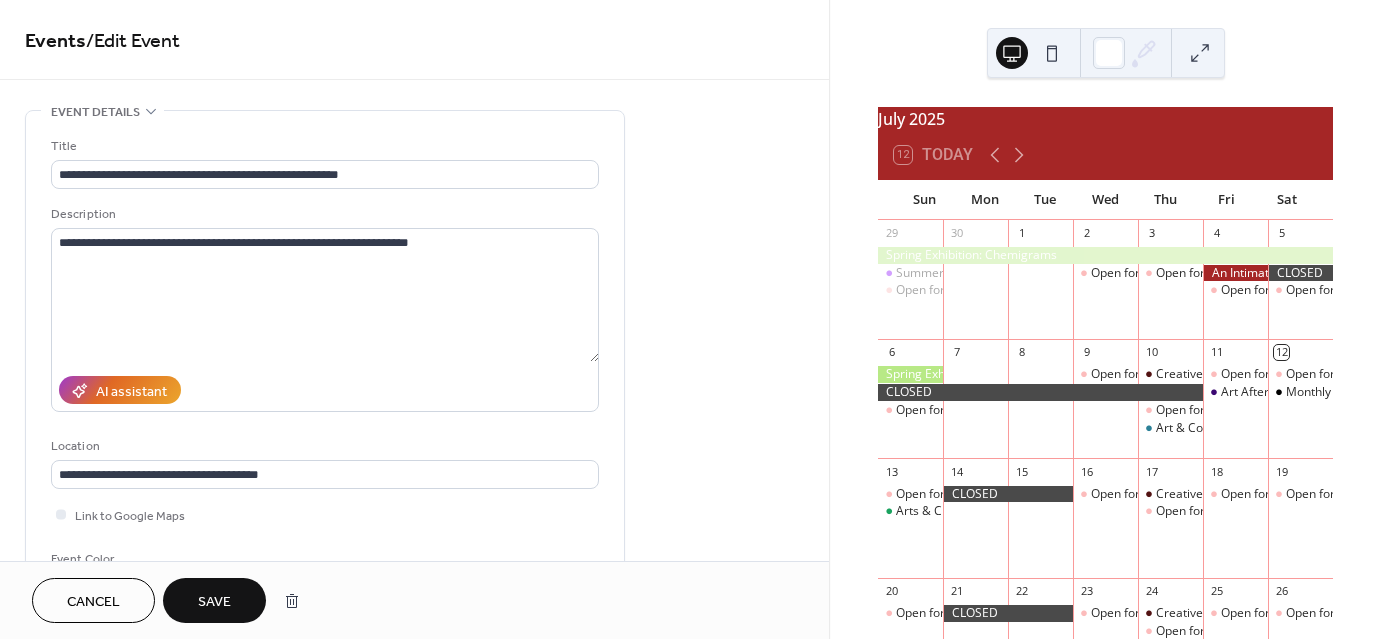 click on "Save" at bounding box center (214, 602) 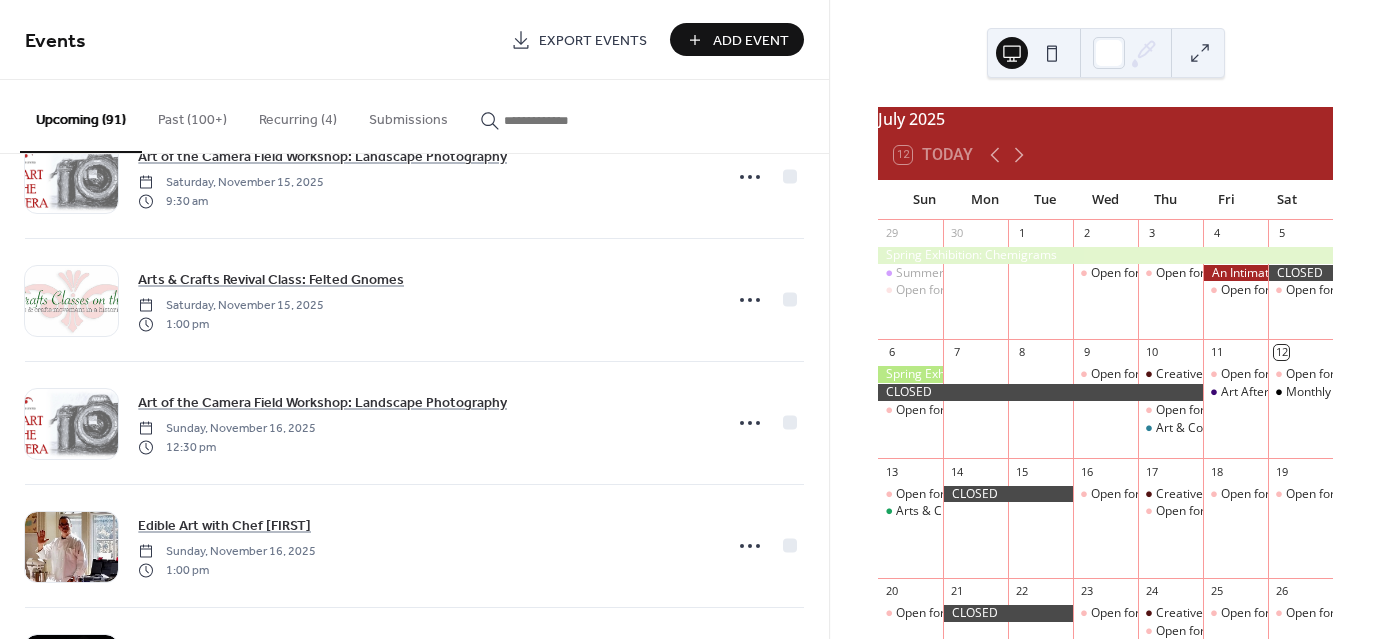 scroll, scrollTop: 4988, scrollLeft: 0, axis: vertical 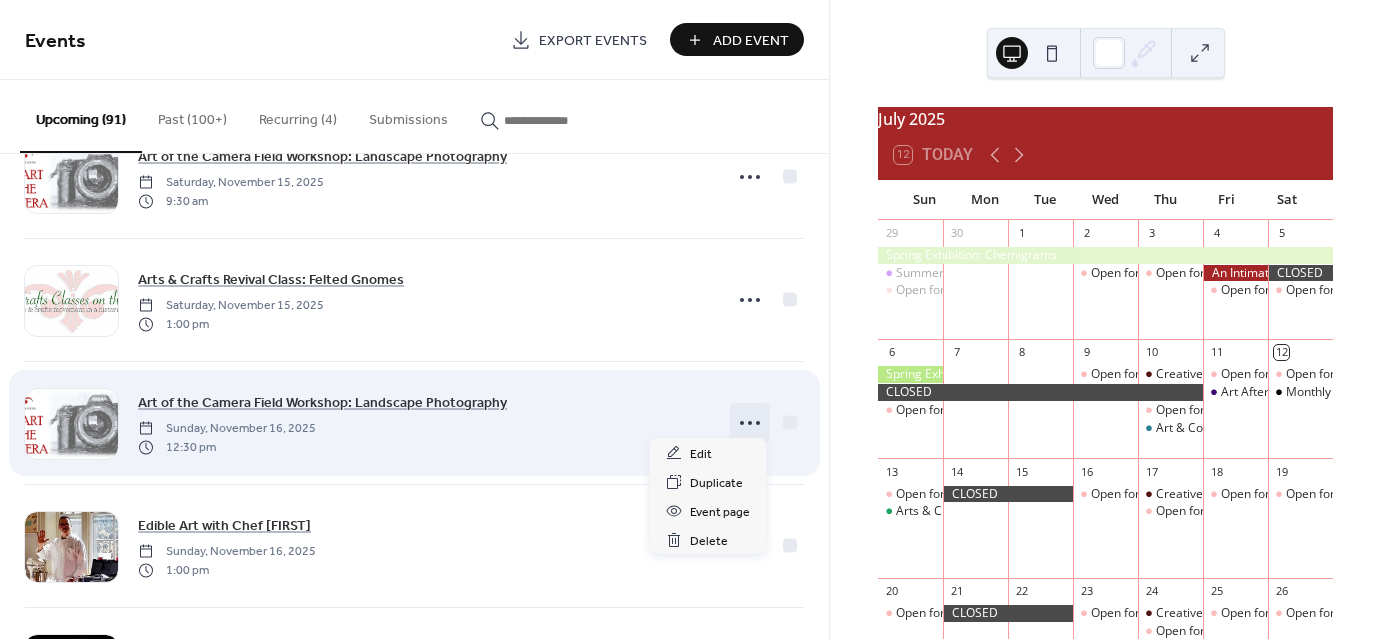 click 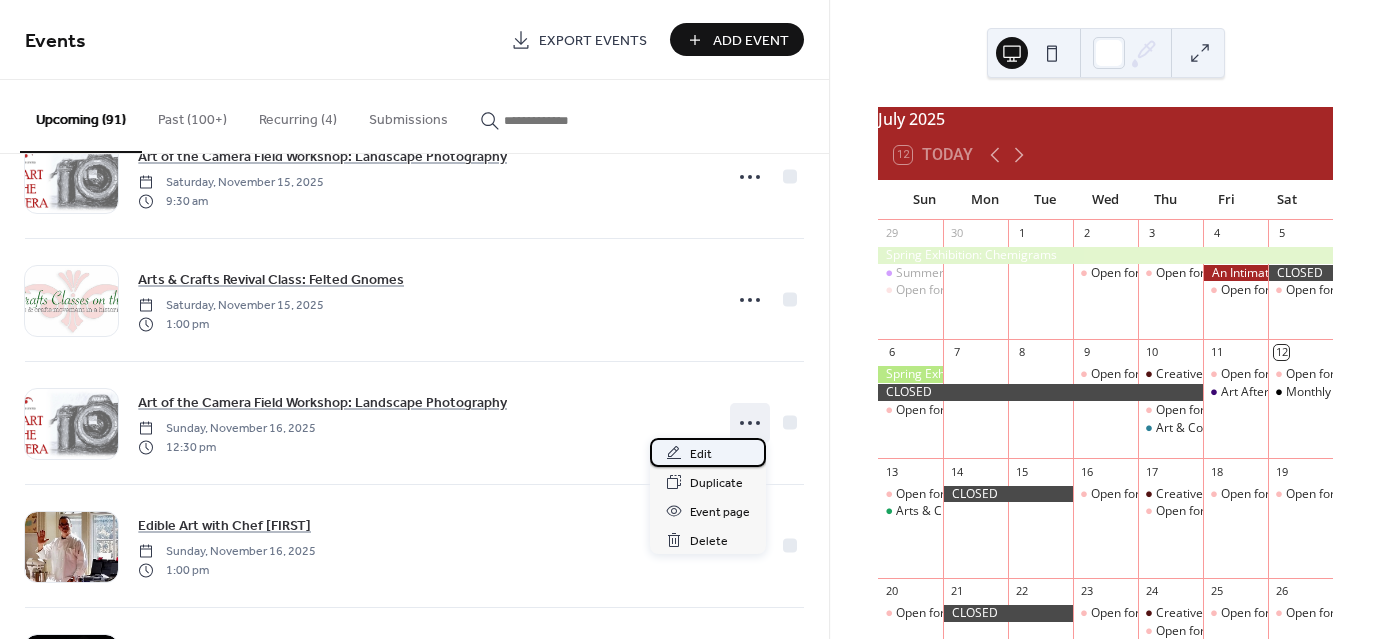 click on "Edit" at bounding box center [701, 454] 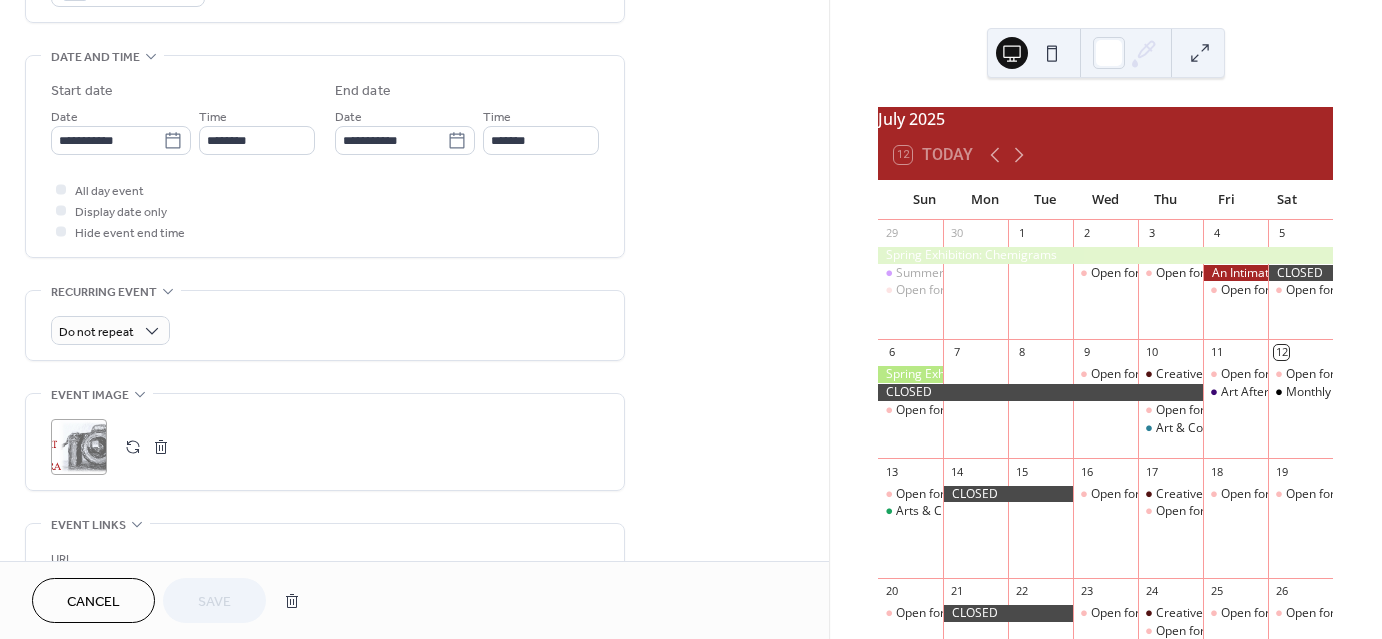 scroll, scrollTop: 647, scrollLeft: 0, axis: vertical 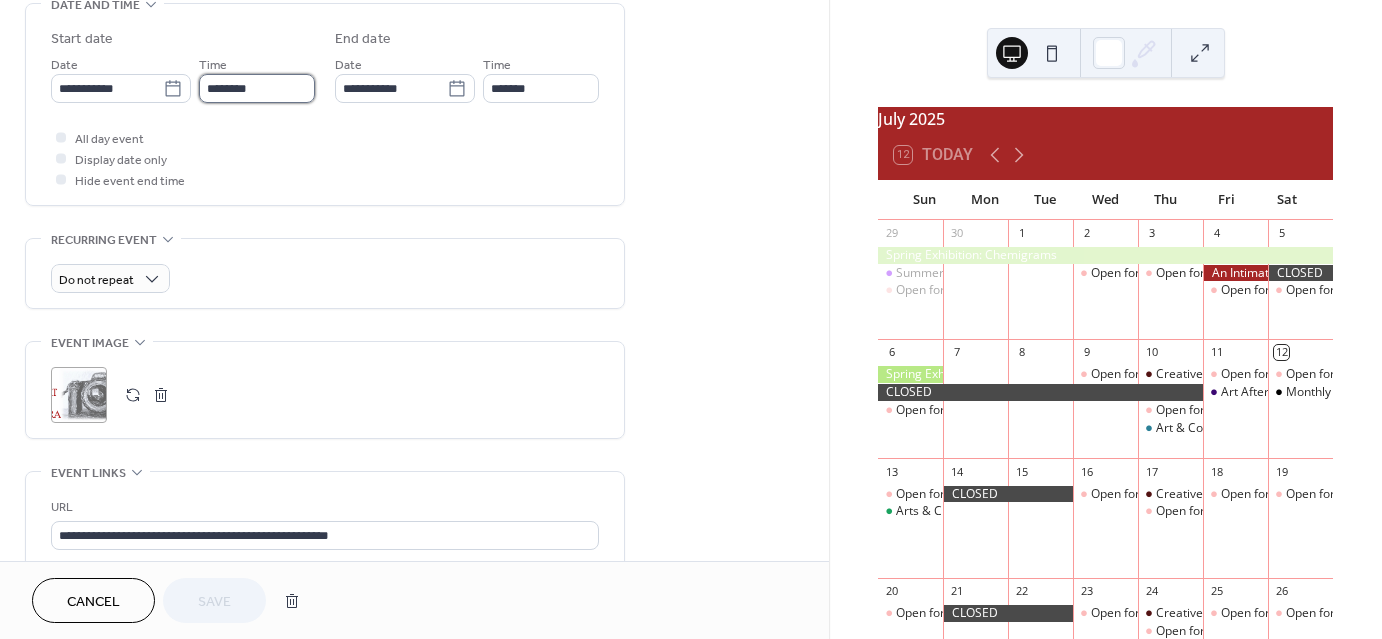 click on "********" at bounding box center [257, 88] 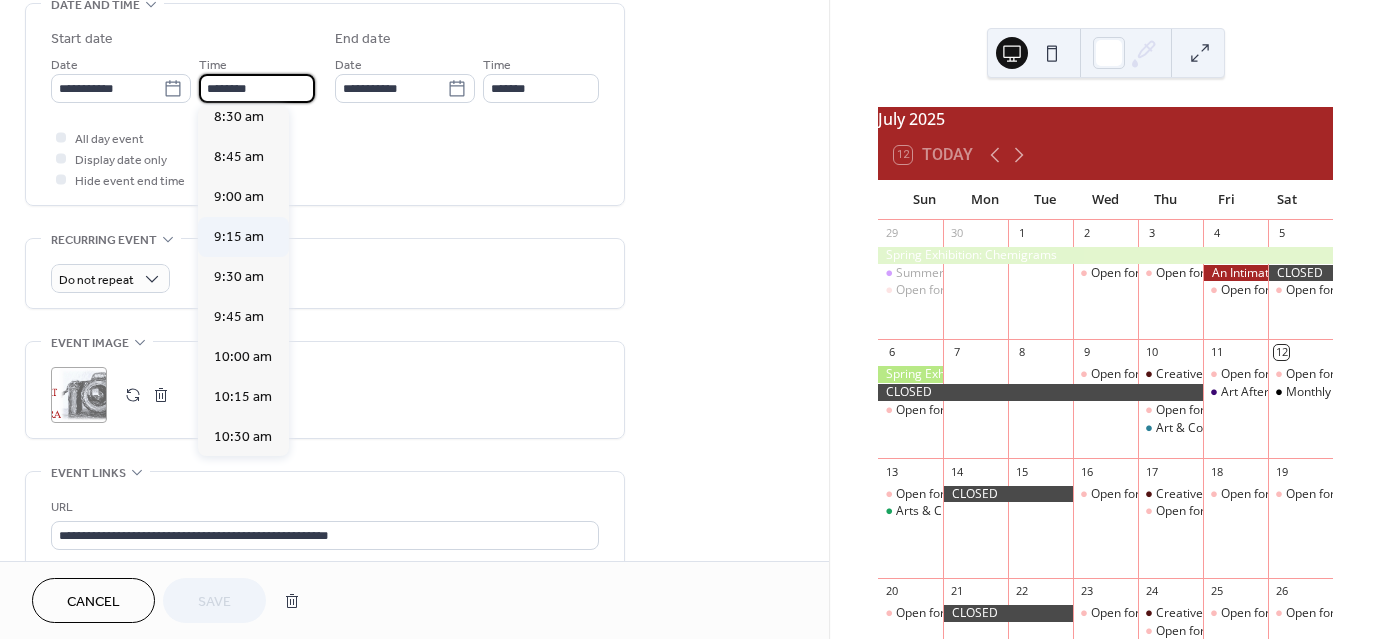 scroll, scrollTop: 1368, scrollLeft: 0, axis: vertical 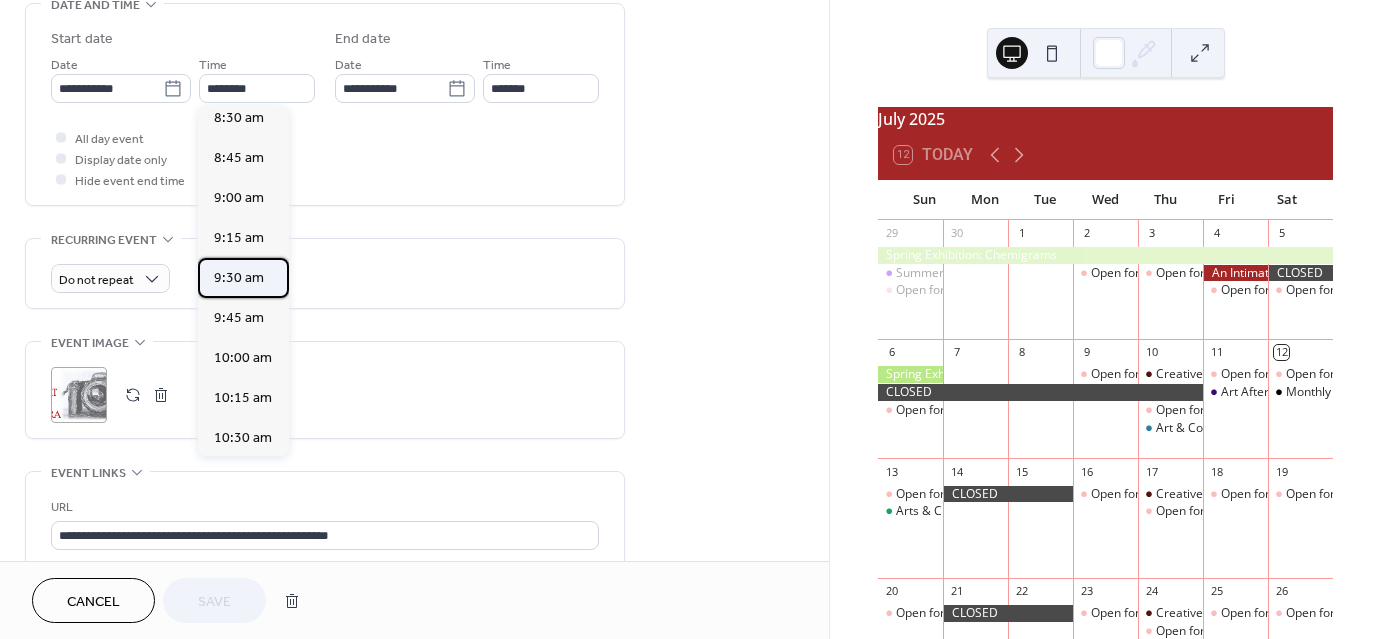 click on "9:30 am" at bounding box center (243, 278) 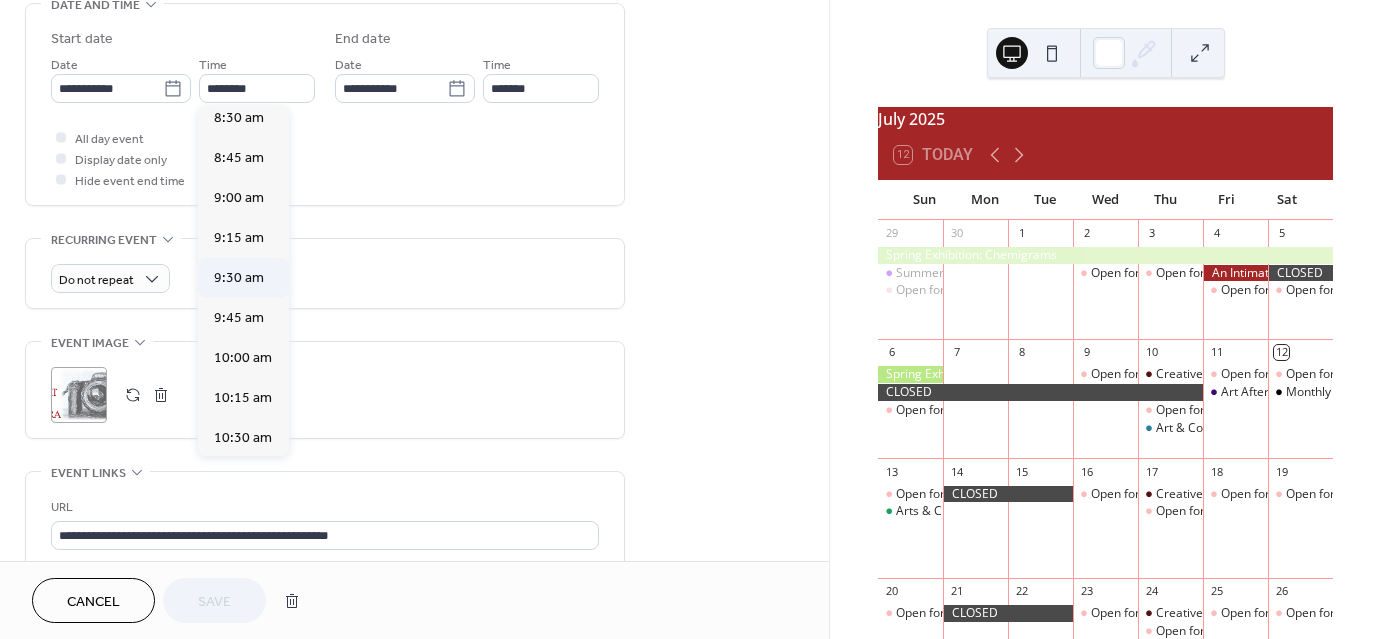 type on "*******" 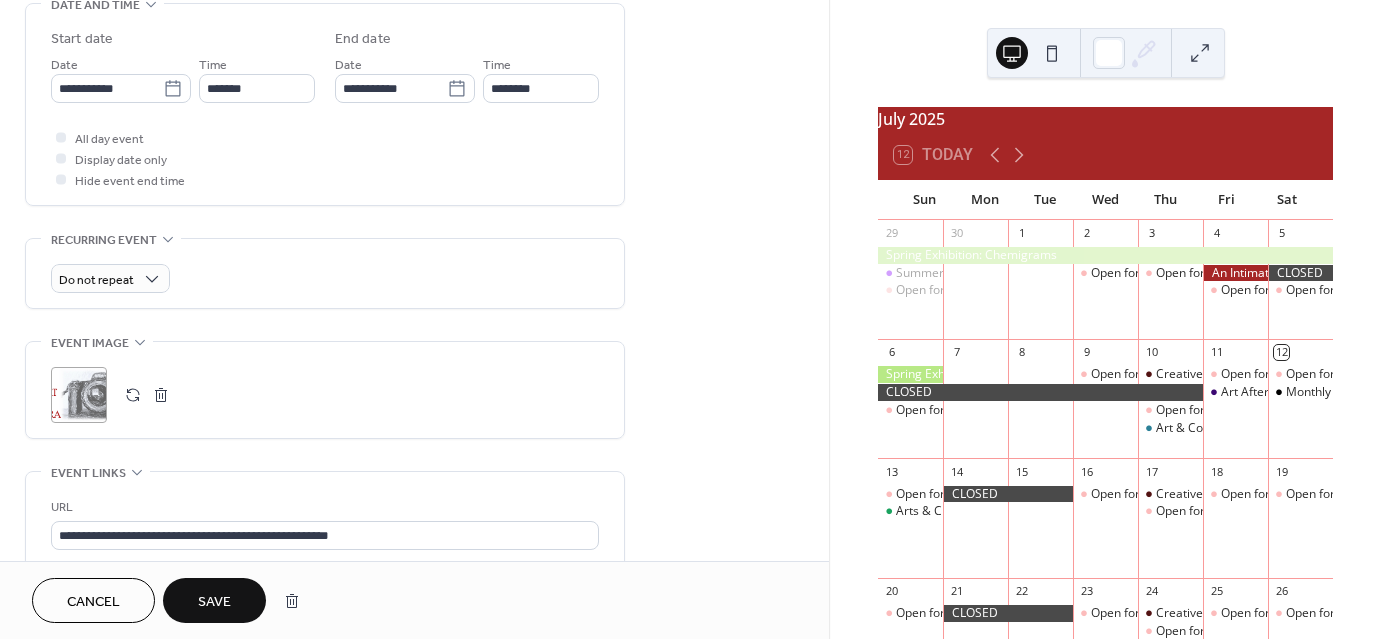 click on "Save" at bounding box center (214, 602) 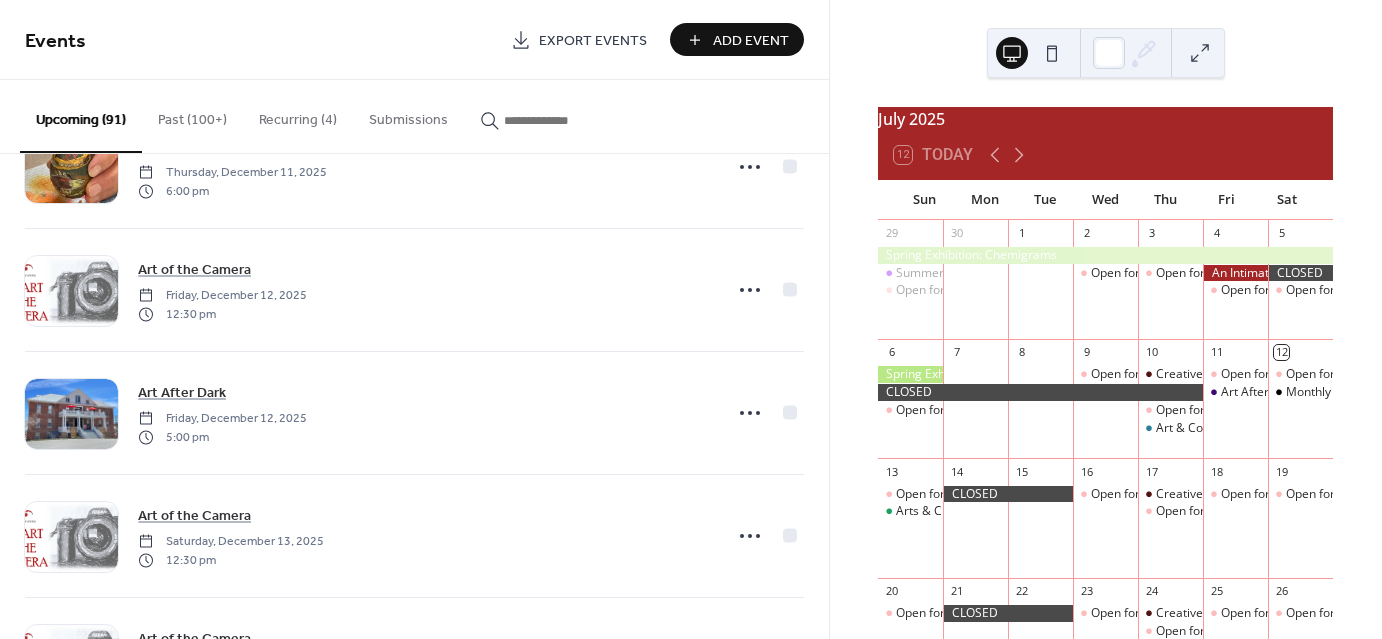 scroll, scrollTop: 5984, scrollLeft: 0, axis: vertical 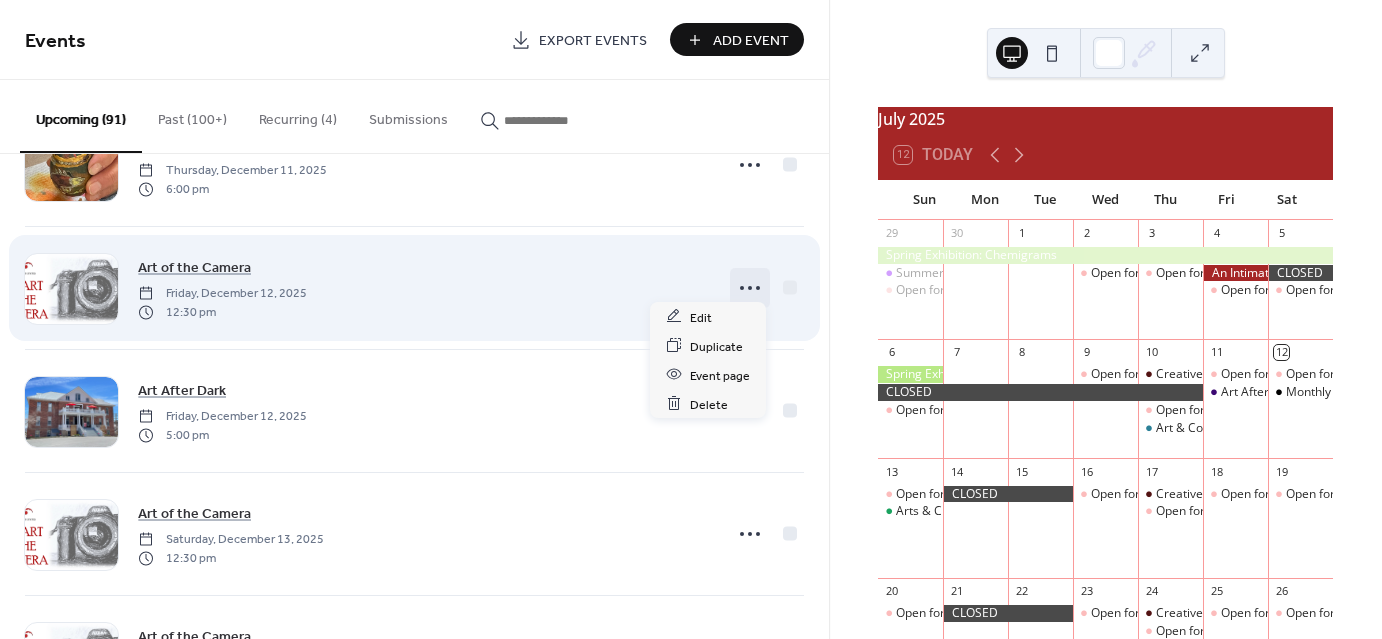 click 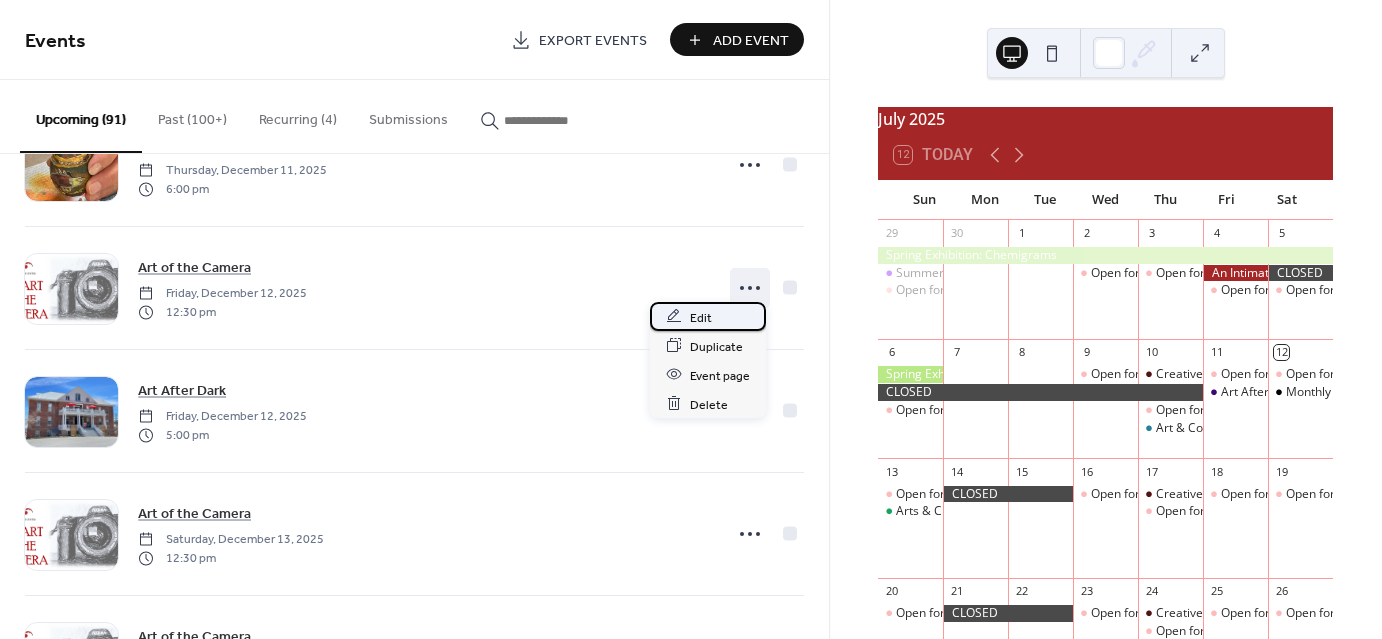 click on "Edit" at bounding box center (701, 317) 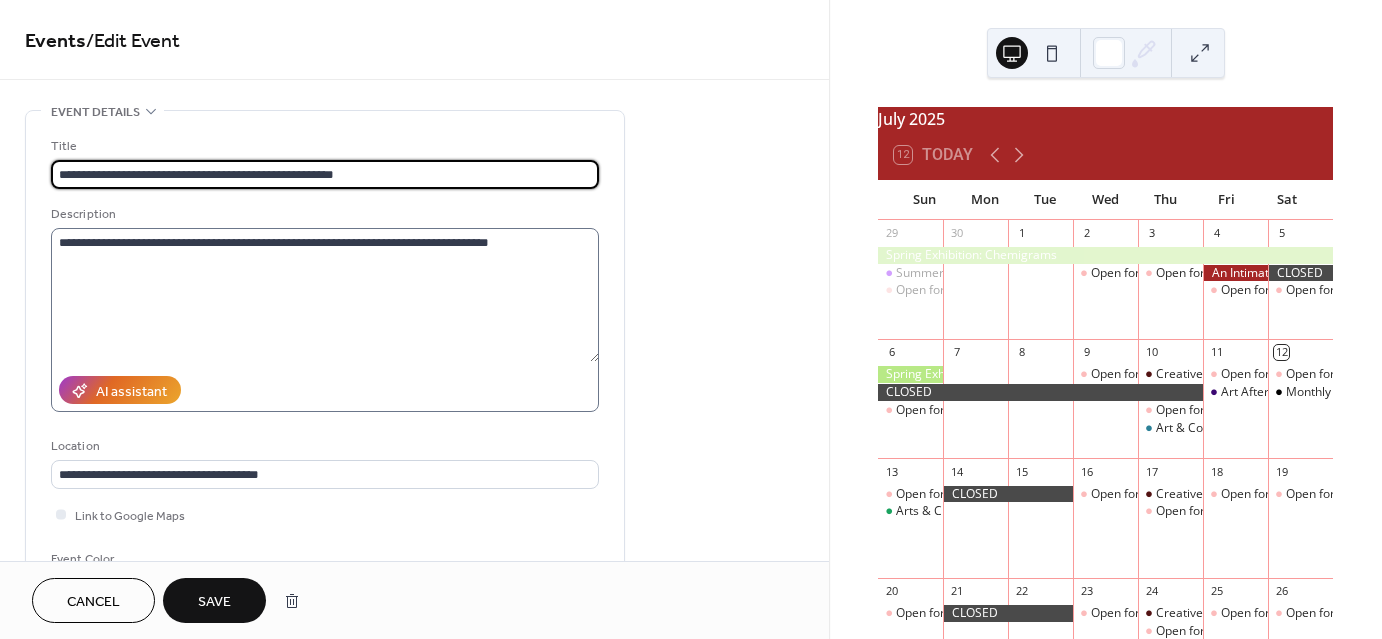 type on "**********" 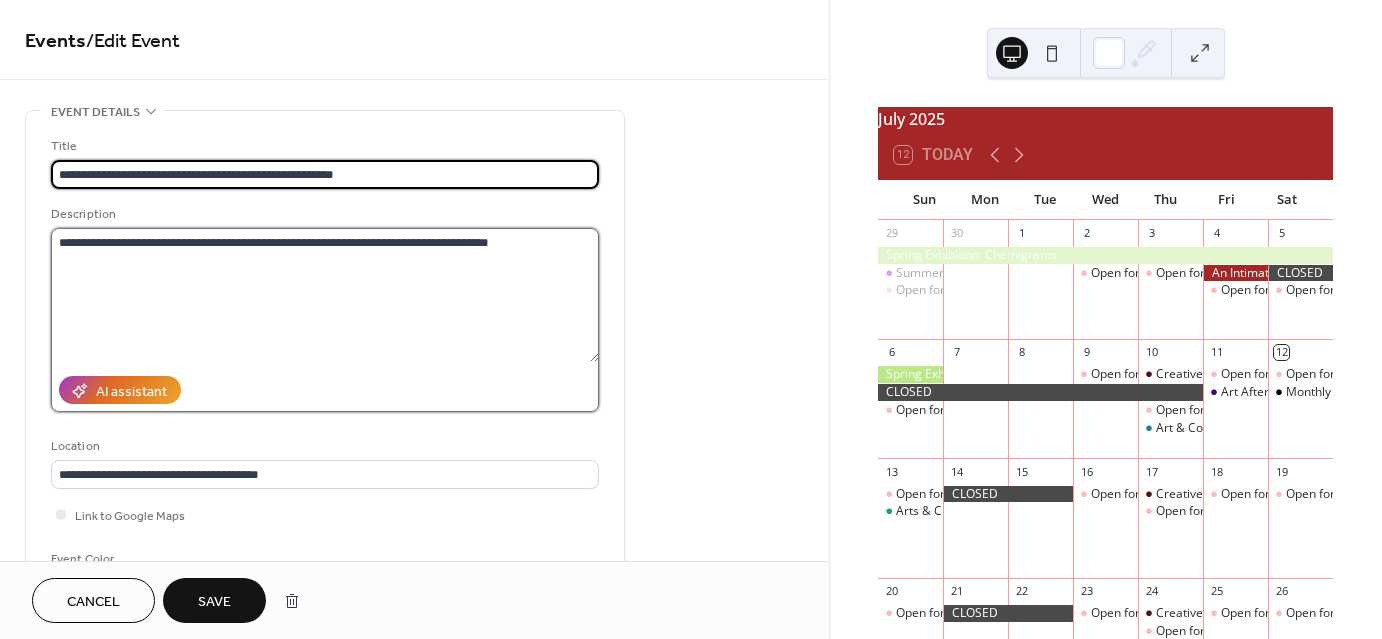 click on "**********" at bounding box center (325, 295) 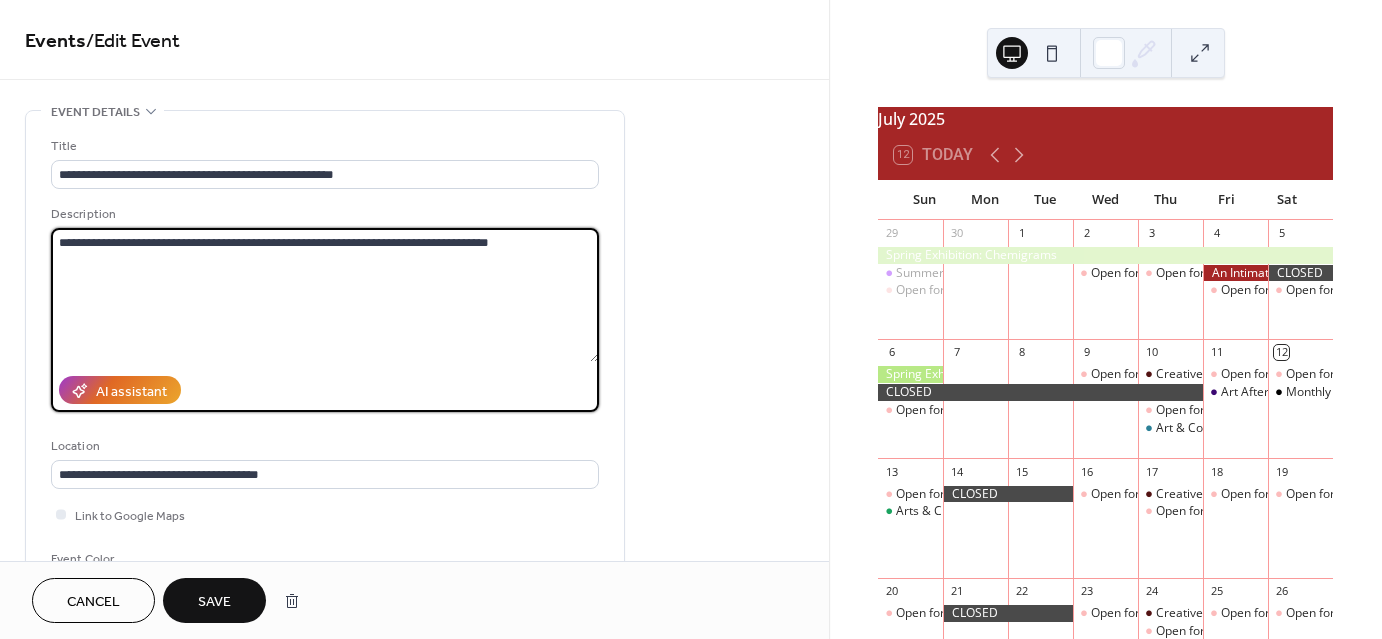drag, startPoint x: 514, startPoint y: 247, endPoint x: 20, endPoint y: 253, distance: 494.03644 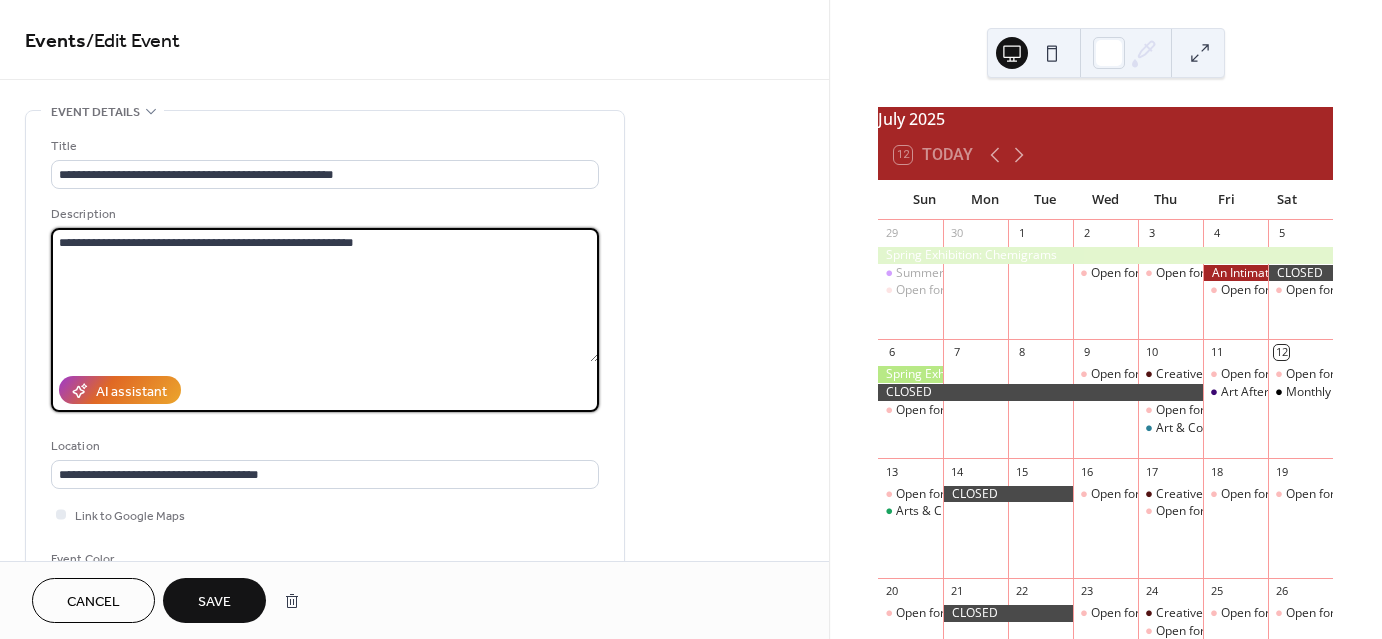 type on "**********" 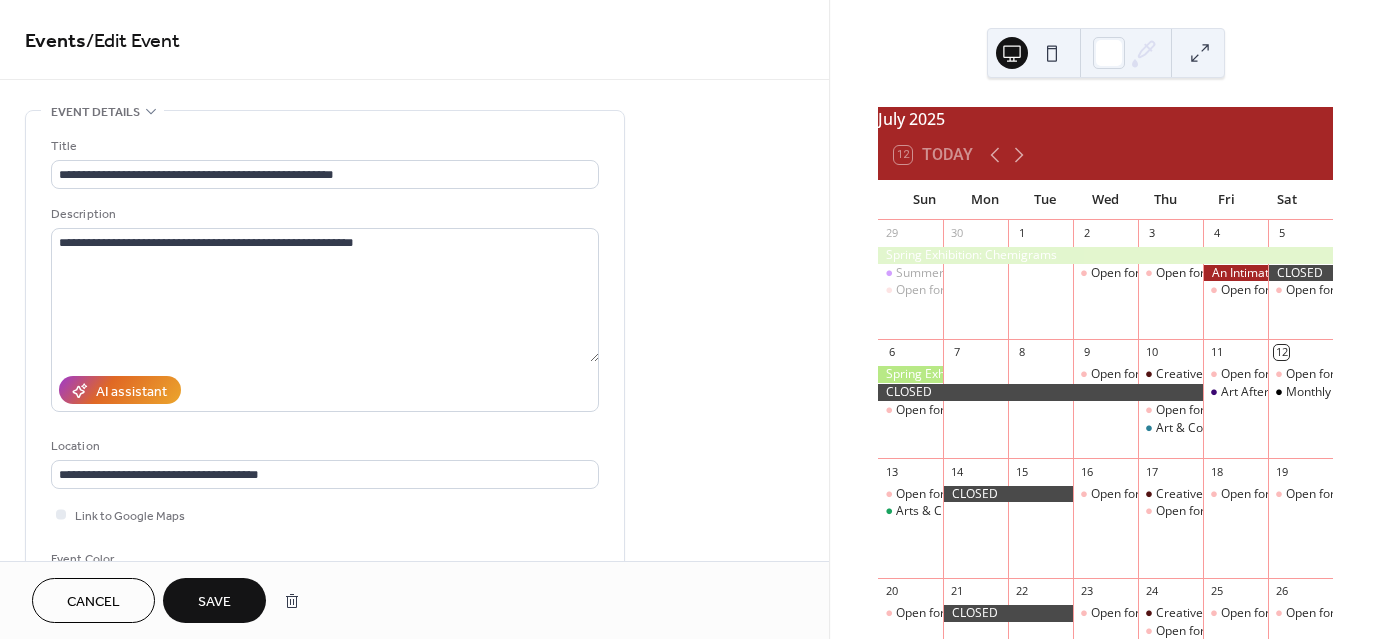 click on "Save" at bounding box center (214, 602) 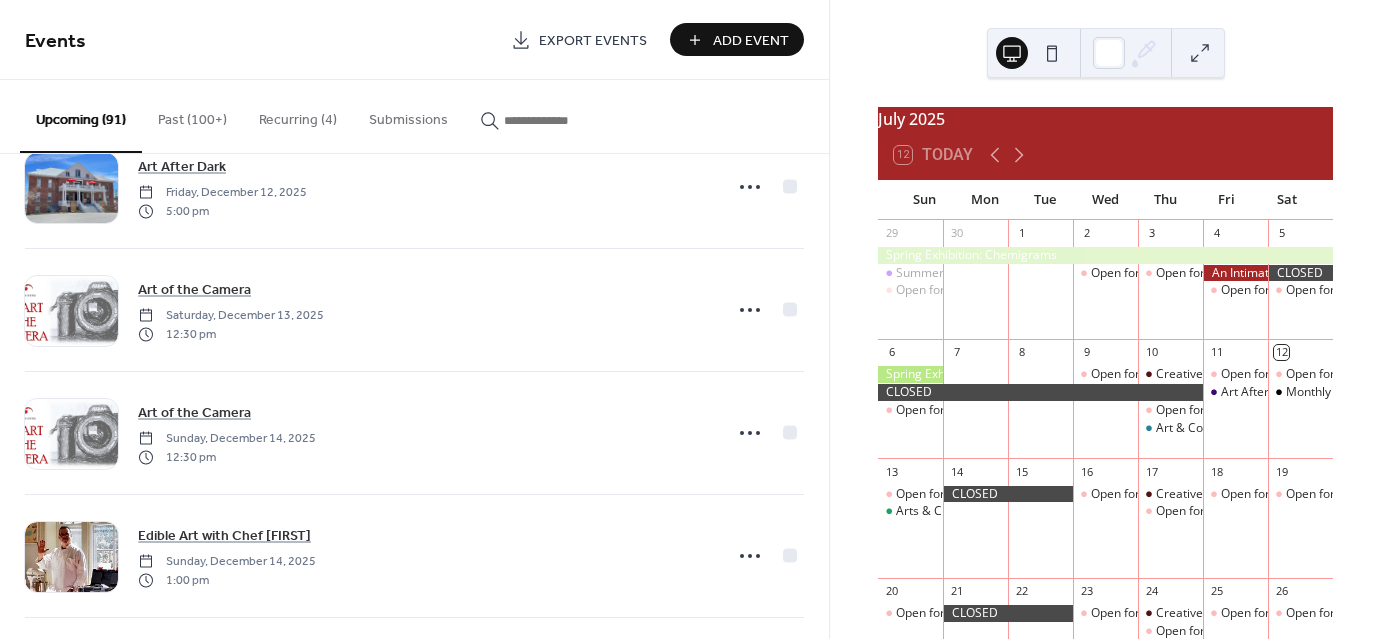 scroll, scrollTop: 6212, scrollLeft: 0, axis: vertical 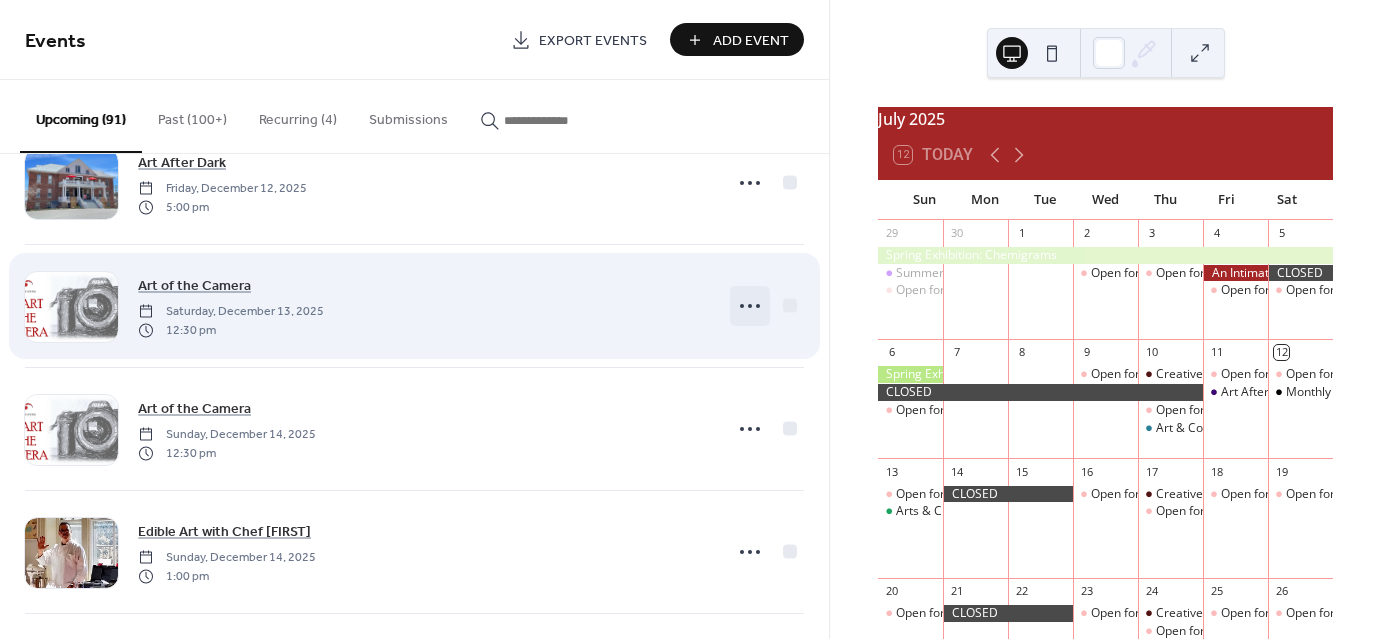 click 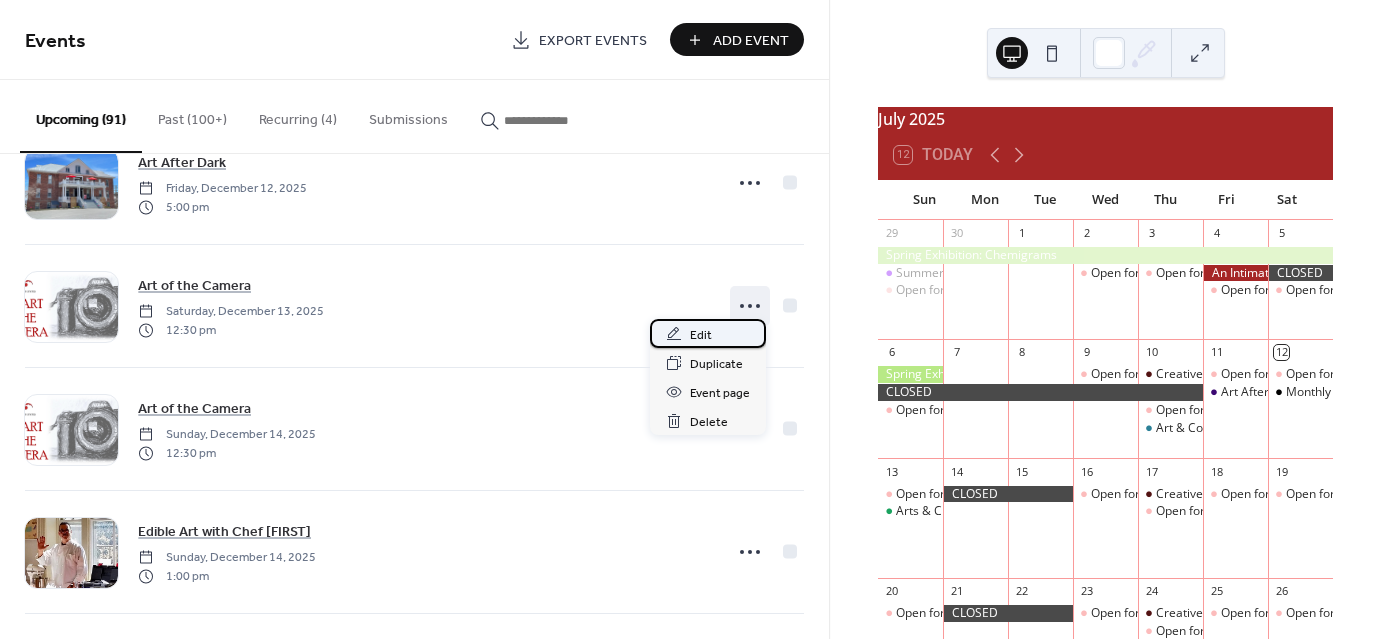 click on "Edit" at bounding box center (708, 333) 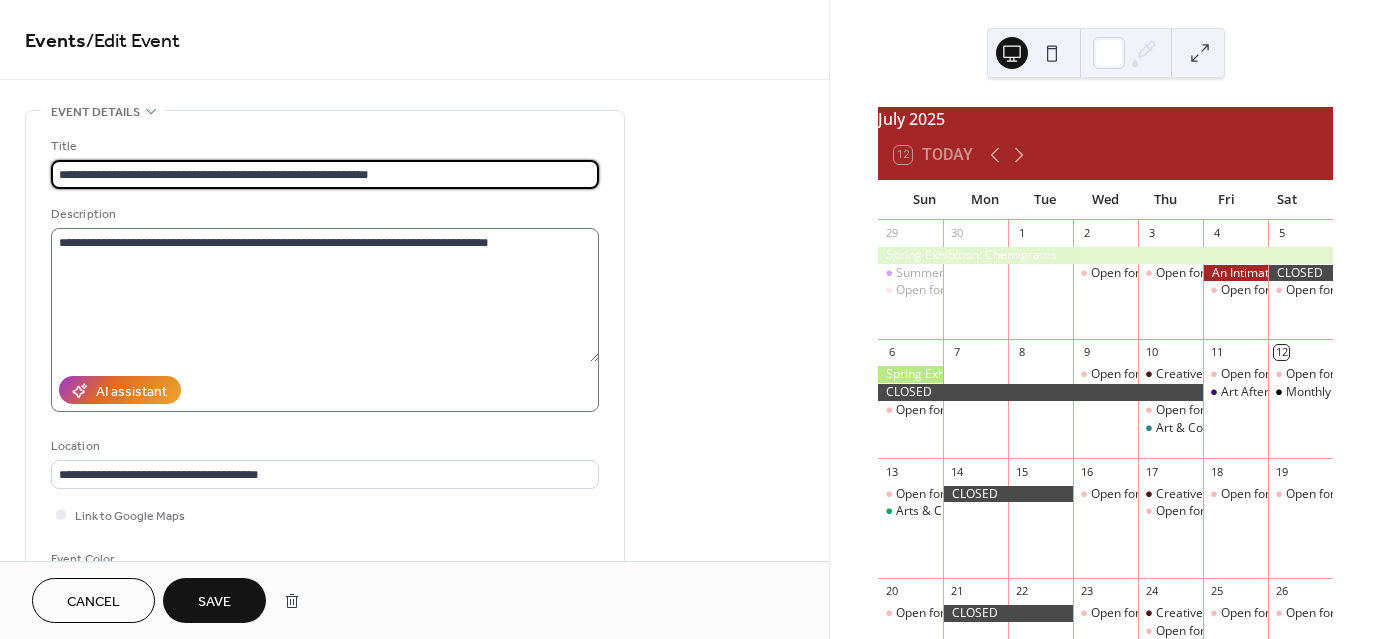 type on "**********" 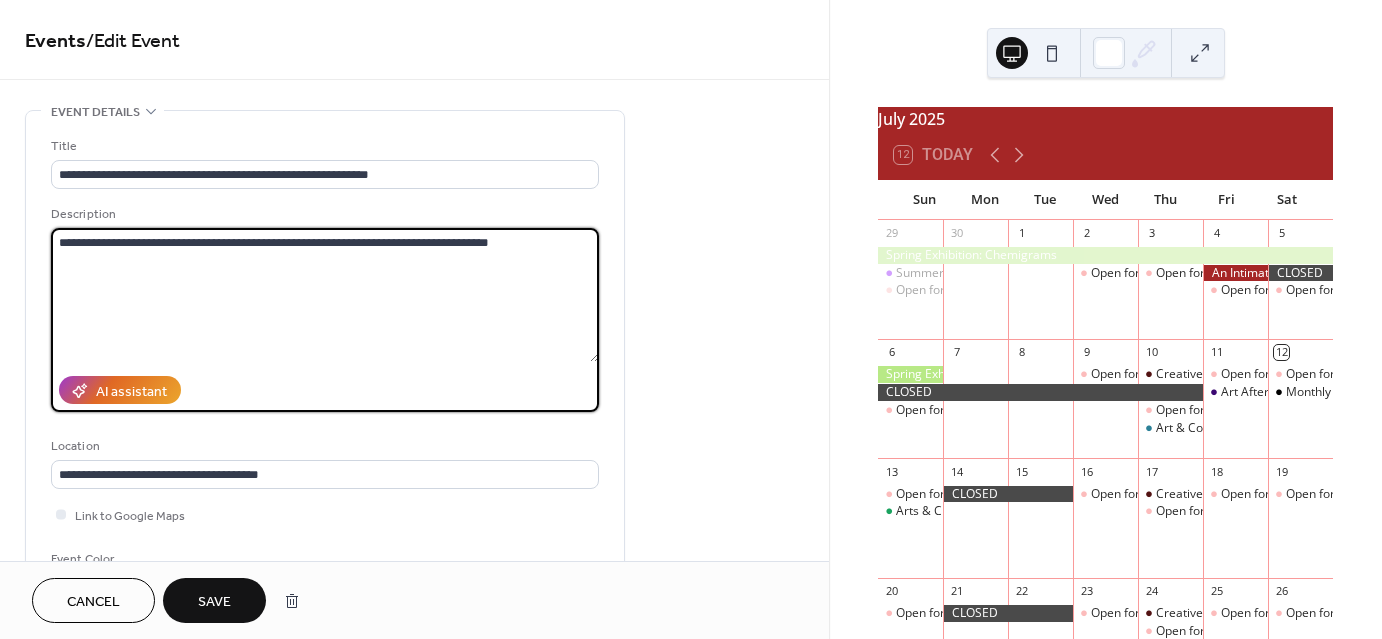click on "**********" at bounding box center [325, 295] 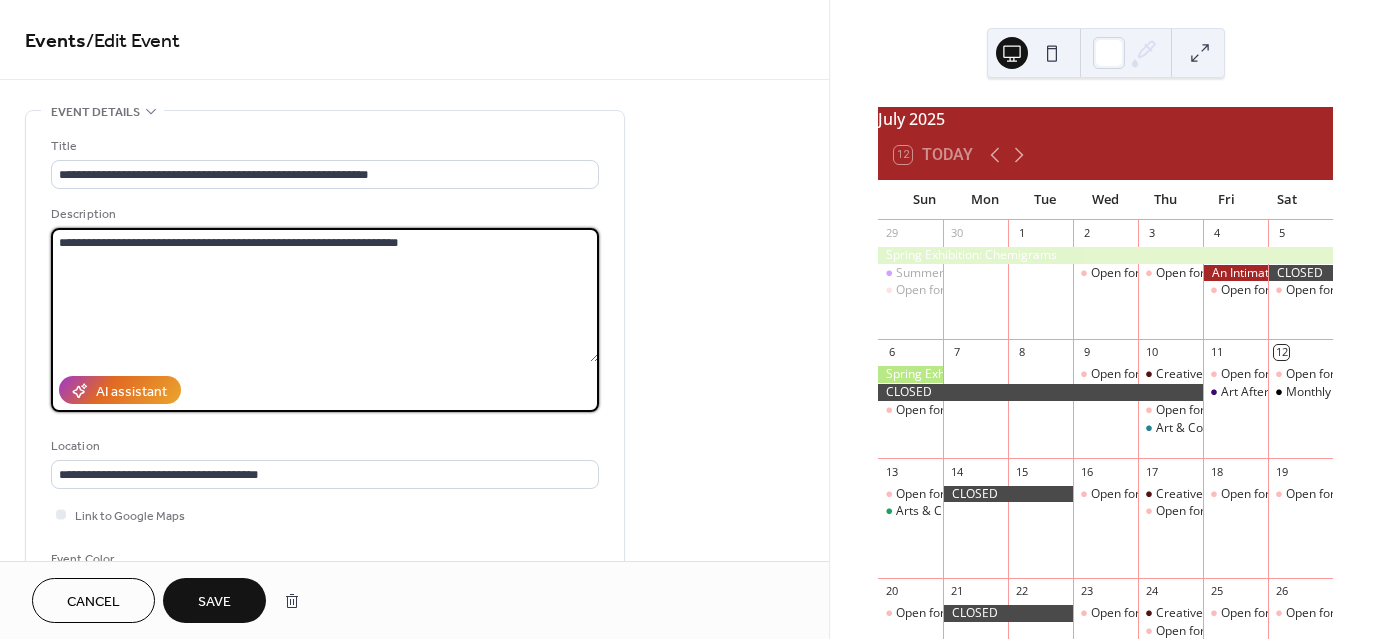 click on "**********" at bounding box center [325, 295] 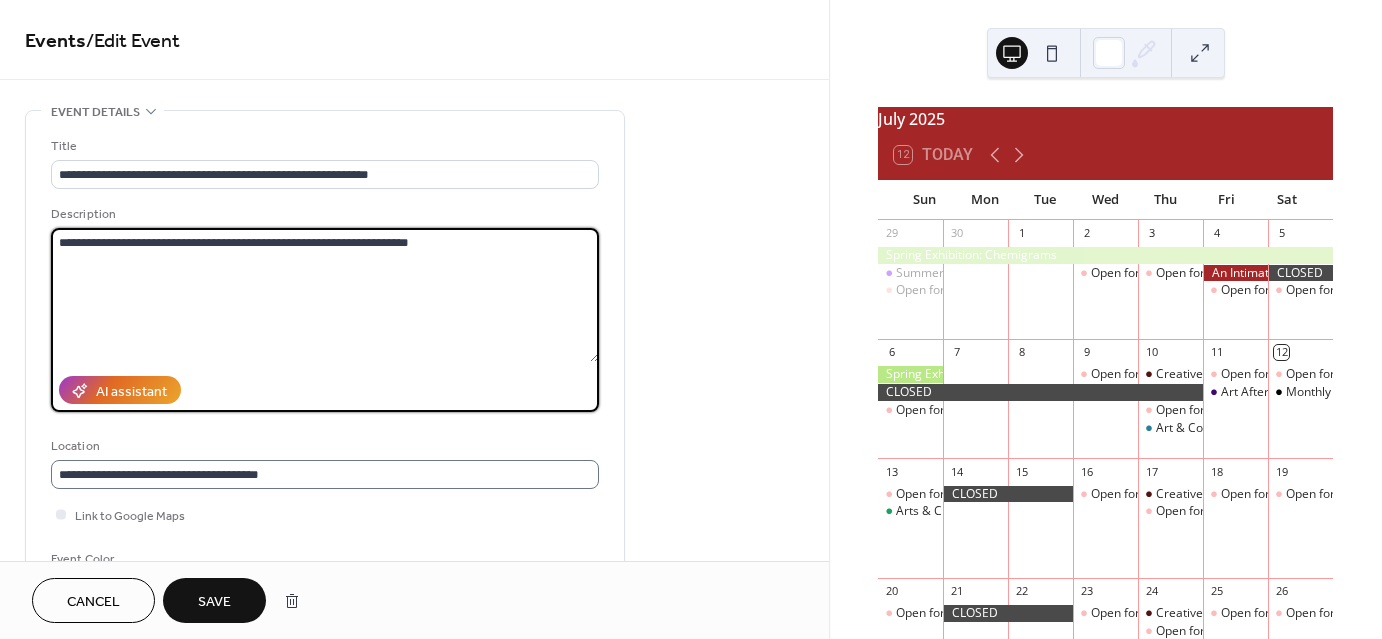 scroll, scrollTop: 1, scrollLeft: 0, axis: vertical 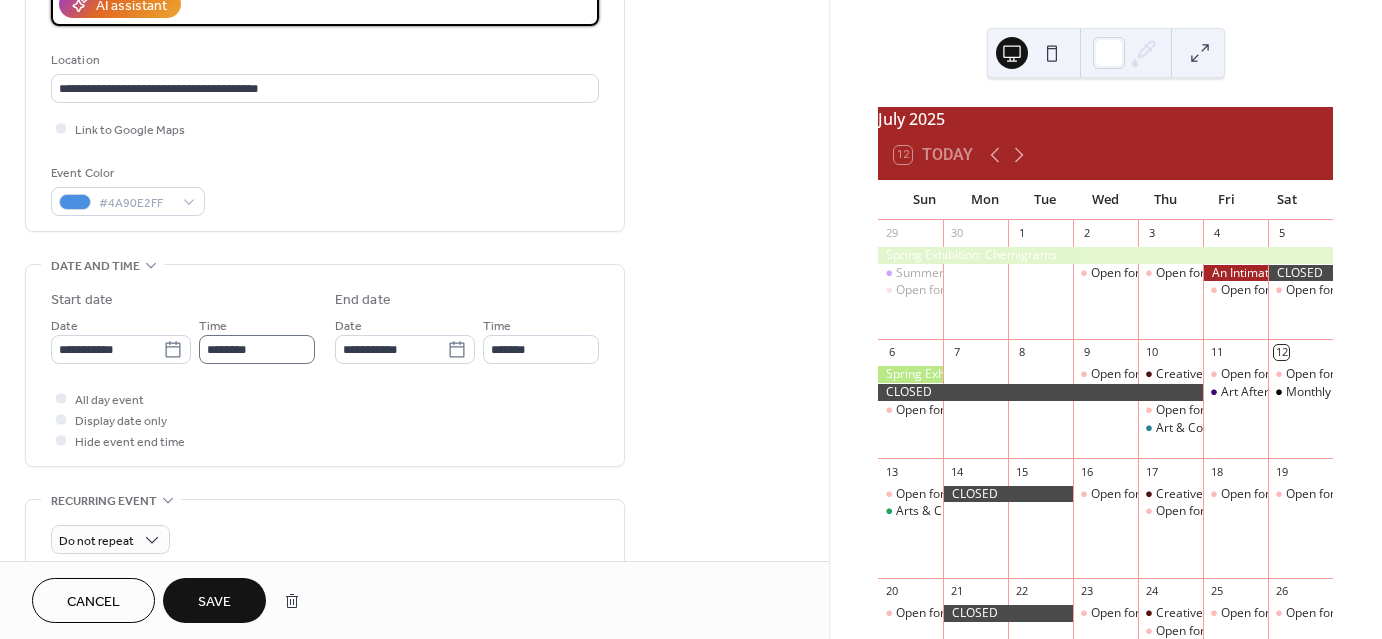 type on "**********" 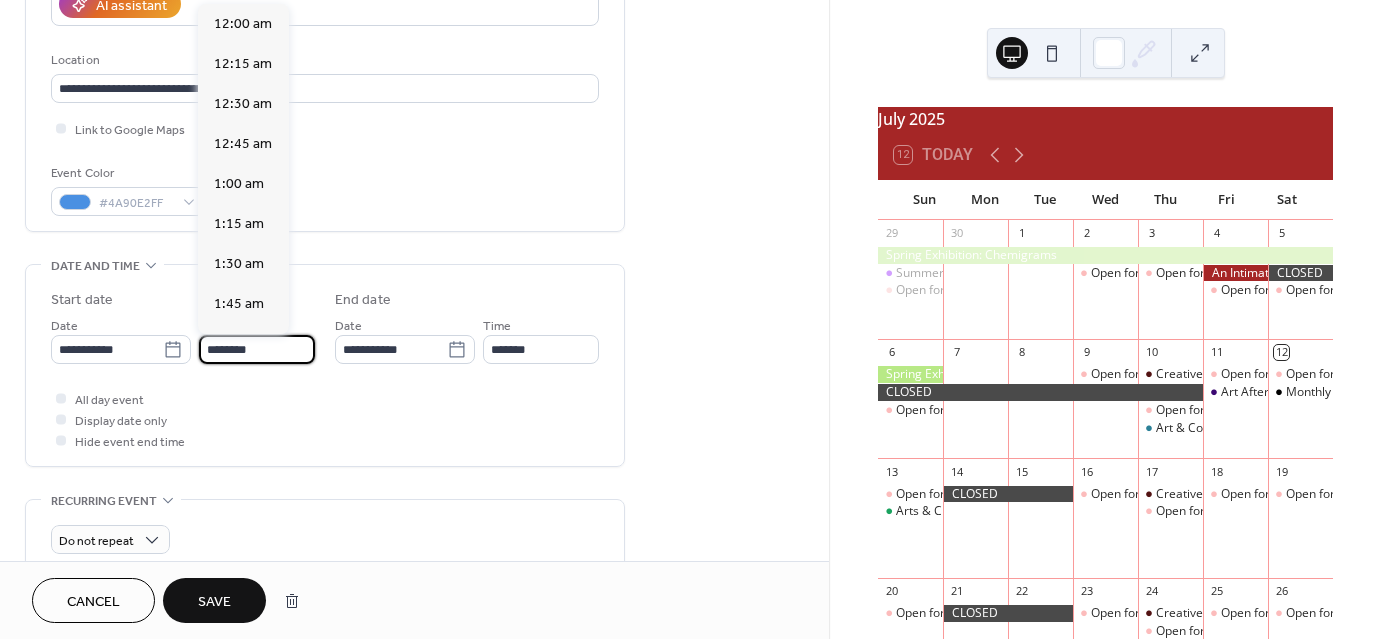 click on "********" at bounding box center [257, 349] 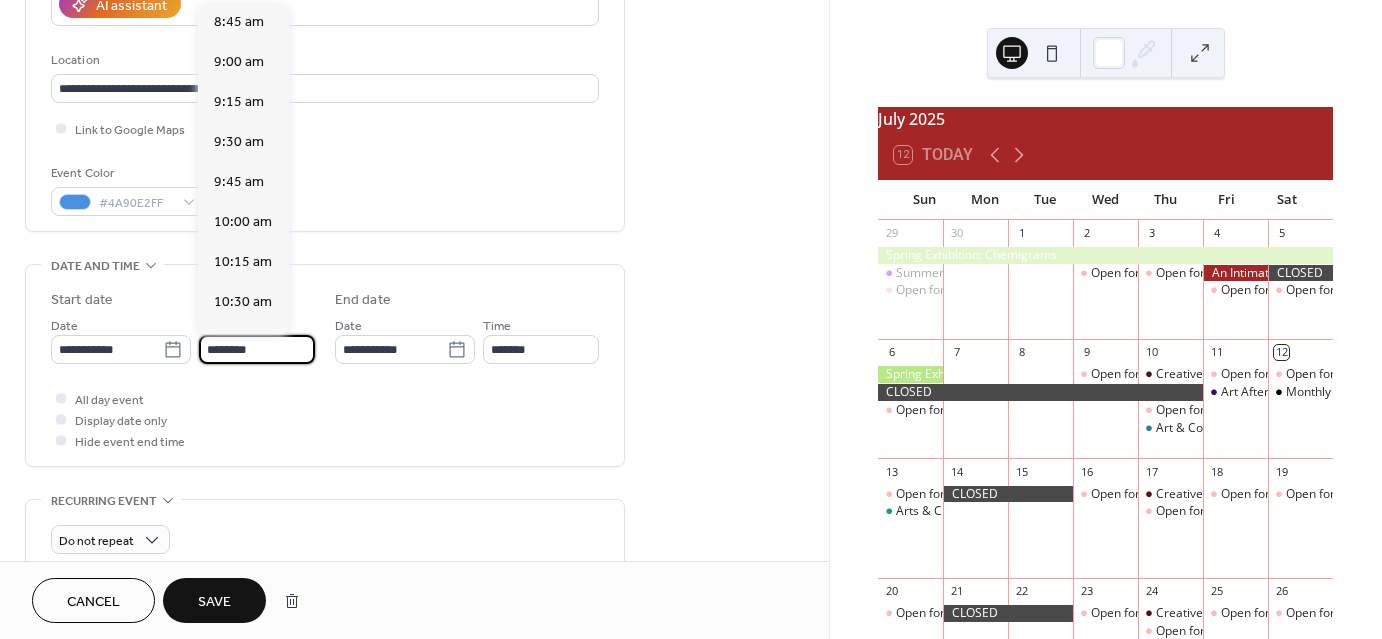 scroll, scrollTop: 1401, scrollLeft: 0, axis: vertical 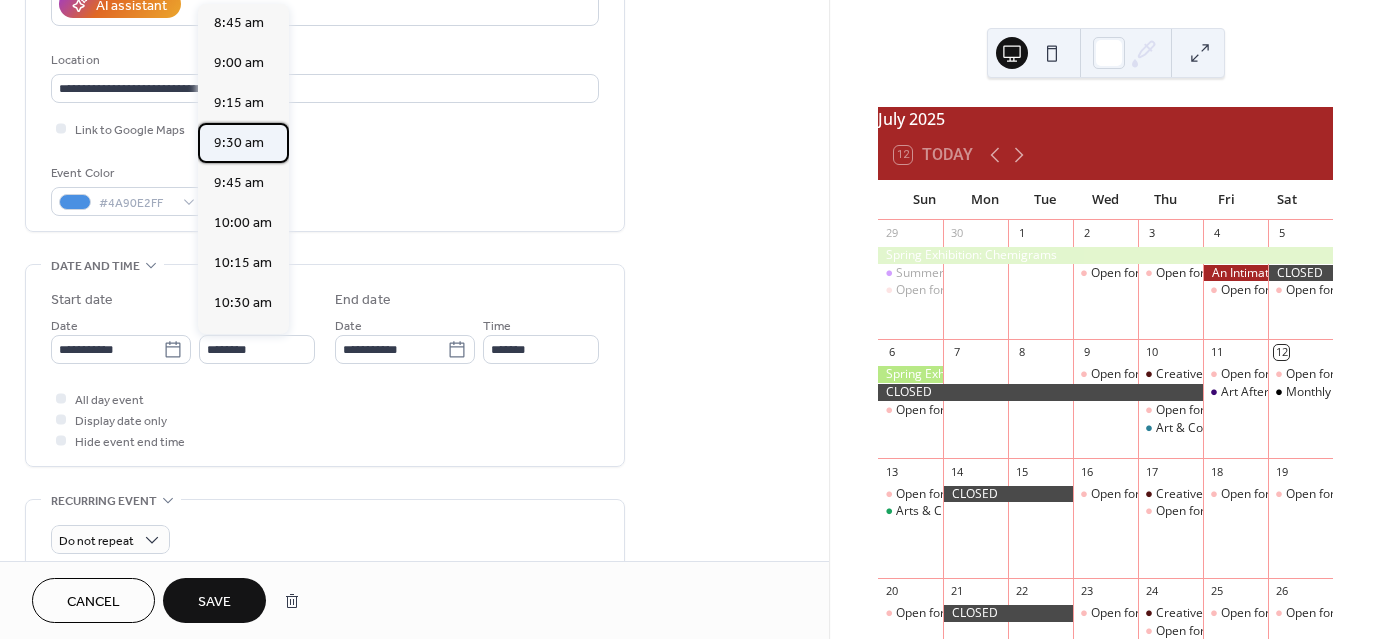 click on "9:30 am" at bounding box center [239, 143] 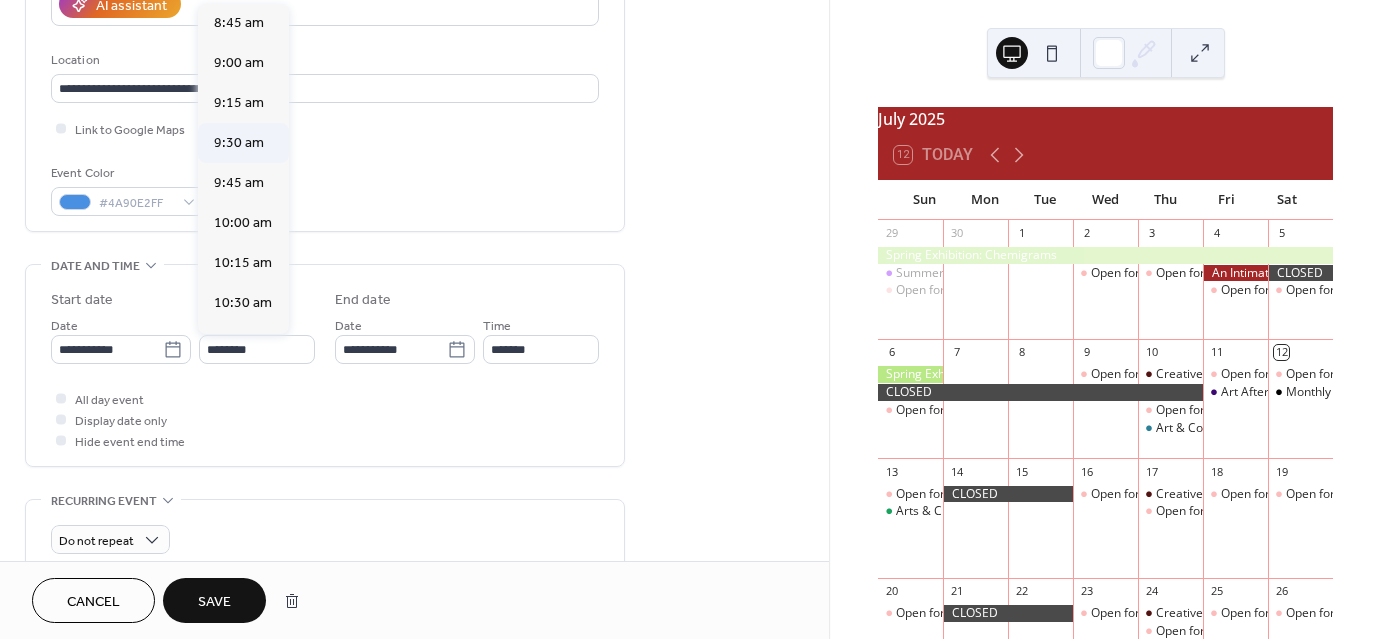type on "*******" 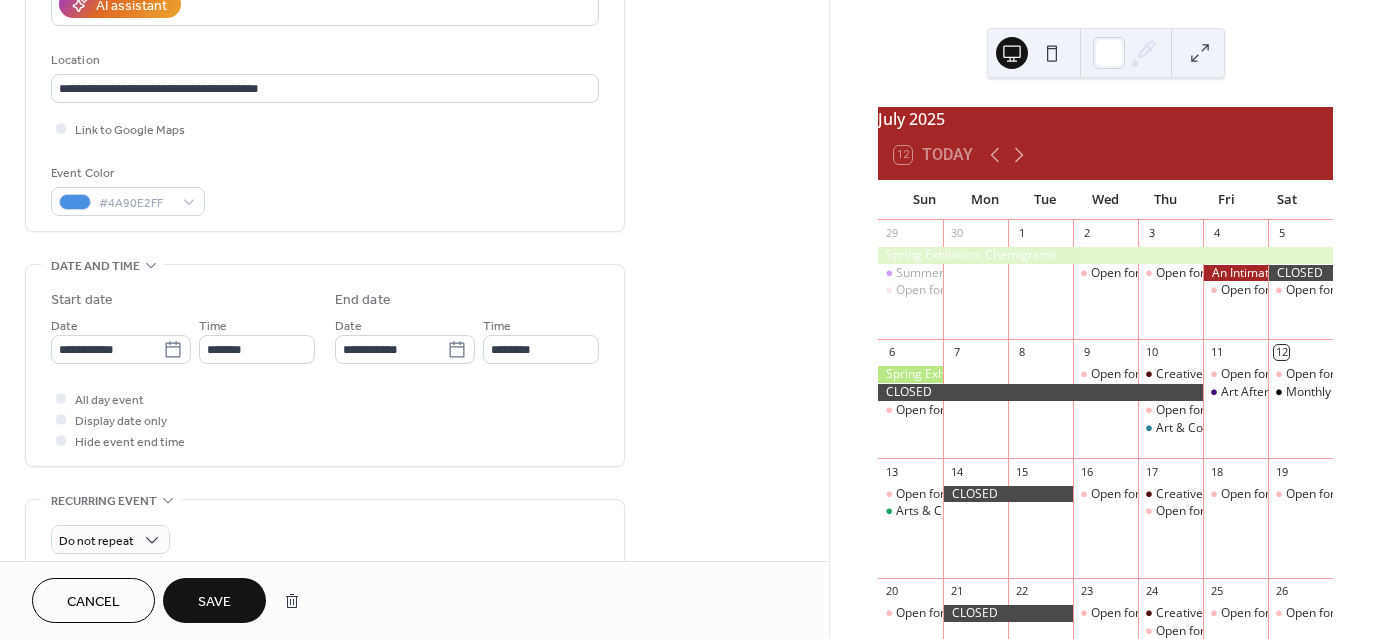 click on "Save" at bounding box center (214, 602) 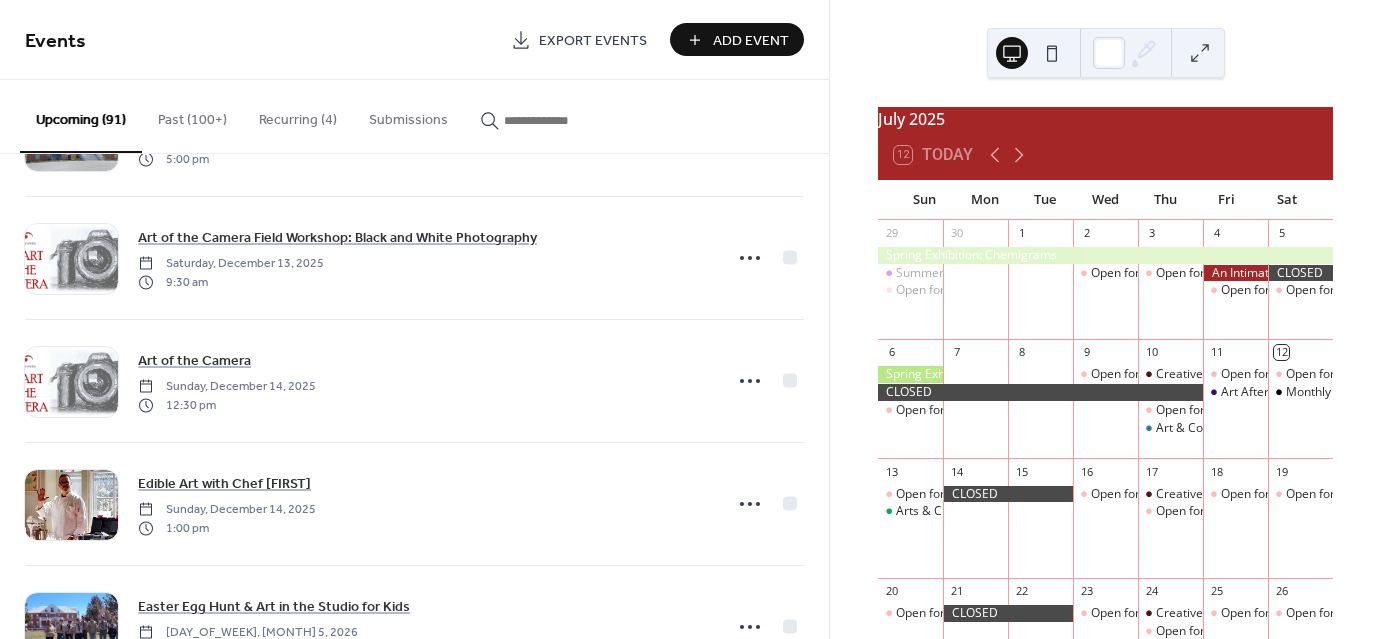 scroll, scrollTop: 6262, scrollLeft: 0, axis: vertical 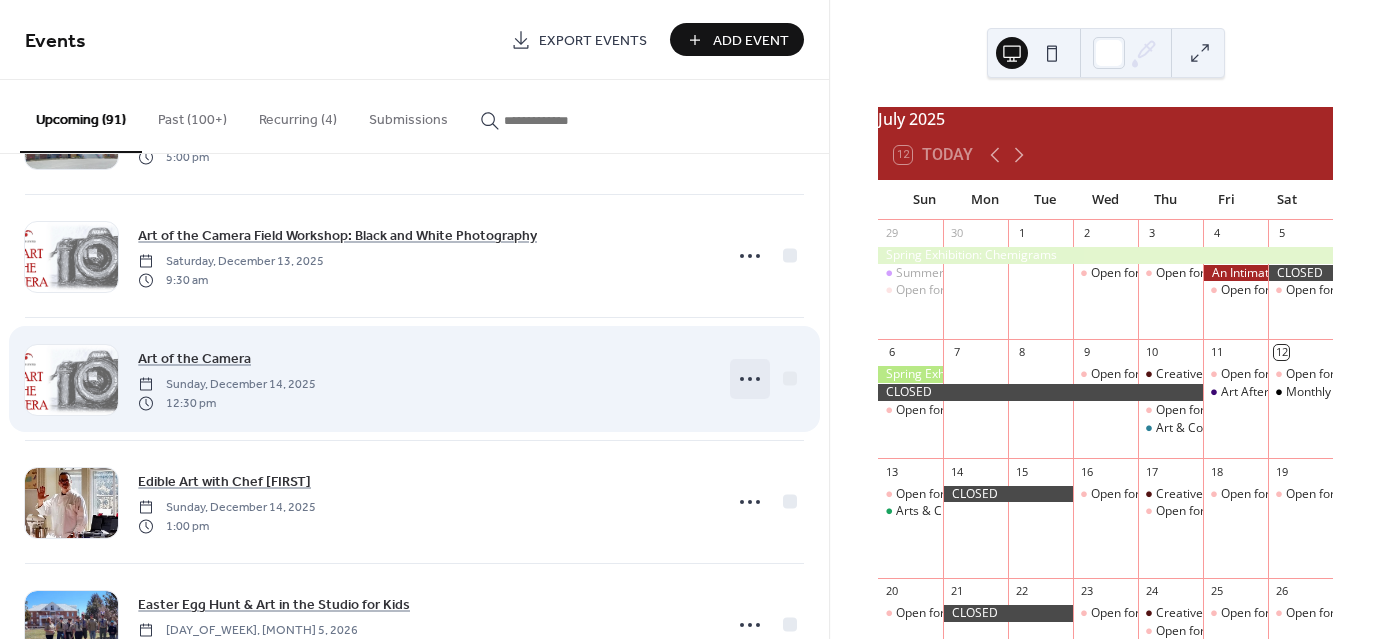click 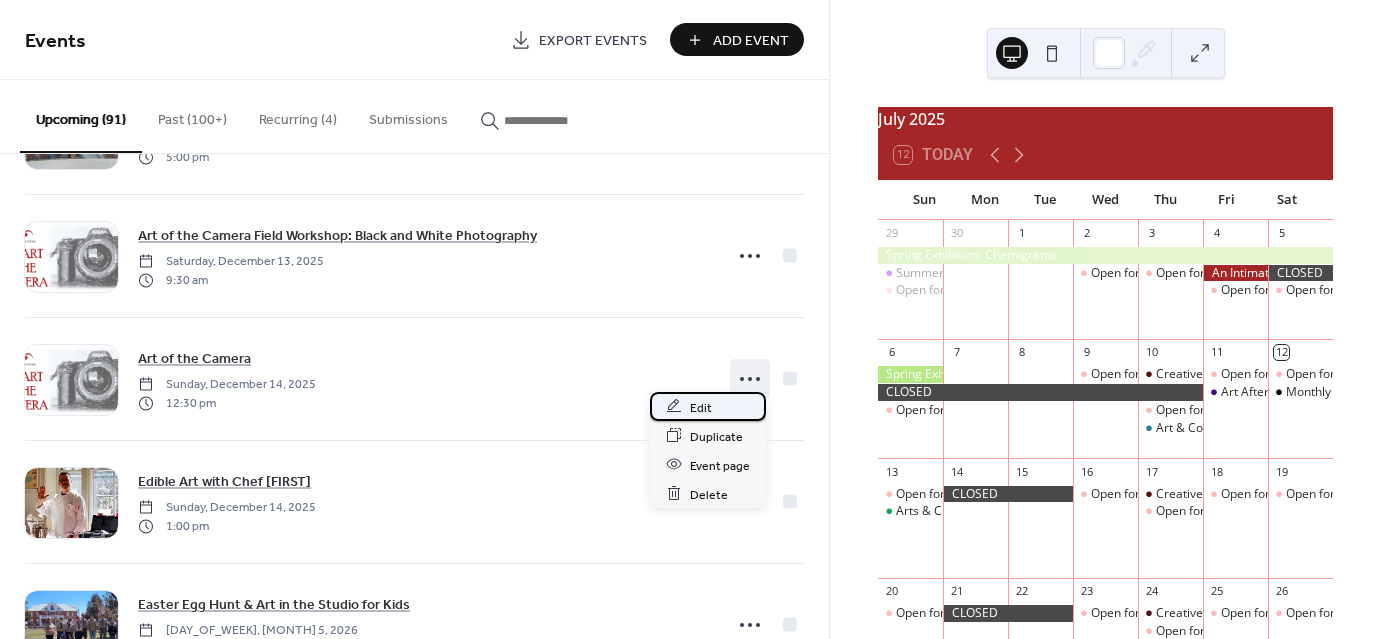 click on "Edit" at bounding box center [701, 407] 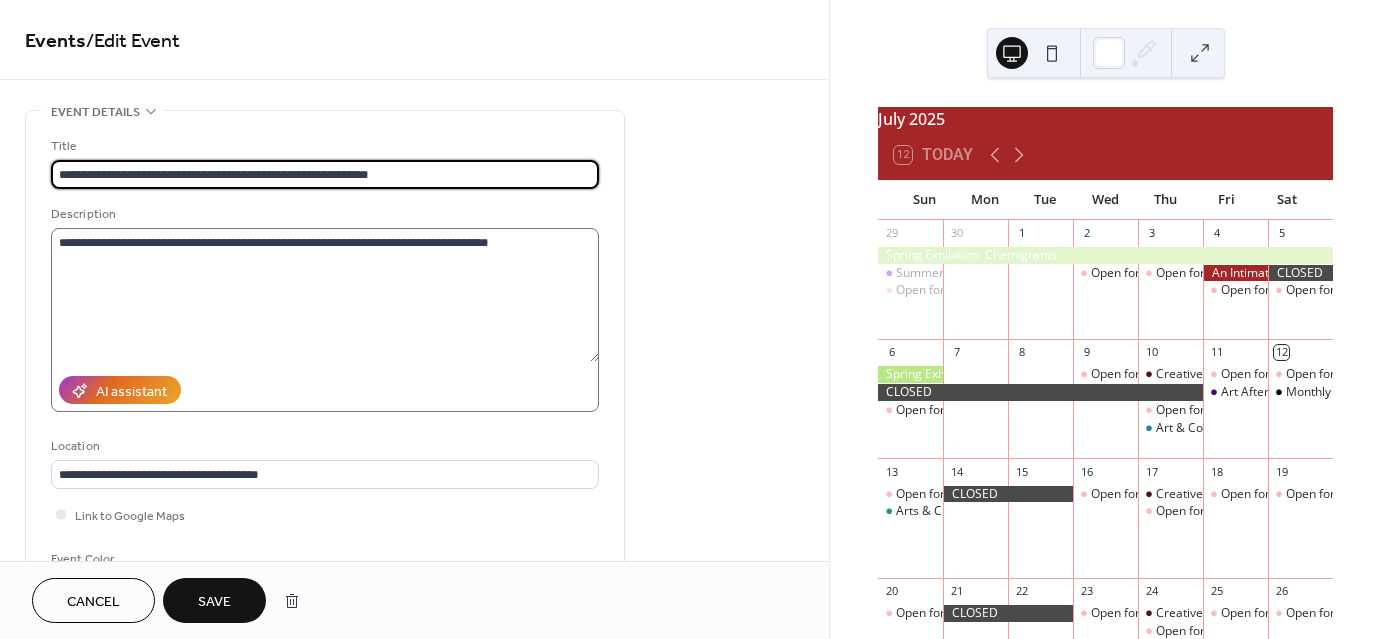 type on "**********" 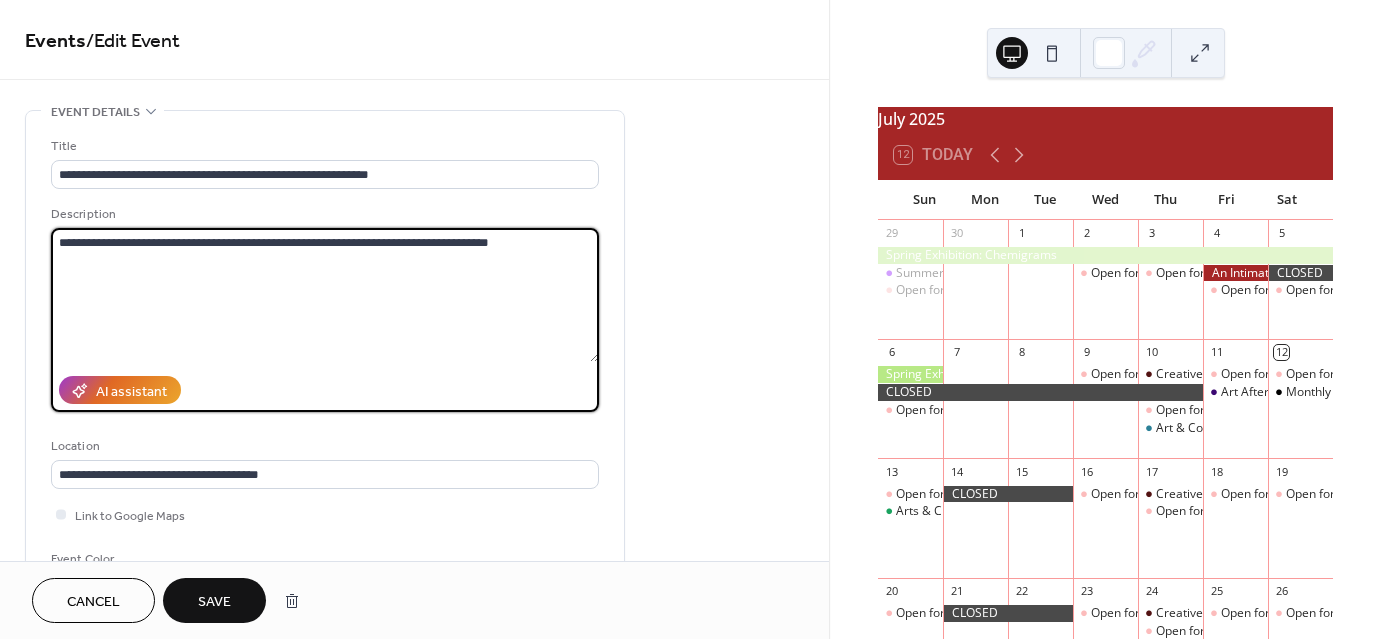 click on "**********" at bounding box center [325, 295] 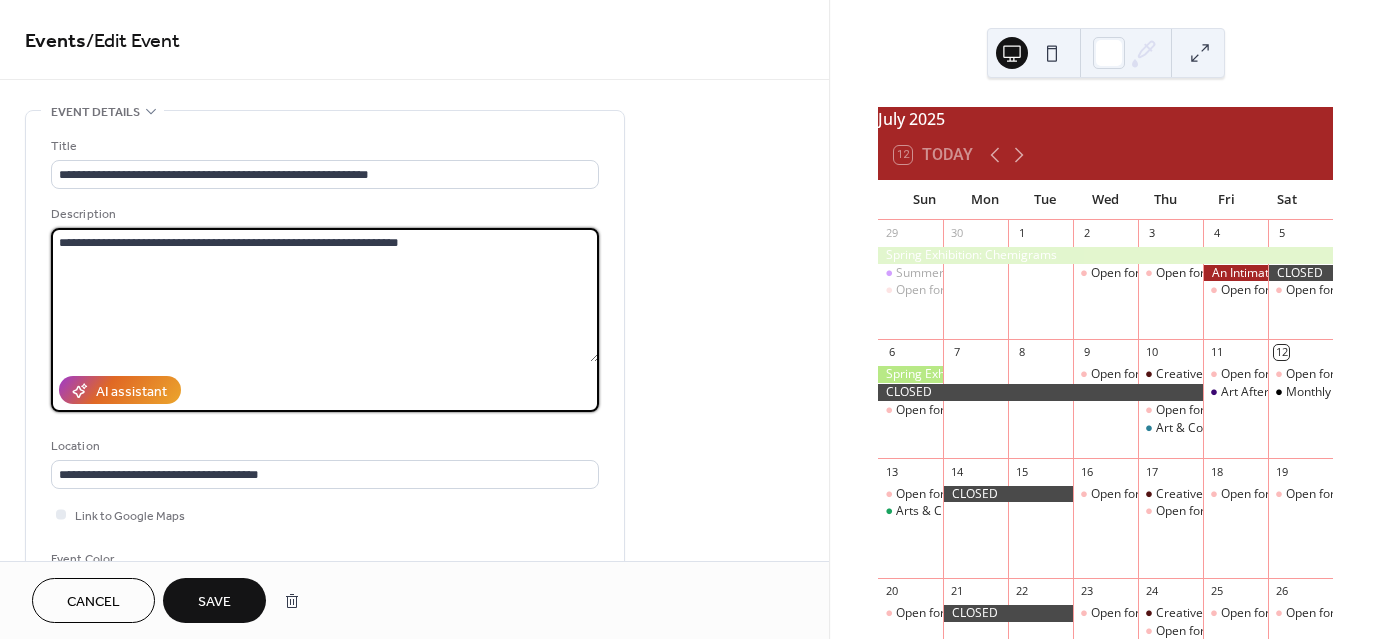 click on "**********" at bounding box center (325, 295) 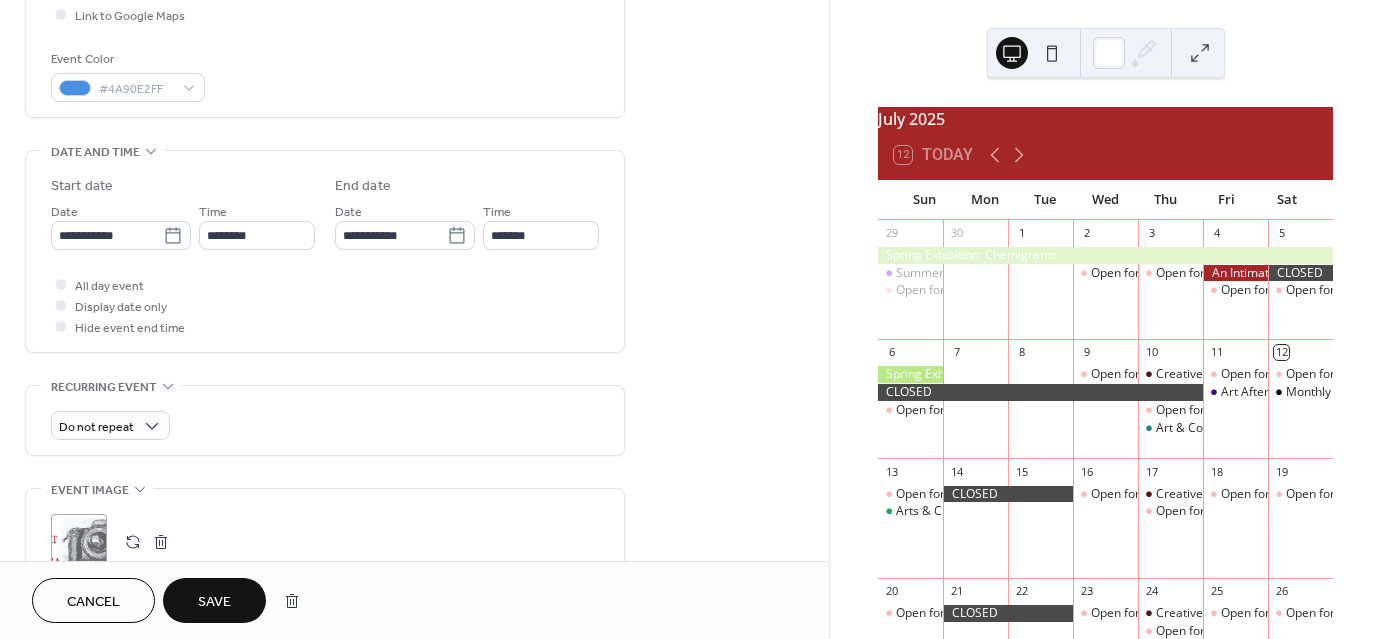 scroll, scrollTop: 511, scrollLeft: 0, axis: vertical 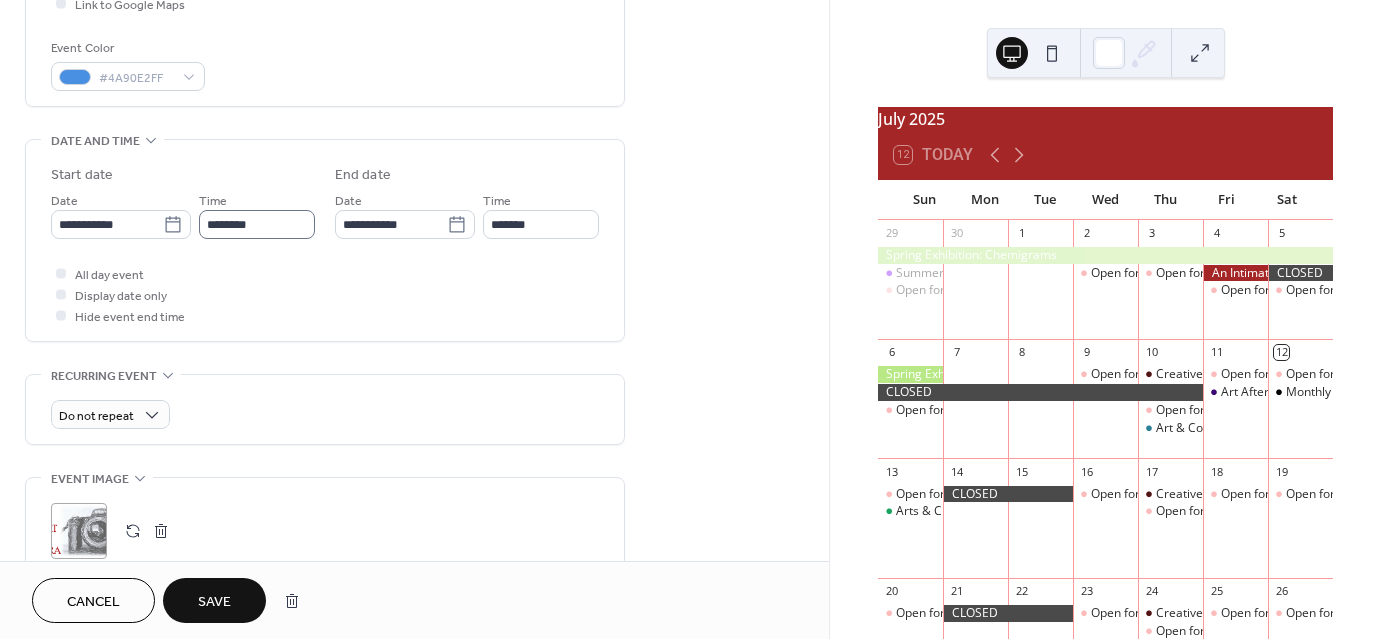 type on "**********" 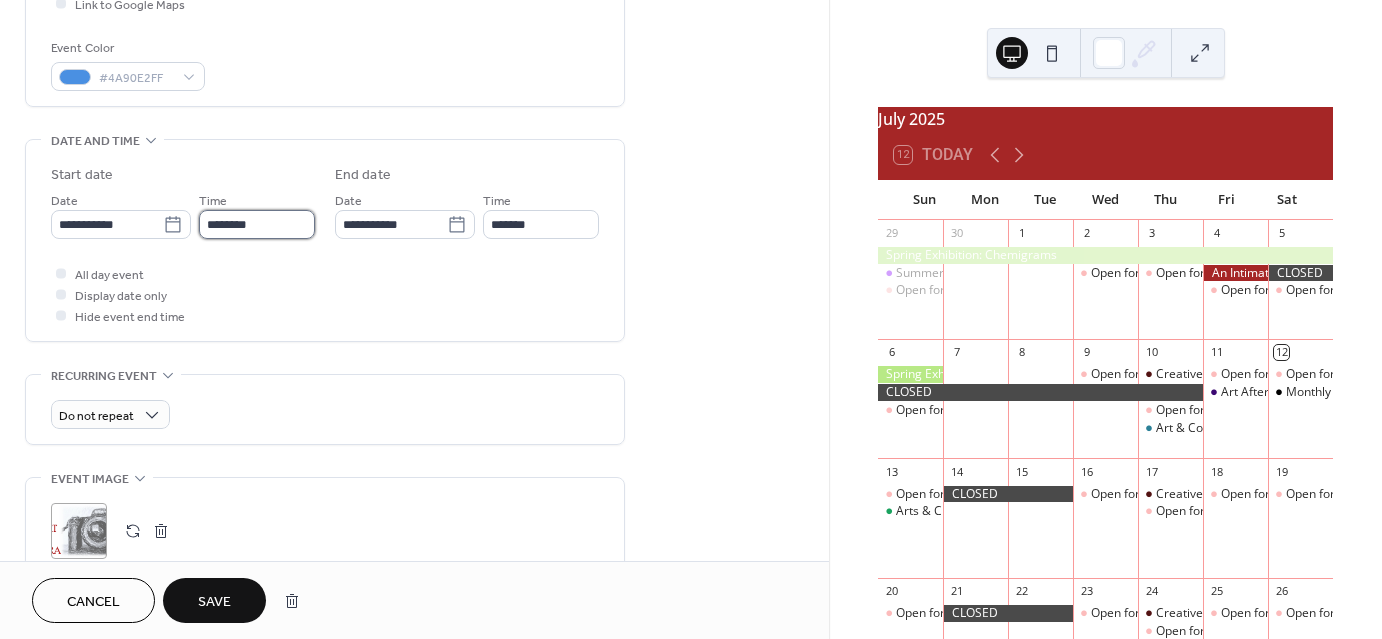 click on "********" at bounding box center [257, 224] 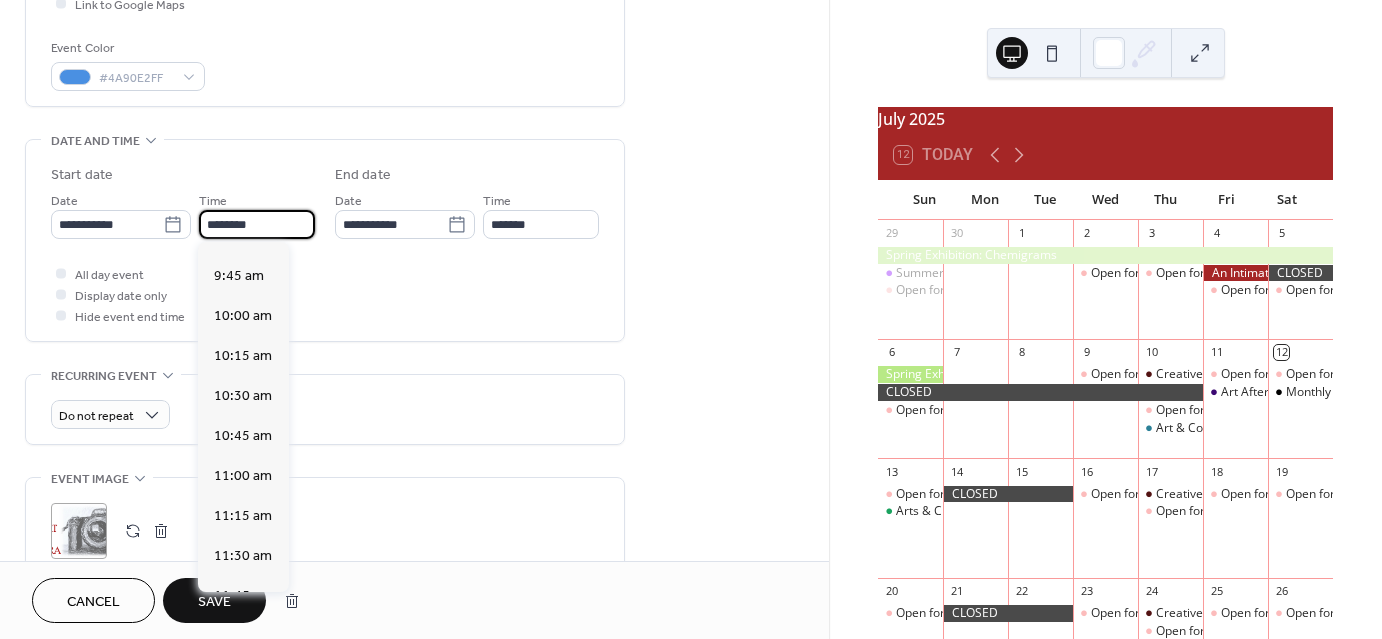 scroll, scrollTop: 1532, scrollLeft: 0, axis: vertical 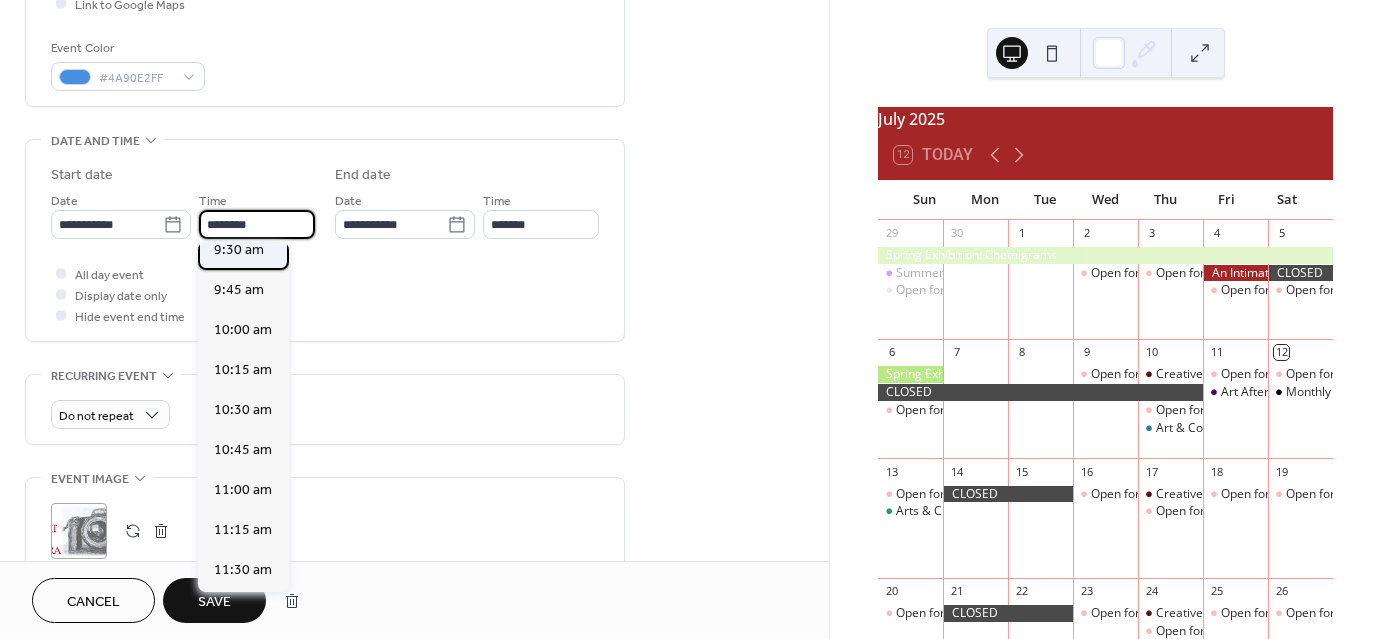 click on "9:30 am" at bounding box center (239, 250) 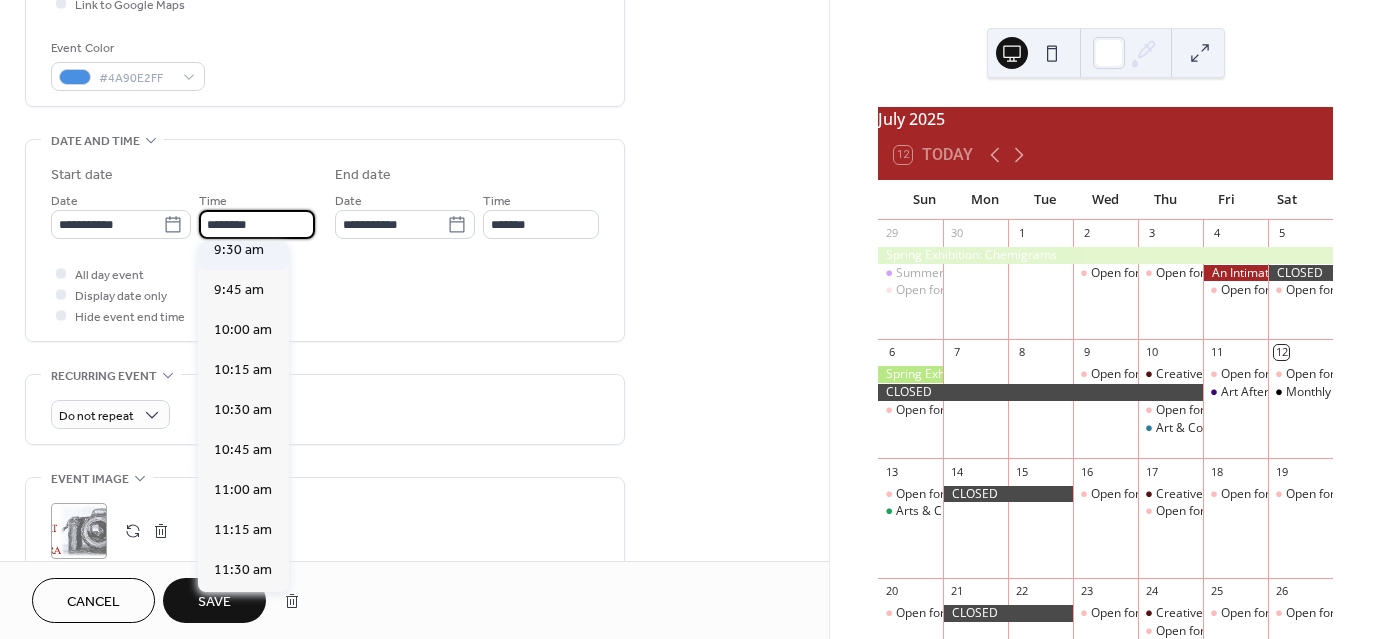 type on "*******" 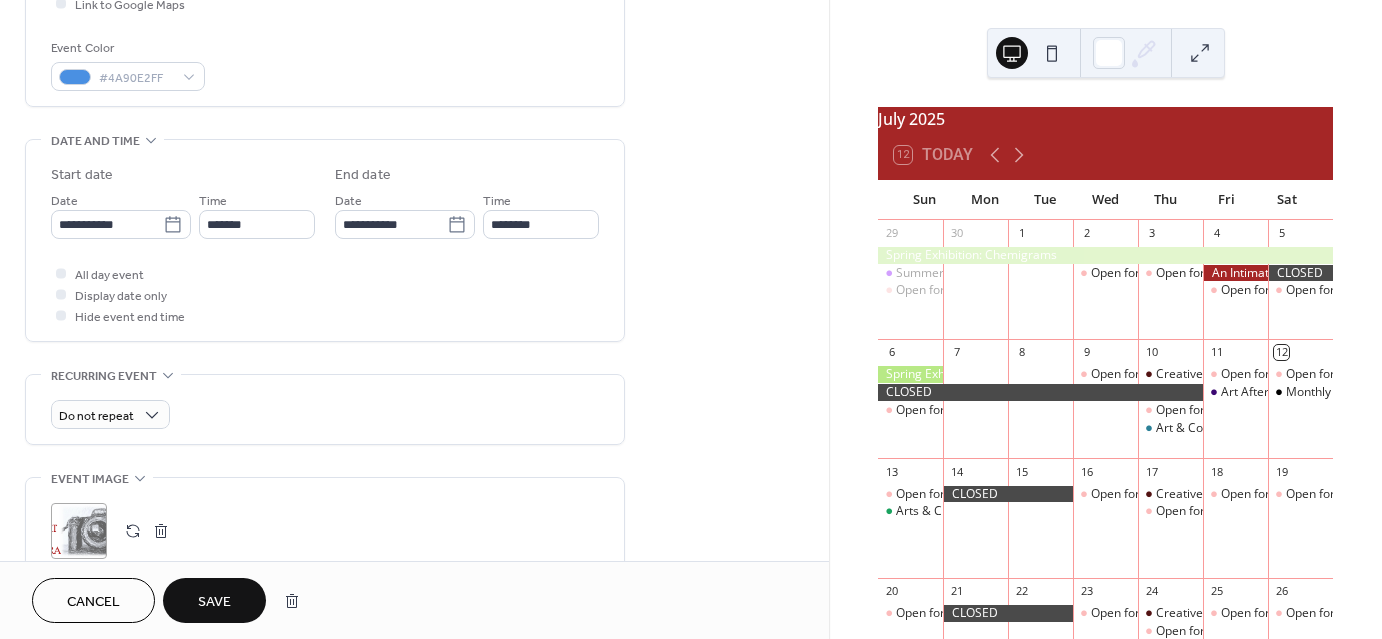 click on "Save" at bounding box center (214, 602) 